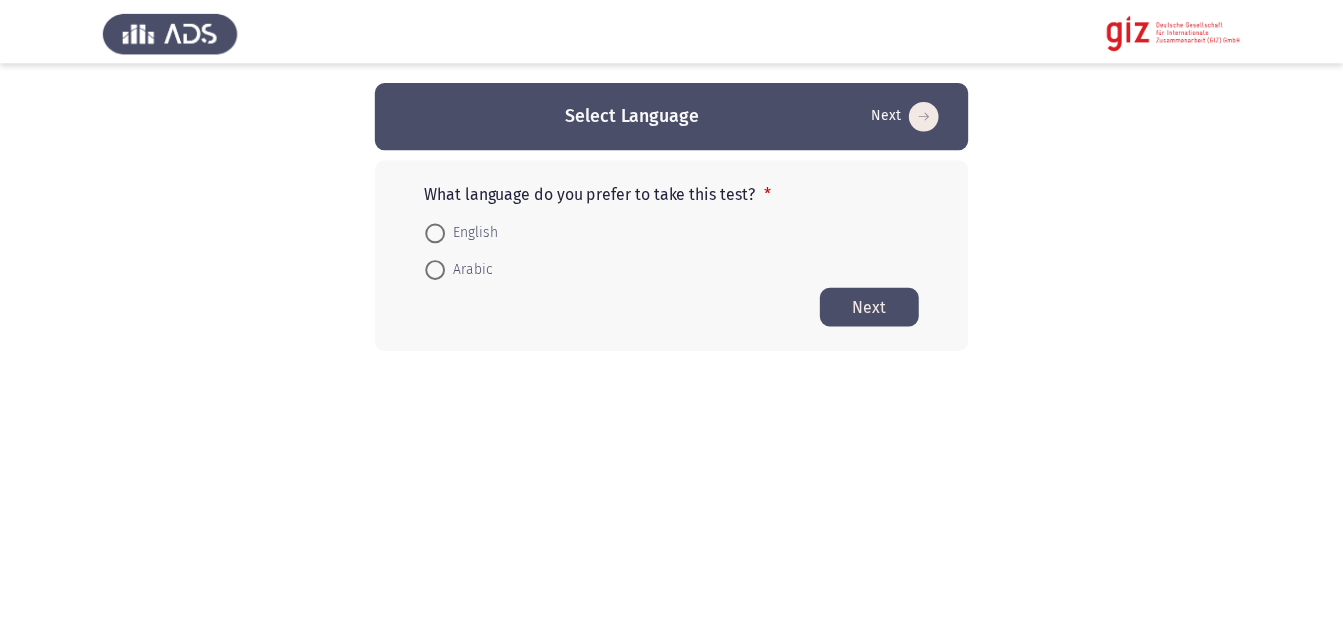 scroll, scrollTop: 0, scrollLeft: 0, axis: both 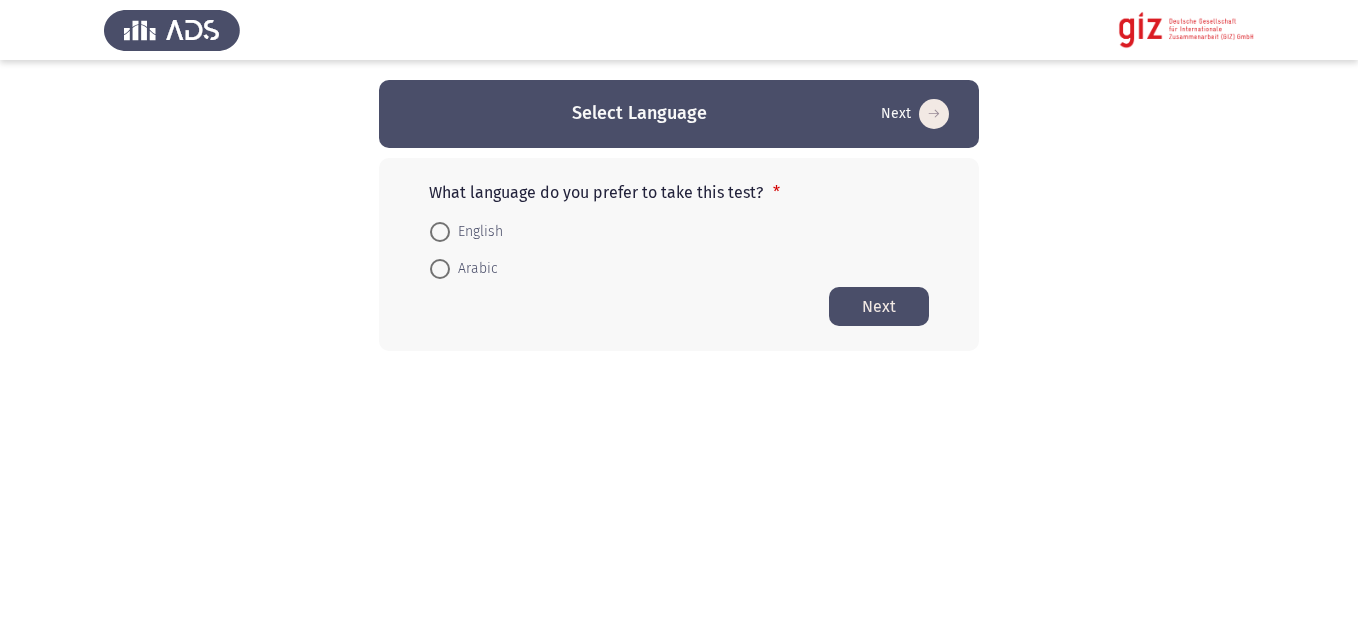 click on "Arabic" at bounding box center [474, 269] 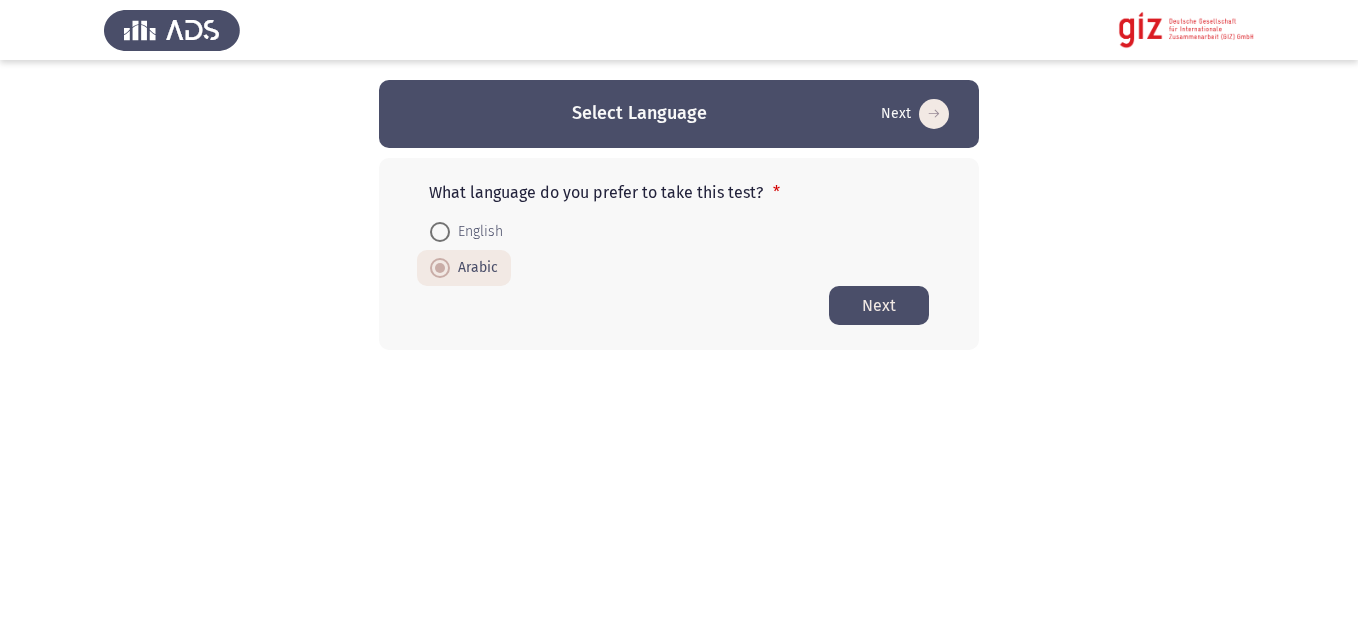 click on "Next" 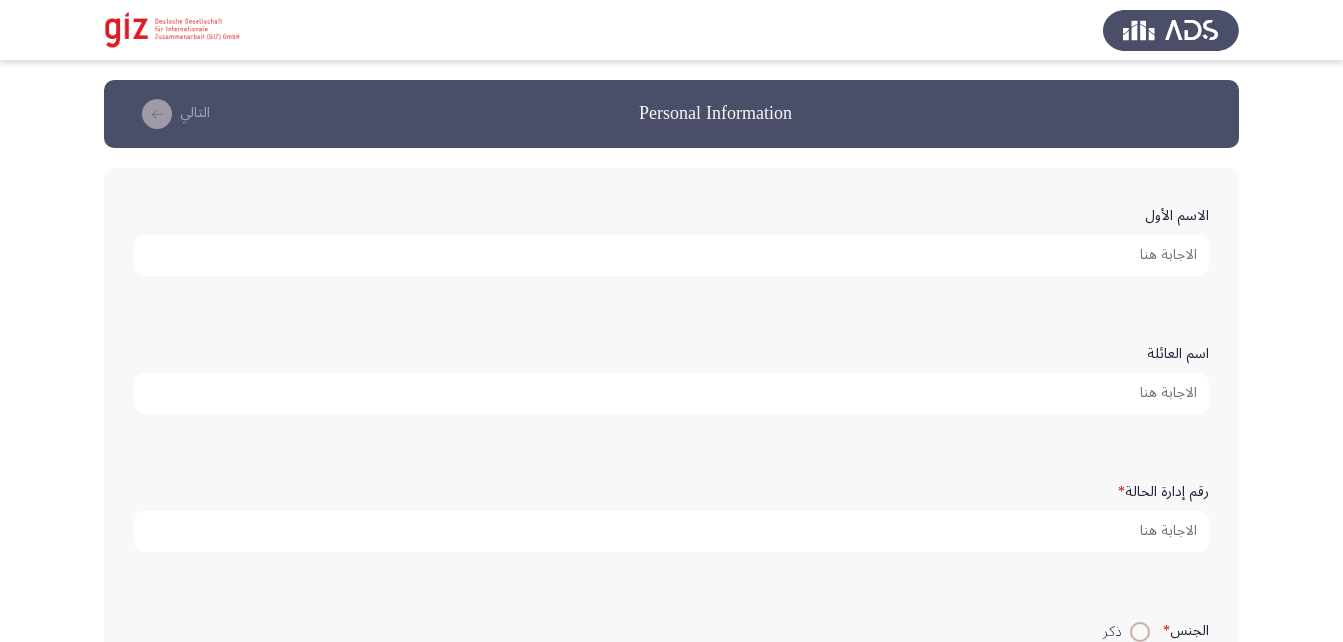 click on "الاسم الأول" at bounding box center [671, 255] 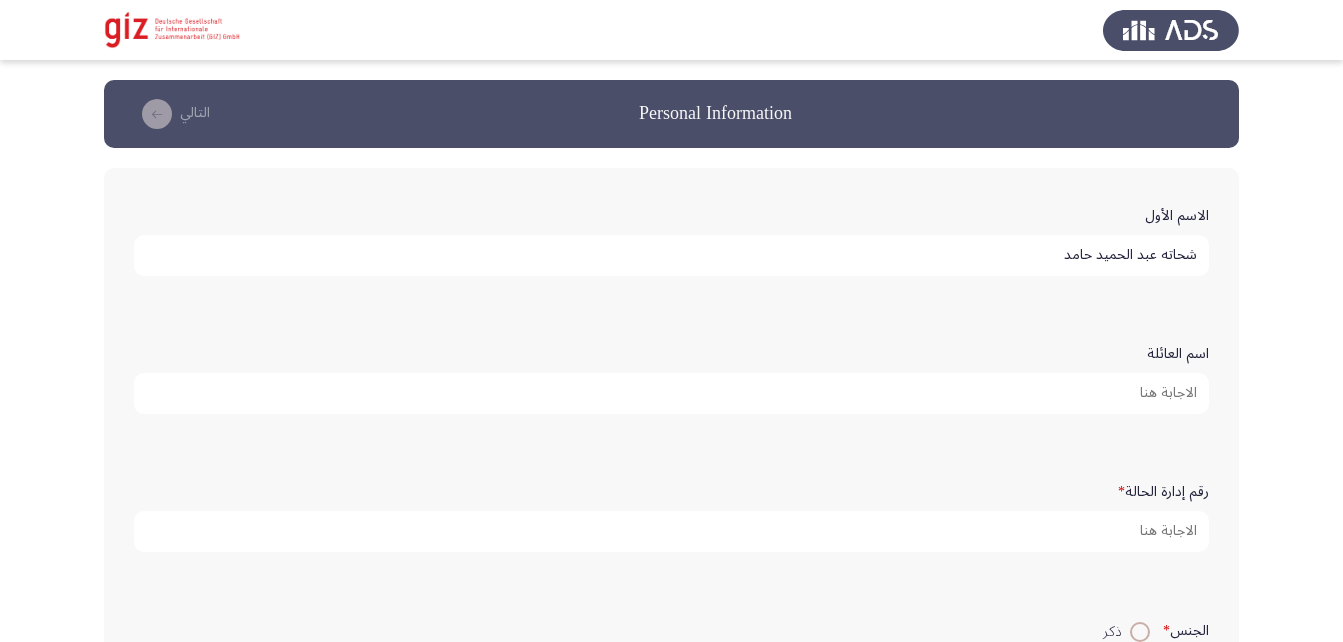 type on "شحاته عبد الحميد حامد" 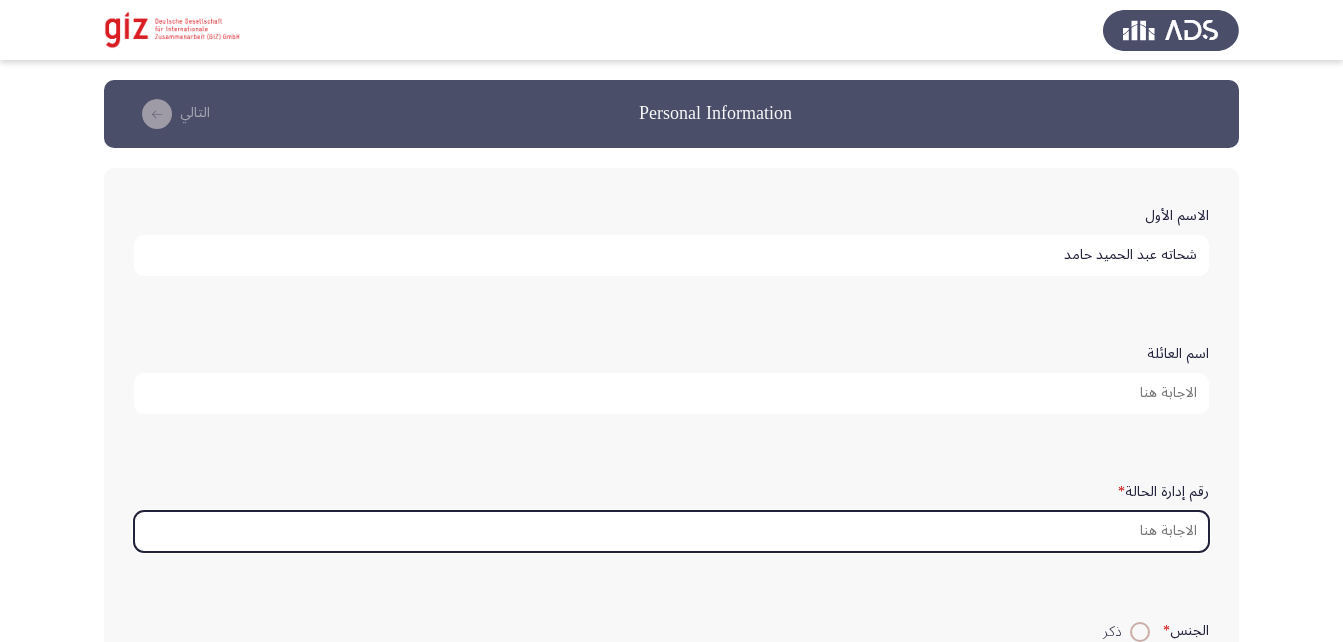 click on "رقم إدارة الحالة   *" at bounding box center [671, 531] 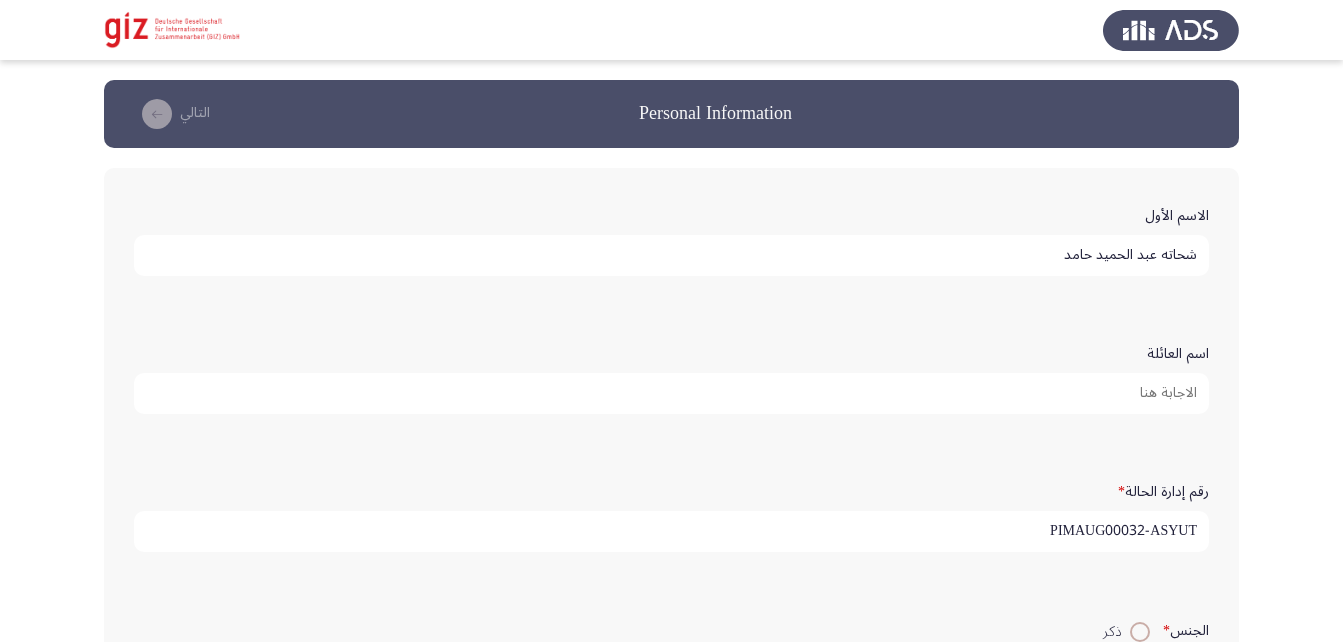 scroll, scrollTop: 209, scrollLeft: 0, axis: vertical 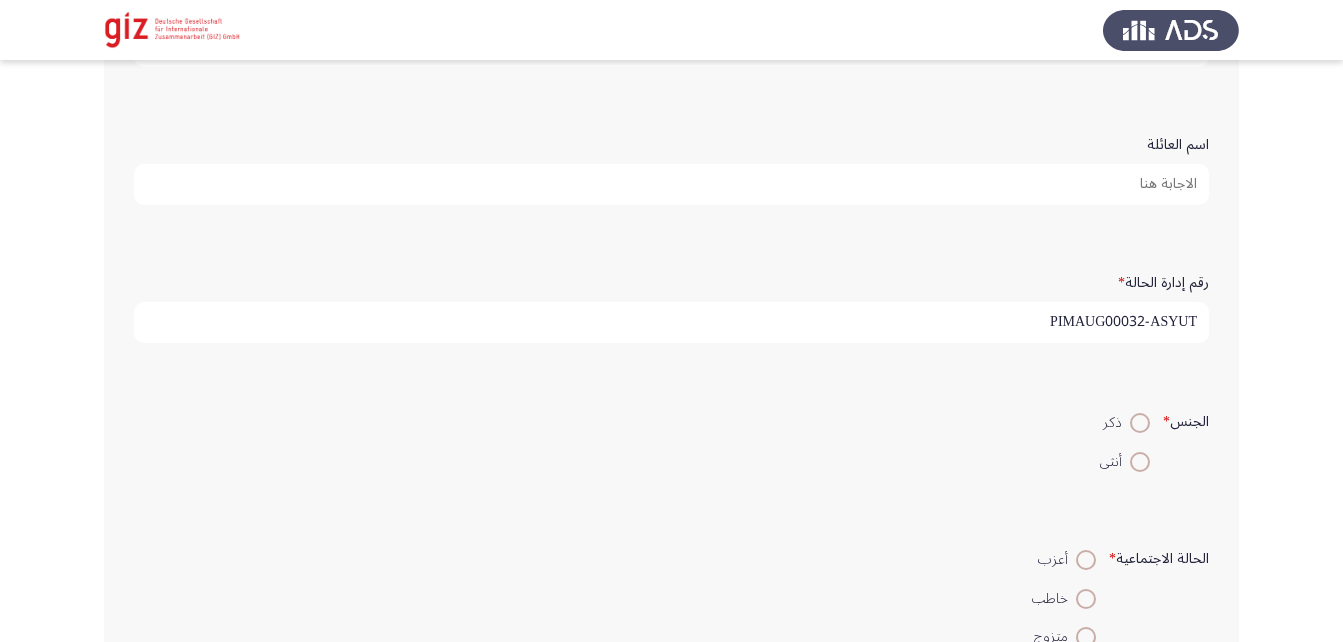 type on "PIMAUG00032-ASYUT" 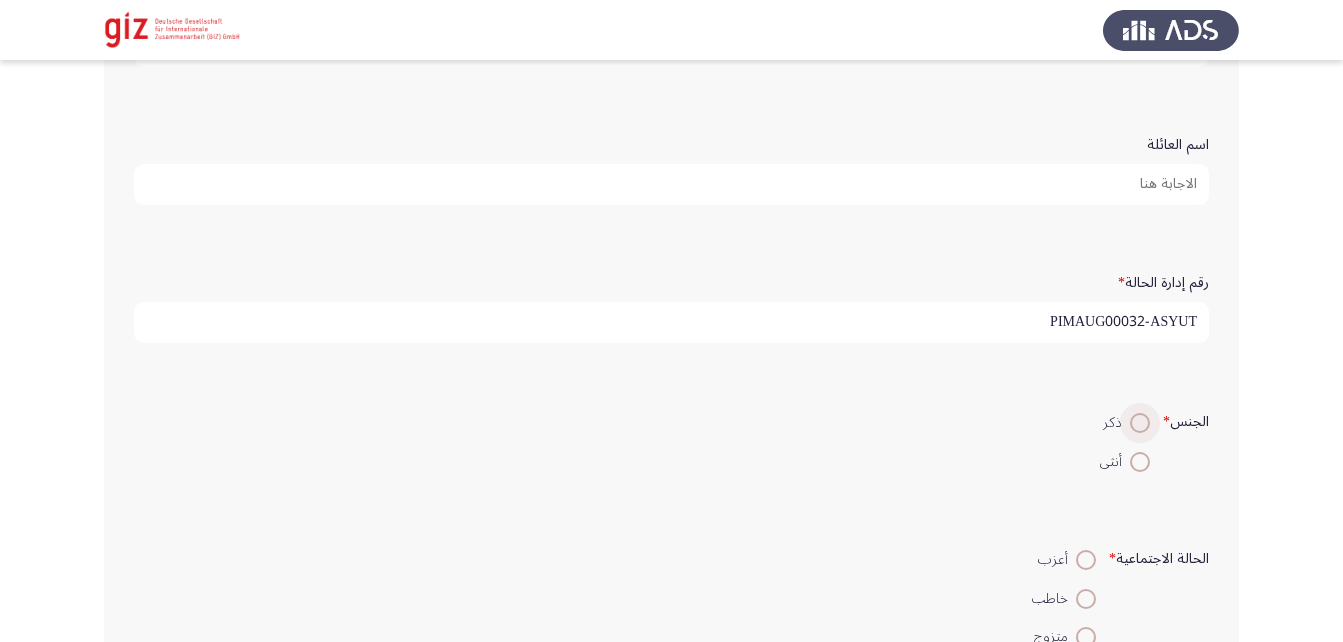 click at bounding box center (1140, 423) 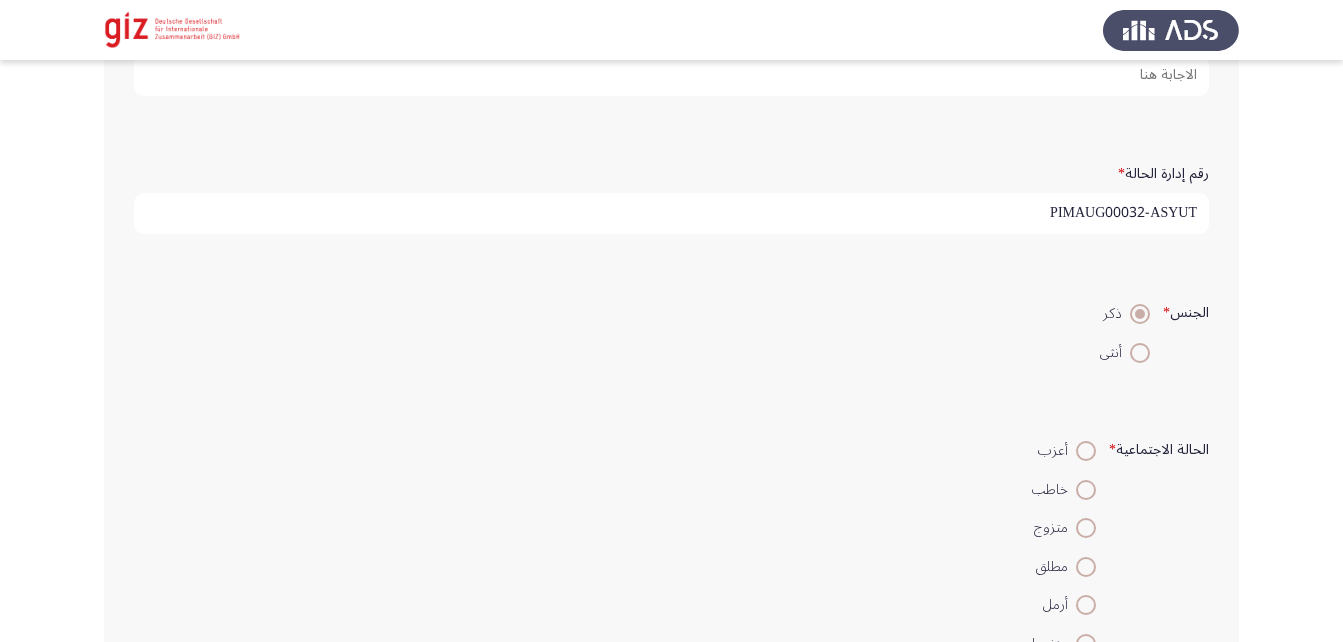 scroll, scrollTop: 320, scrollLeft: 0, axis: vertical 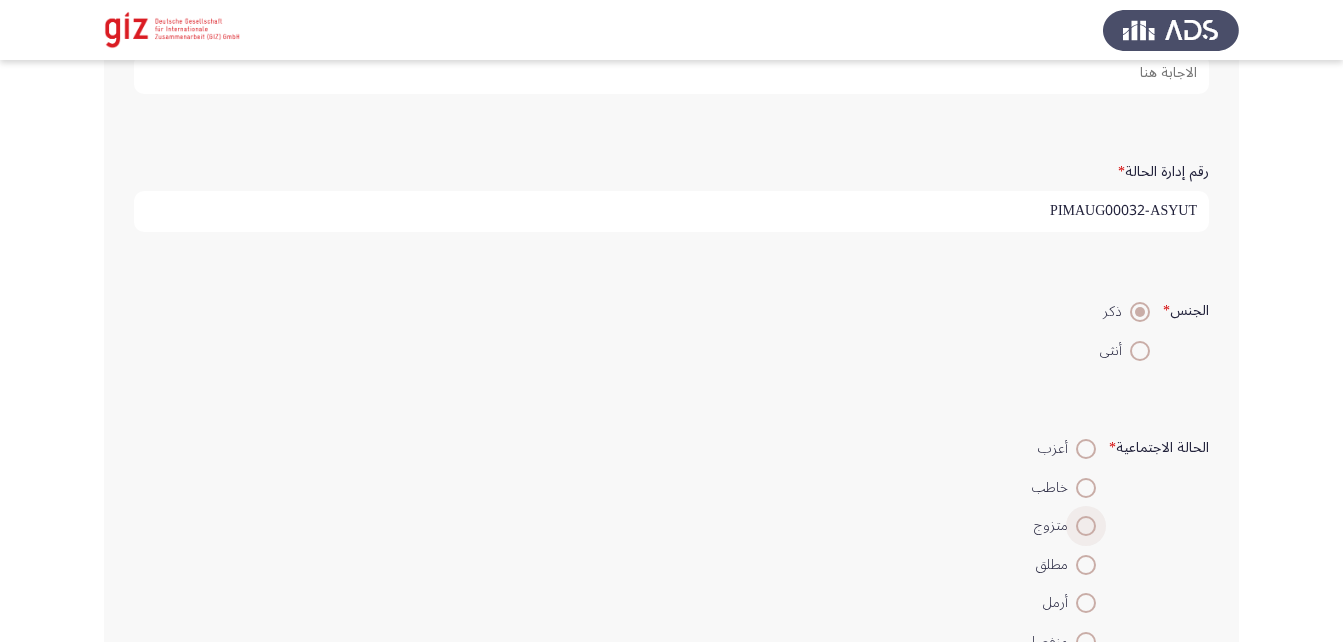 click at bounding box center [1086, 526] 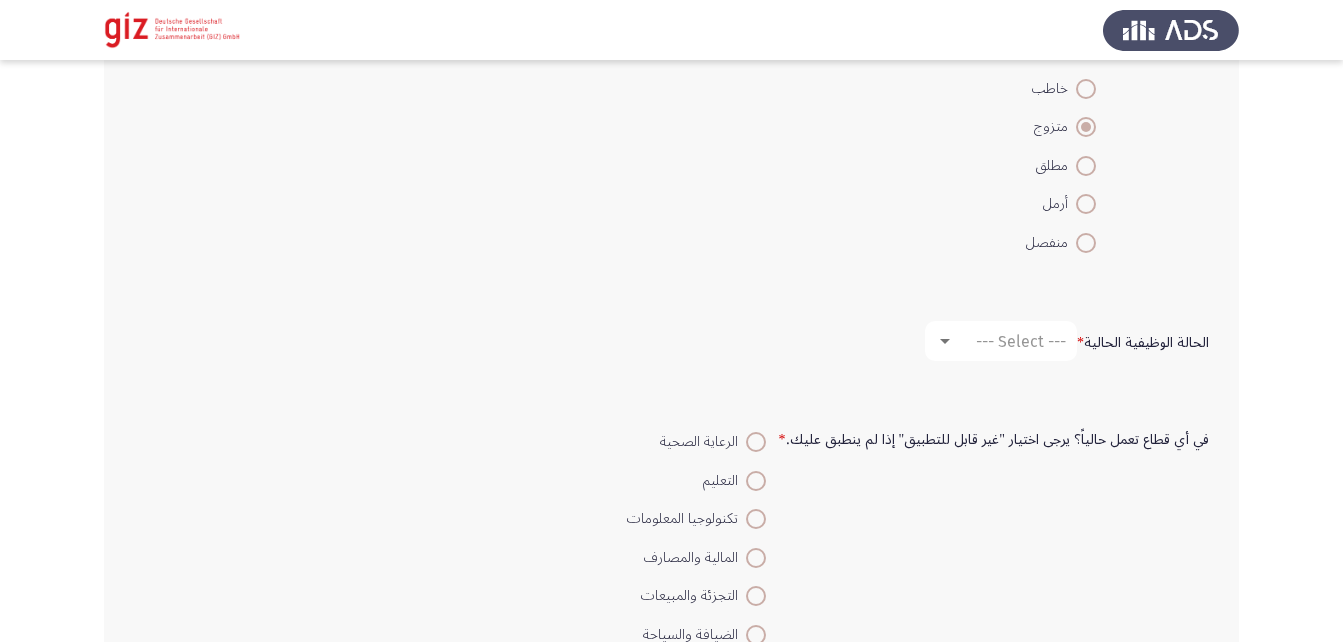 scroll, scrollTop: 723, scrollLeft: 0, axis: vertical 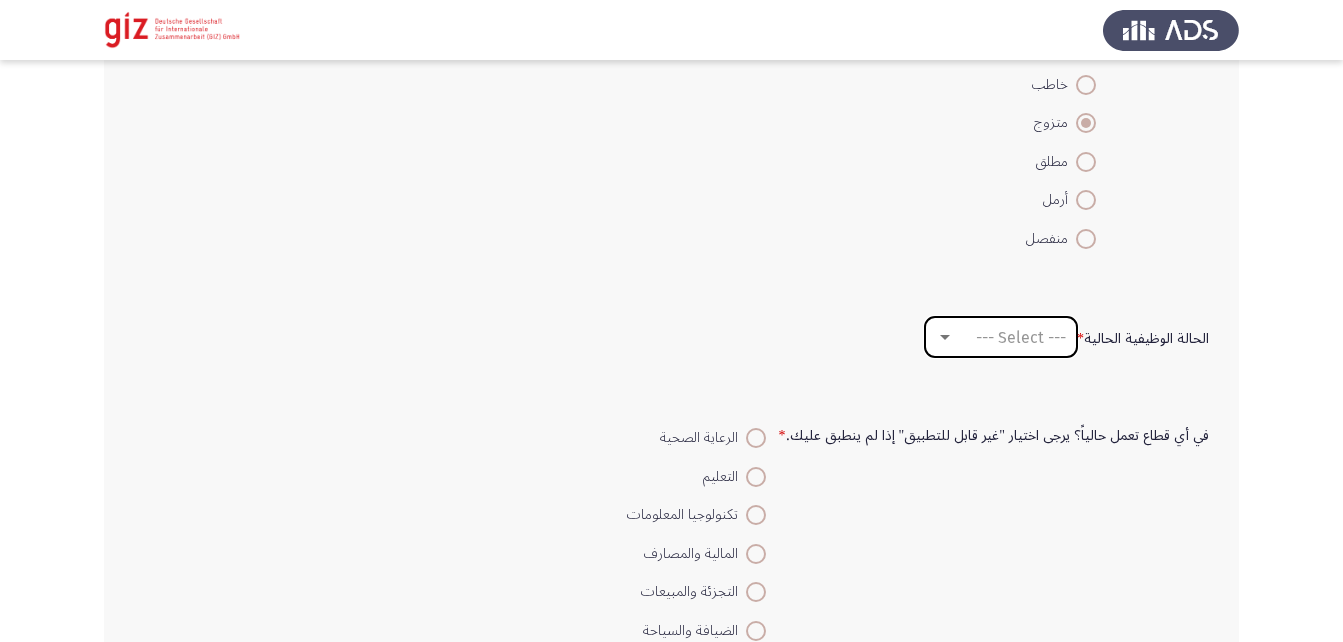 click on "--- Select ---" at bounding box center (1001, 337) 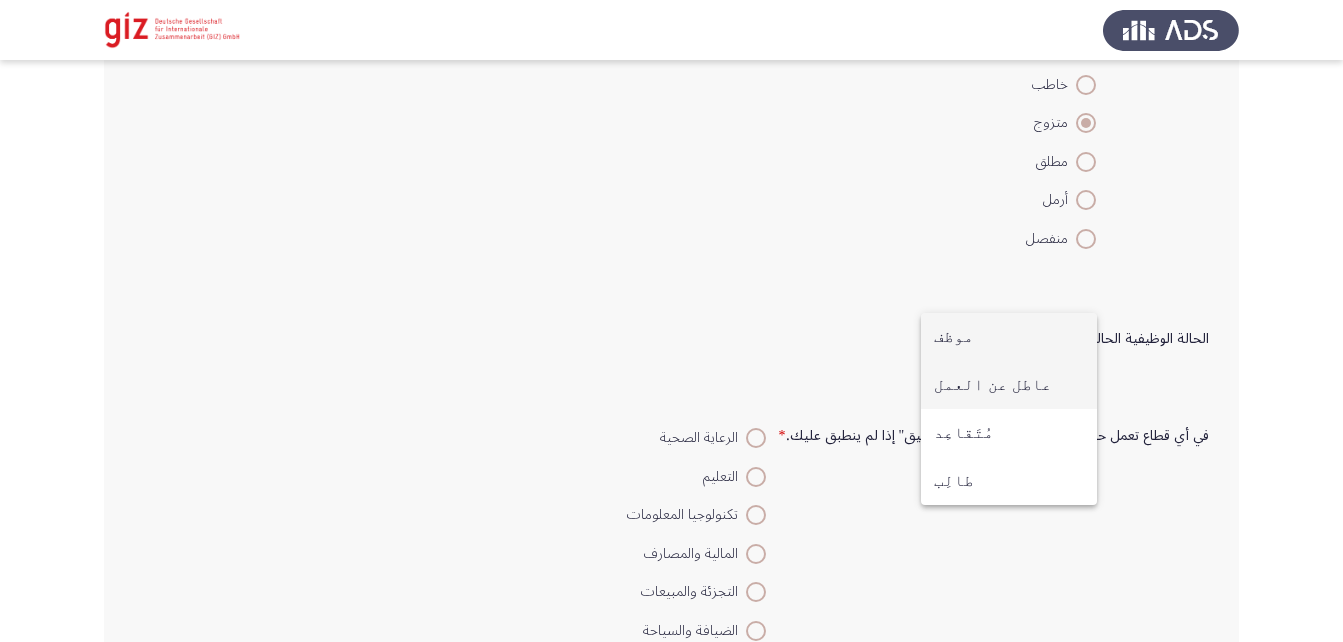 click on "عاطل عن العمل" at bounding box center [1009, 385] 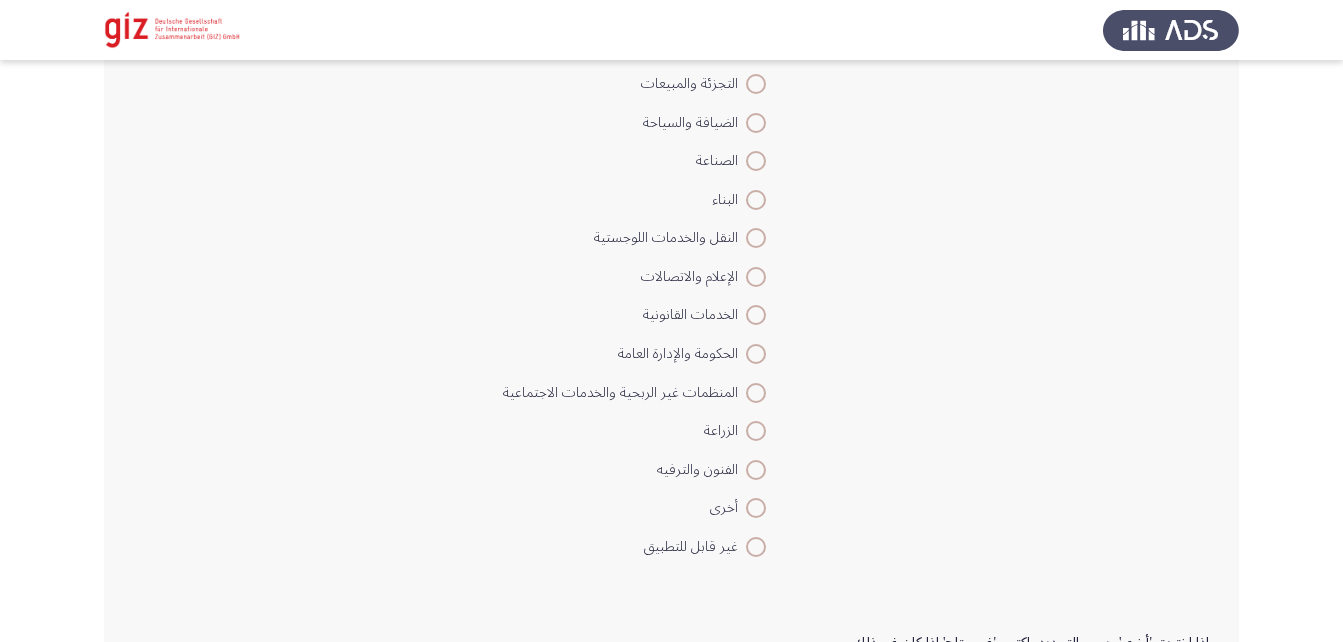 scroll, scrollTop: 1232, scrollLeft: 0, axis: vertical 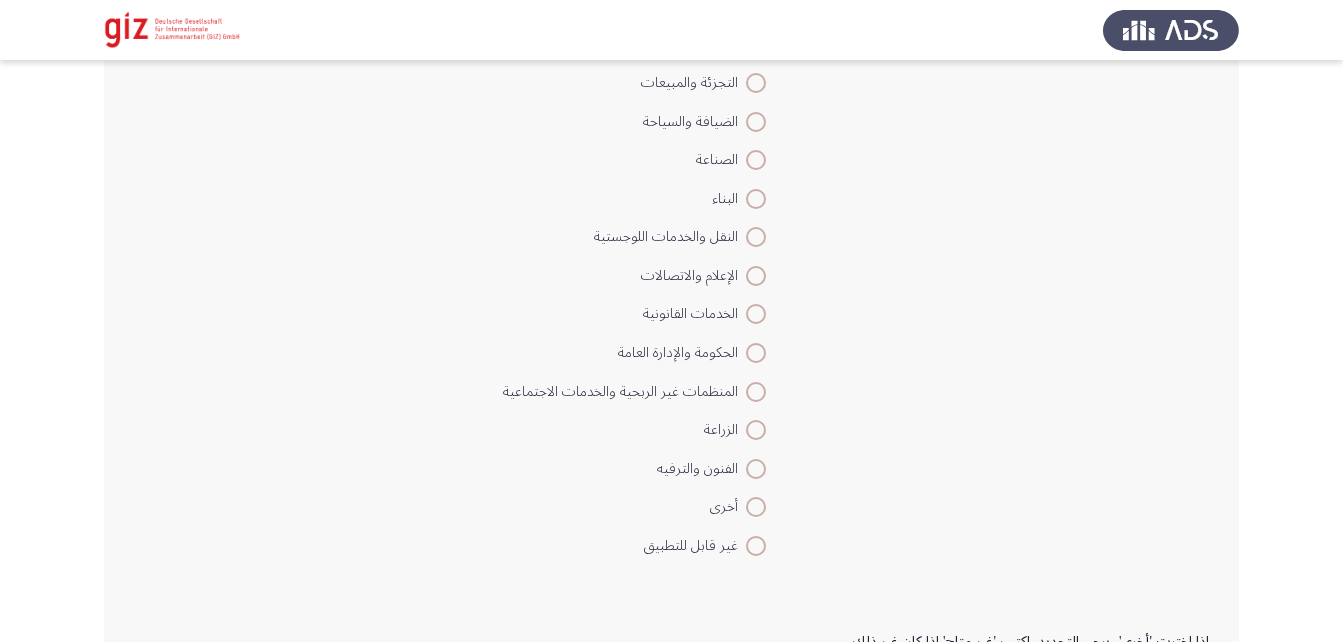 click at bounding box center (756, 507) 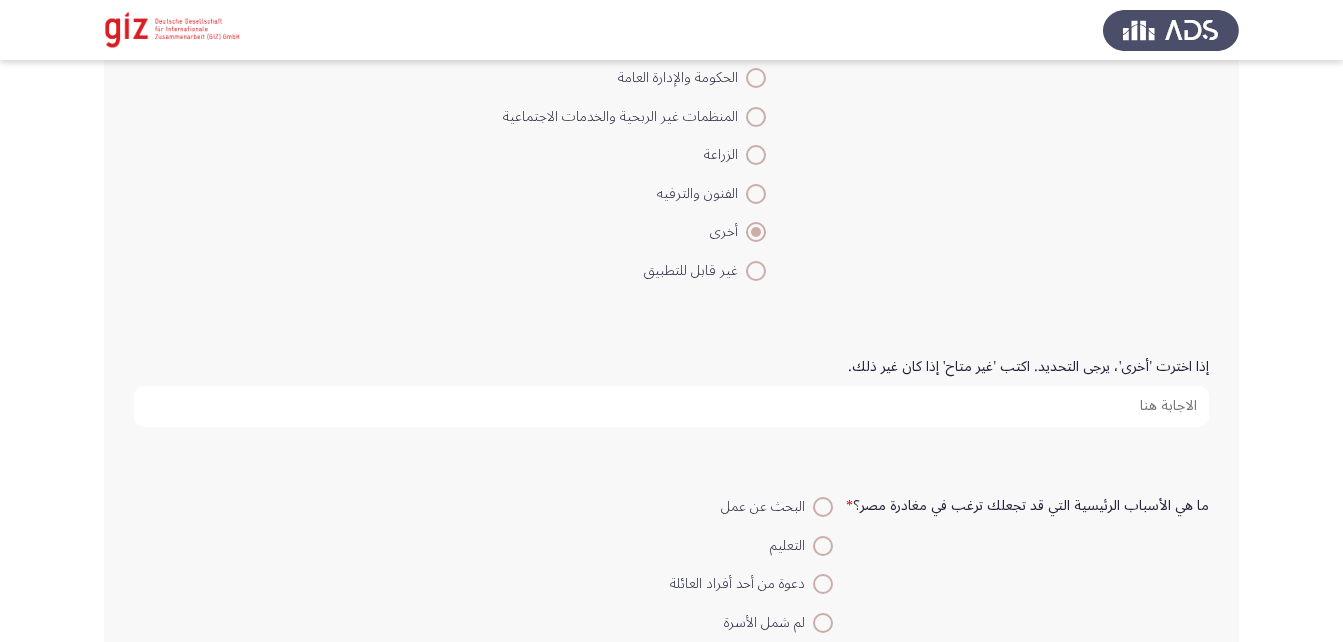 scroll, scrollTop: 1516, scrollLeft: 0, axis: vertical 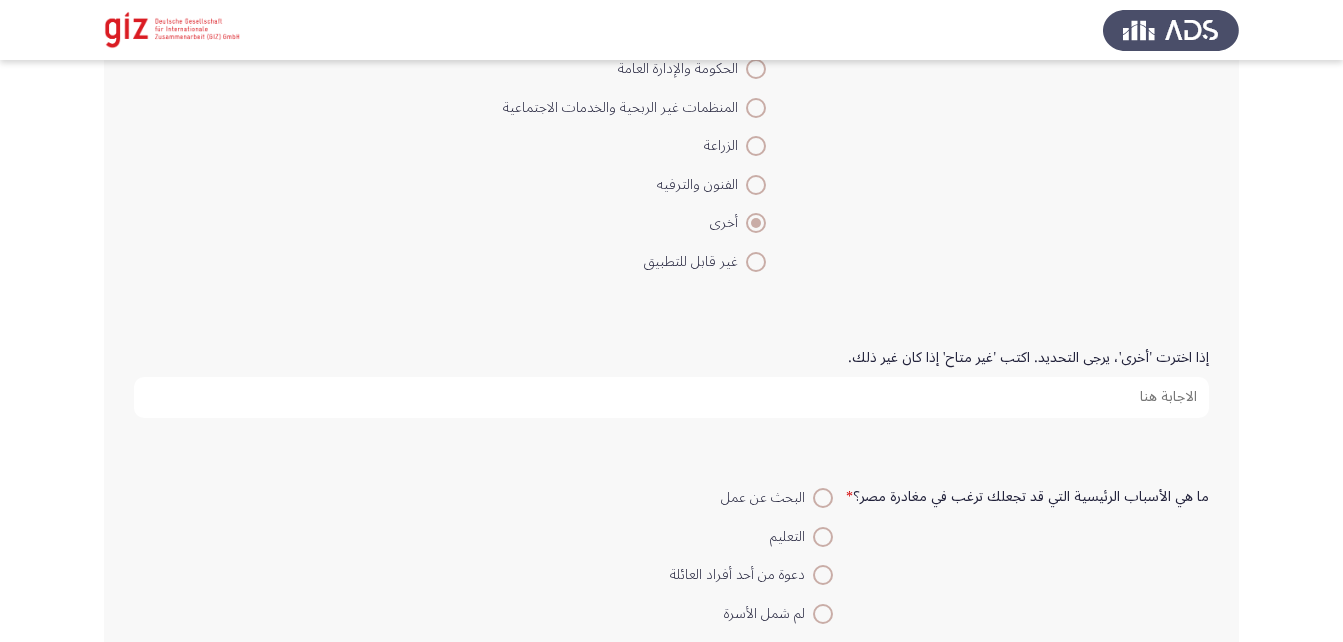 click on "إذا اخترت 'أخرى'، يرجى التحديد. اكتب 'غير متاح' إذا كان غير ذلك." at bounding box center [671, 397] 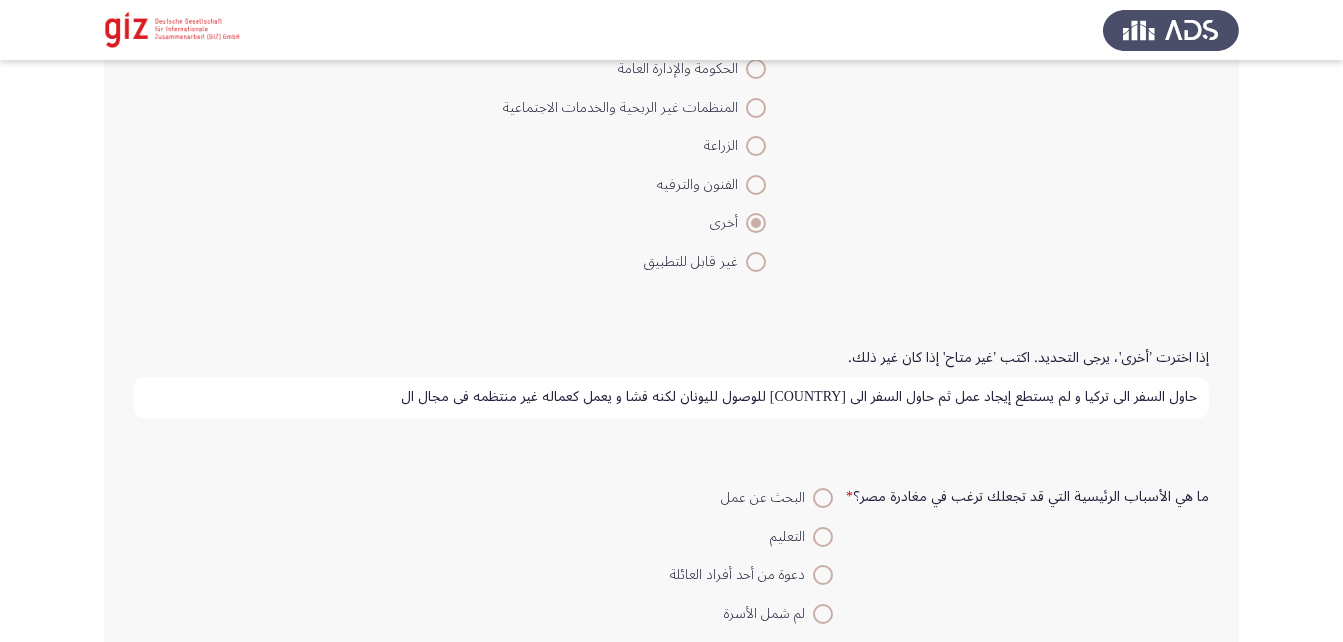 scroll, scrollTop: 5, scrollLeft: 0, axis: vertical 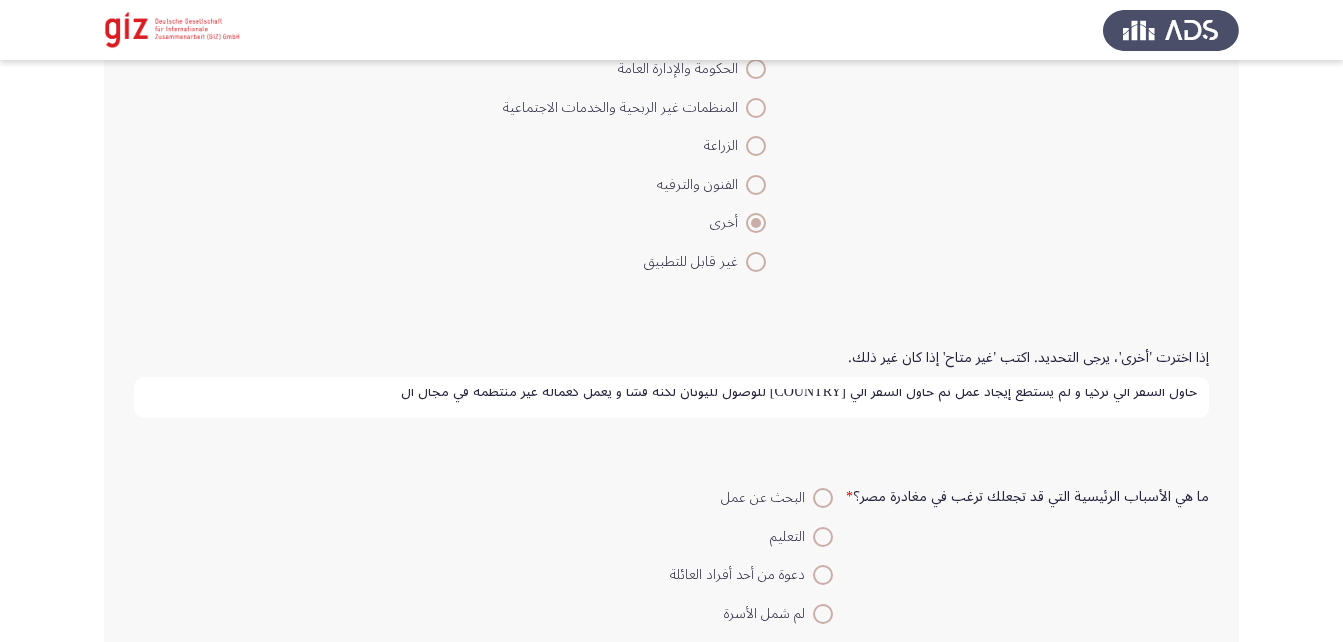 type on "حاول السفر الي تركيا و لم يستطع إيجاد عمل ثم حاول السفر الي [COUNTRY] للوصول لليونان لكنه فشا و يعمل كعماله غير منتظمه في مجال ال" 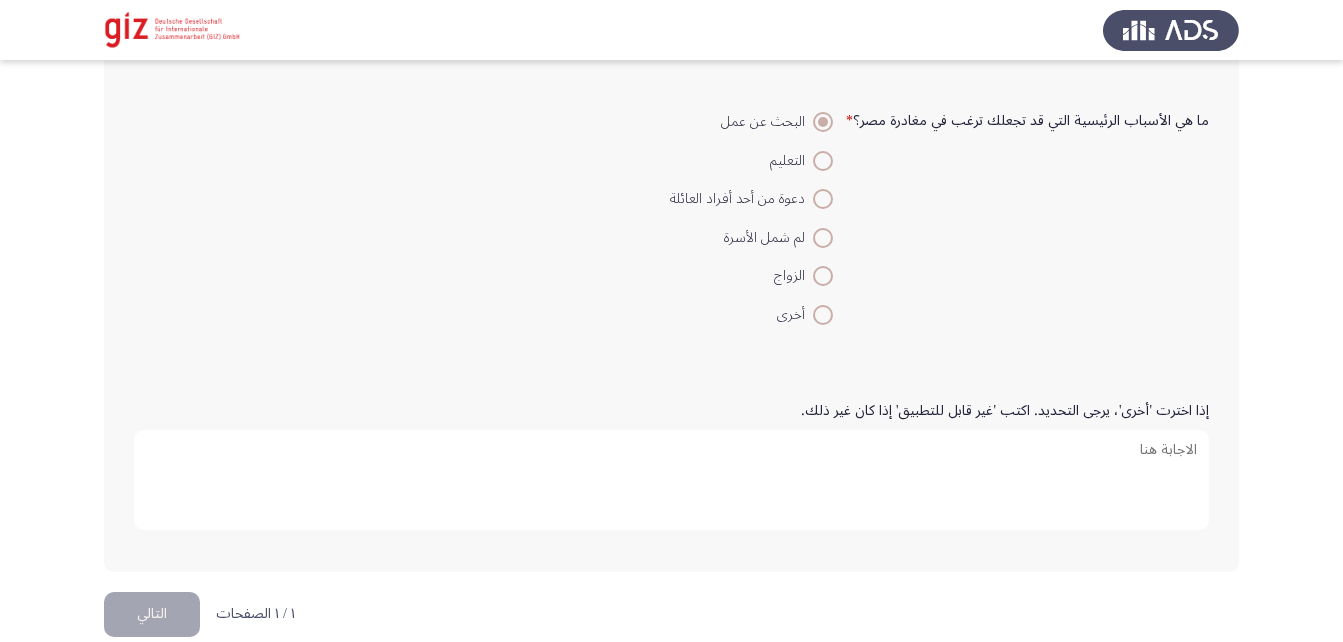 scroll, scrollTop: 1893, scrollLeft: 0, axis: vertical 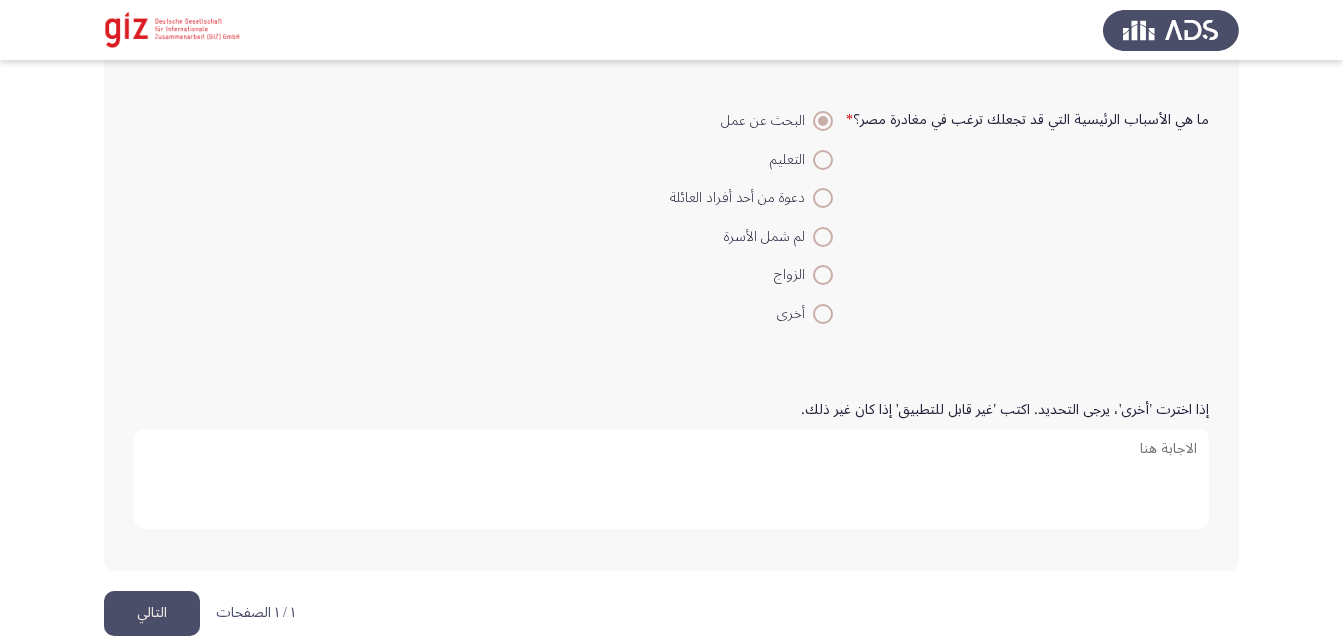 click on "إذا اخترت 'أخرى'، يرجى التحديد. اكتب 'غير قابل للتطبيق' إذا كان غير ذلك." at bounding box center (671, 479) 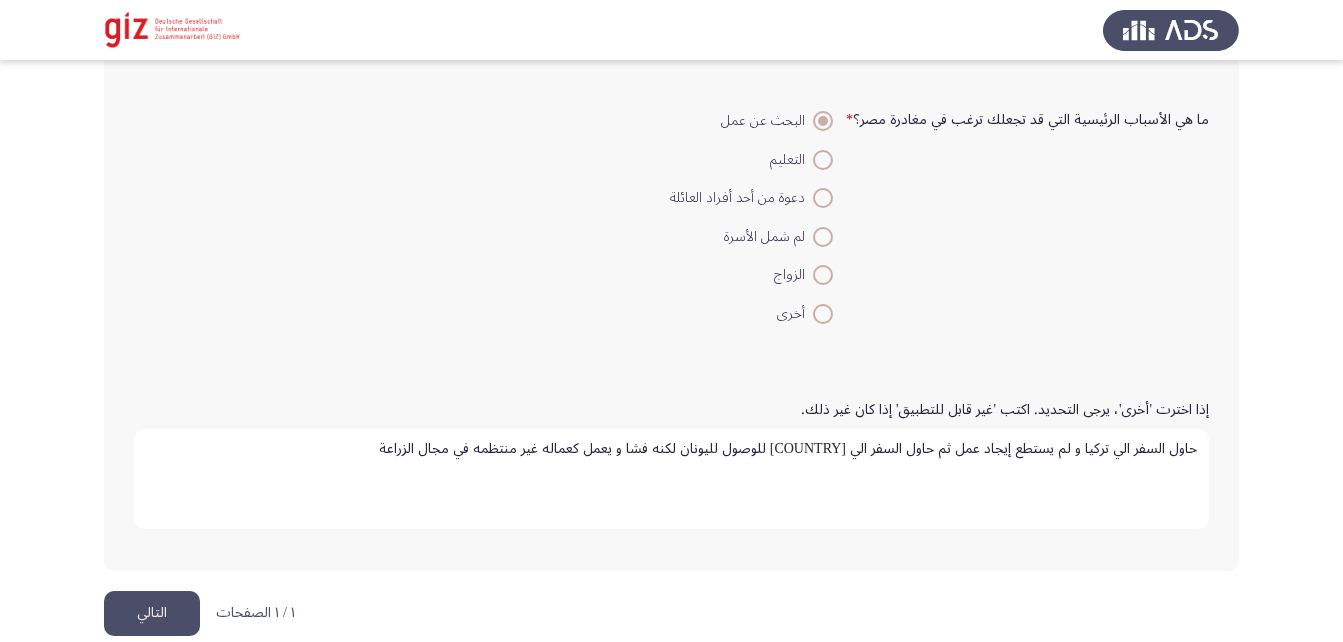 click on "حاول السفر الي تركيا و لم يستطع إيجاد عمل ثم حاول السفر الي [COUNTRY] للوصول لليونان لكنه فشا و يعمل كعماله غير منتظمه في مجال الزراعة" at bounding box center (671, 479) 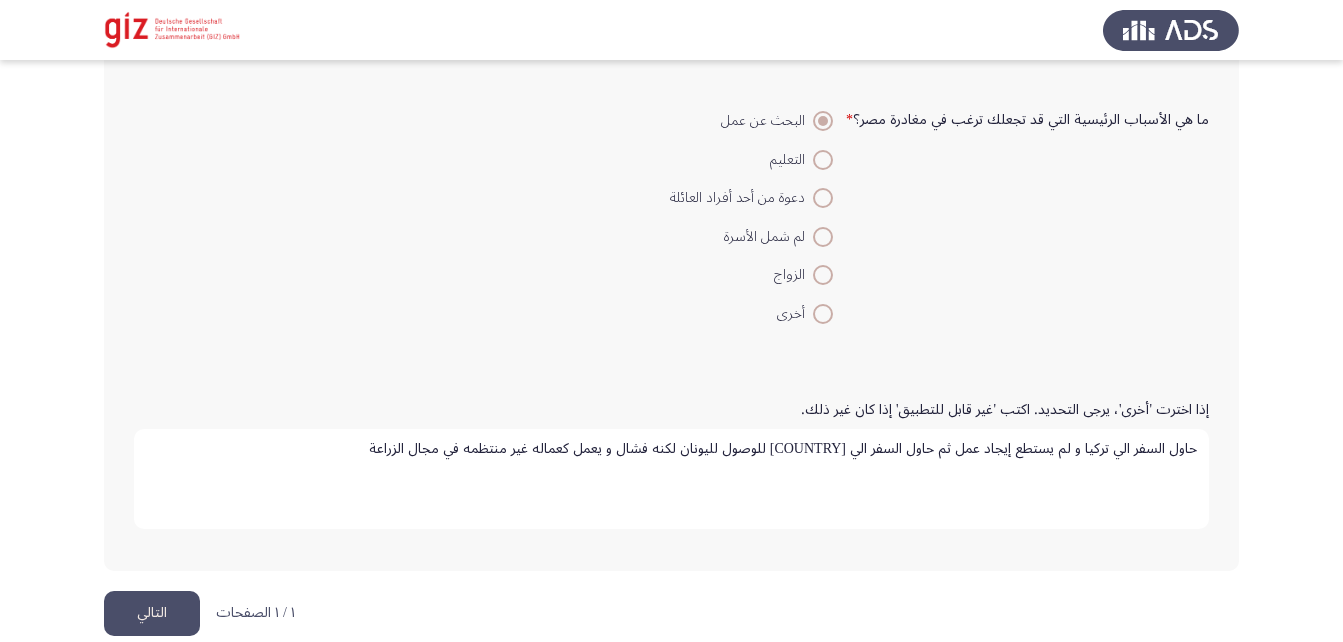click on "حاول السفر الي تركيا و لم يستطع إيجاد عمل ثم حاول السفر الي [COUNTRY] للوصول لليونان لكنه فشال و يعمل كعماله غير منتظمه في مجال الزراعة" at bounding box center [671, 479] 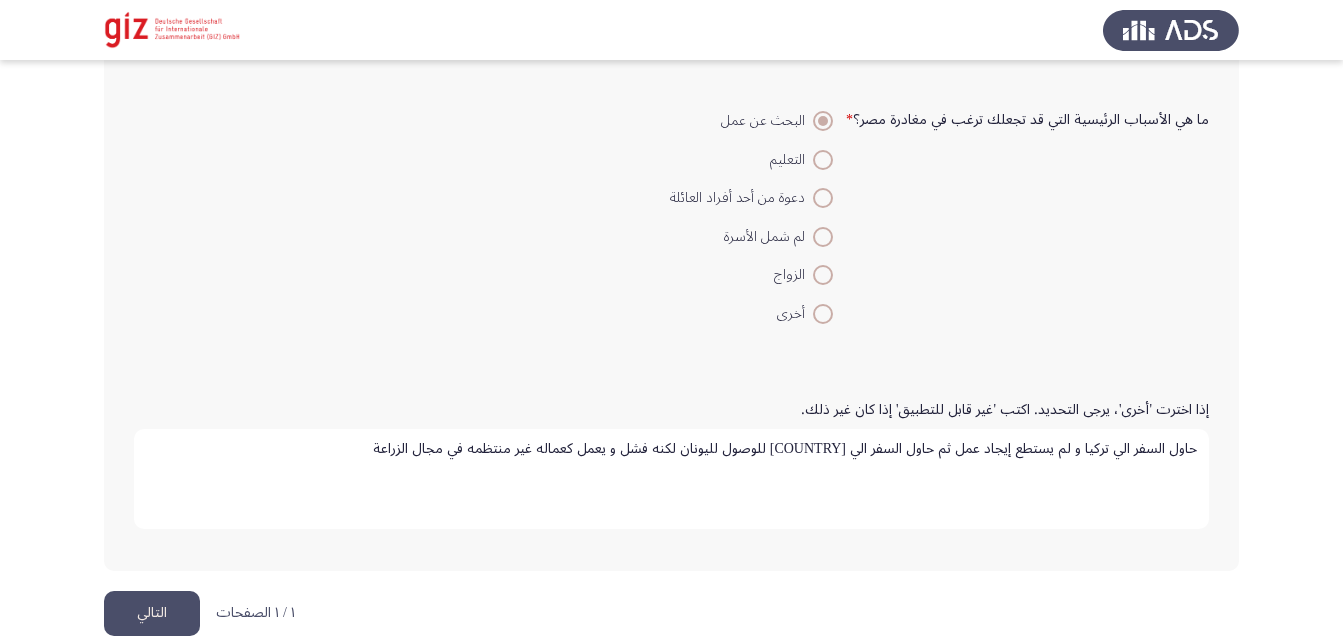 click on "حاول السفر الي تركيا و لم يستطع إيجاد عمل ثم حاول السفر الي [COUNTRY] للوصول لليونان لكنه فشل و يعمل كعماله غير منتظمه في مجال الزراعة" at bounding box center (671, 479) 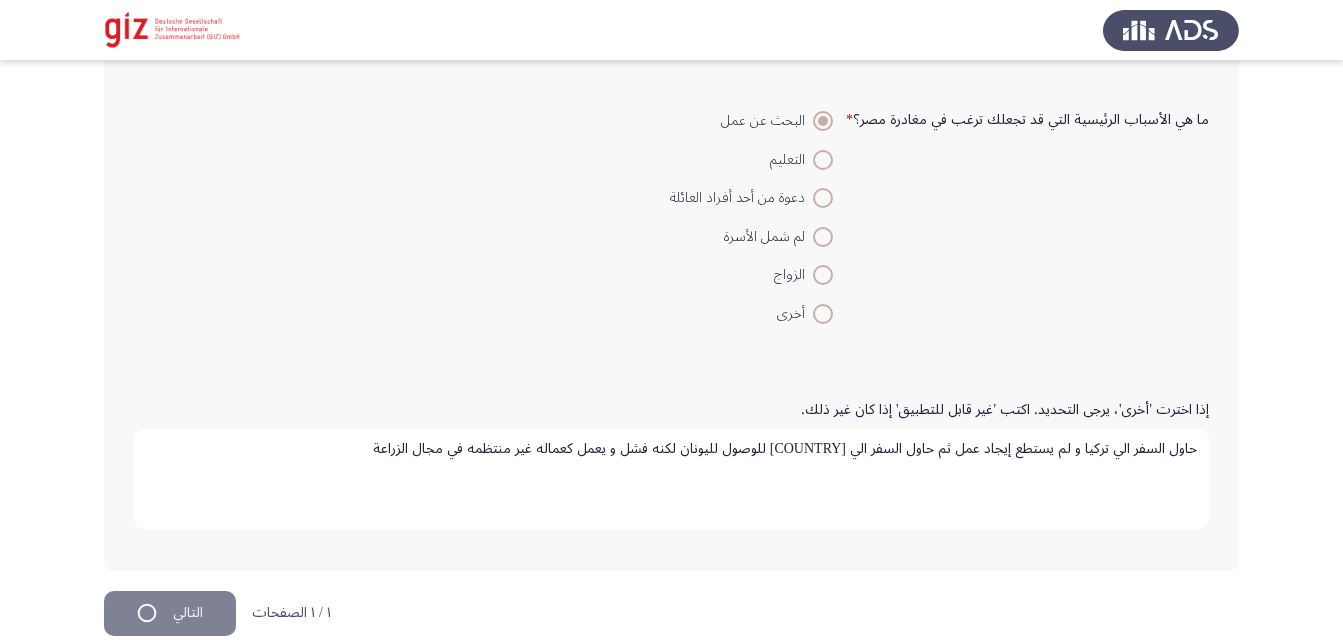 scroll, scrollTop: 0, scrollLeft: 0, axis: both 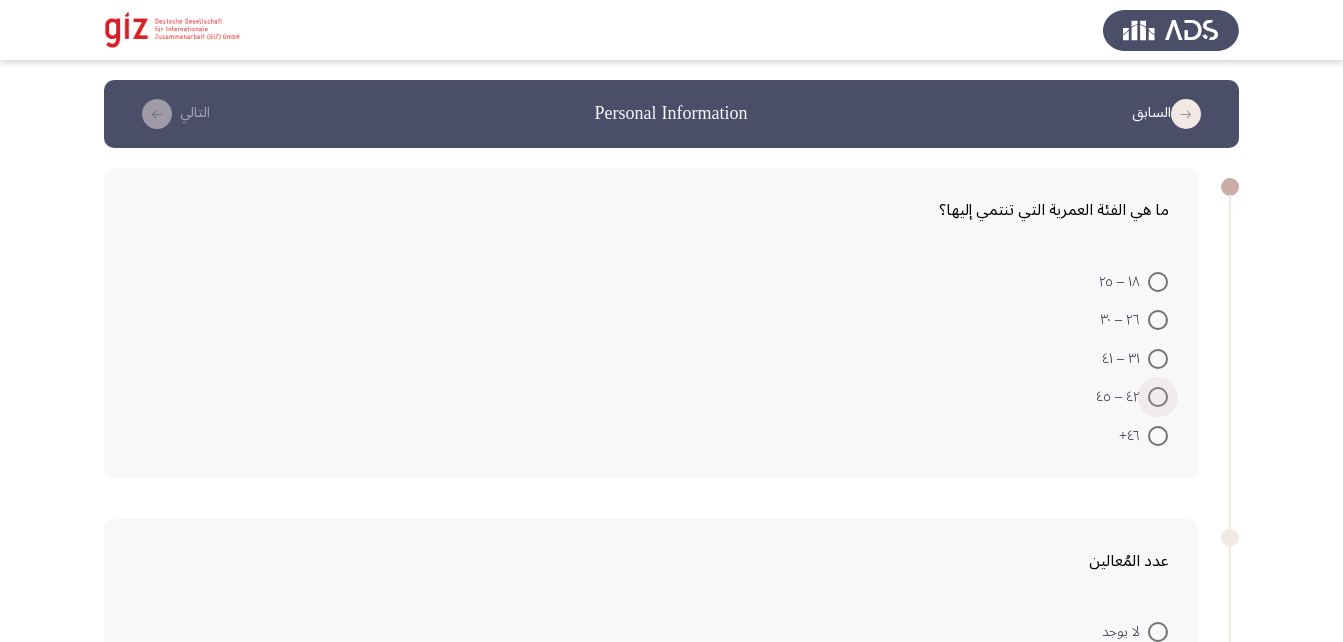 click at bounding box center (1158, 397) 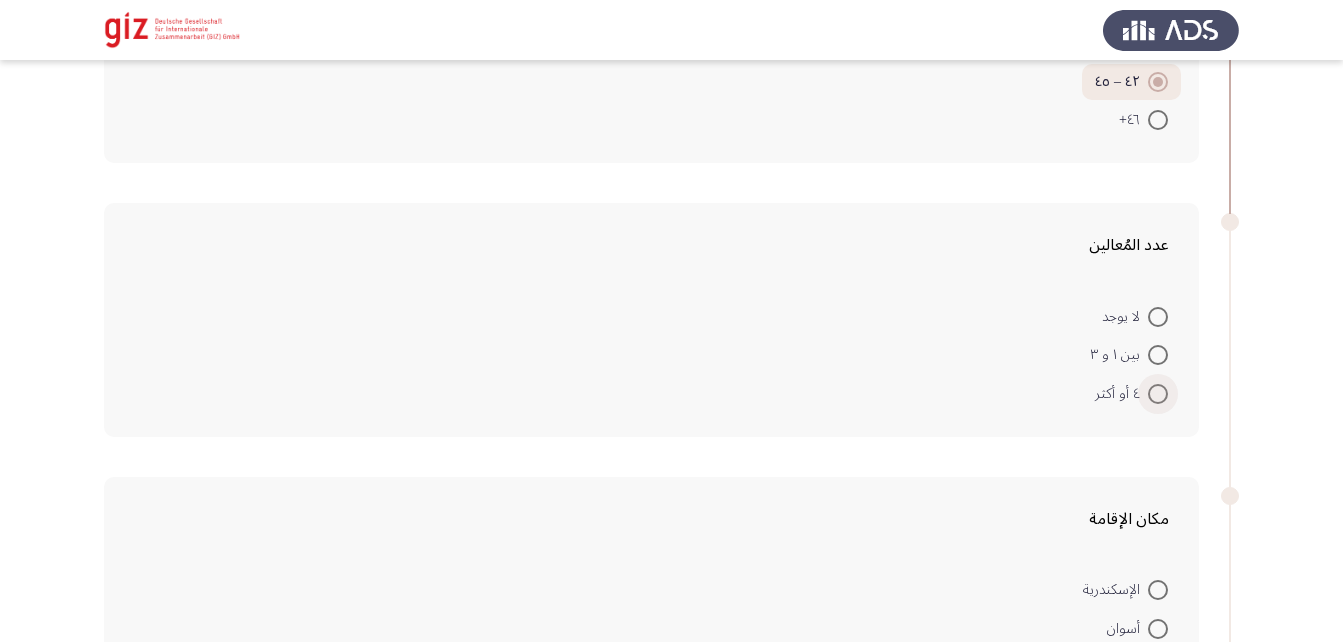 click at bounding box center (1158, 394) 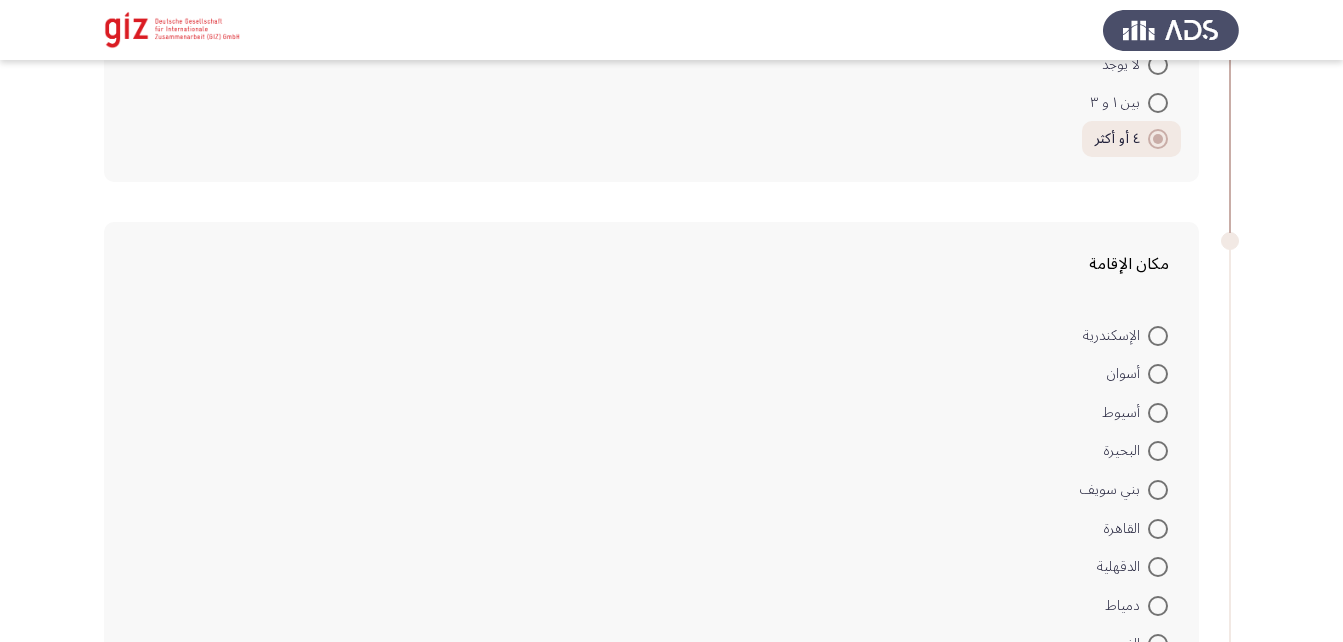 click at bounding box center [1158, 413] 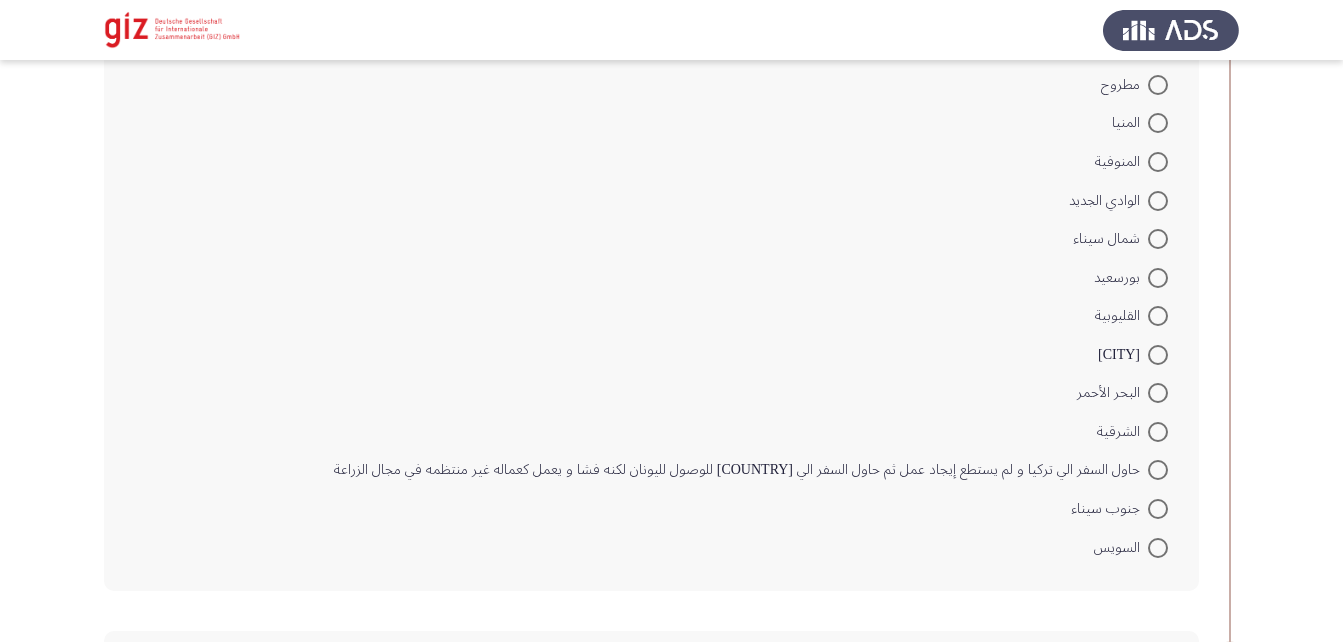 scroll, scrollTop: 1637, scrollLeft: 0, axis: vertical 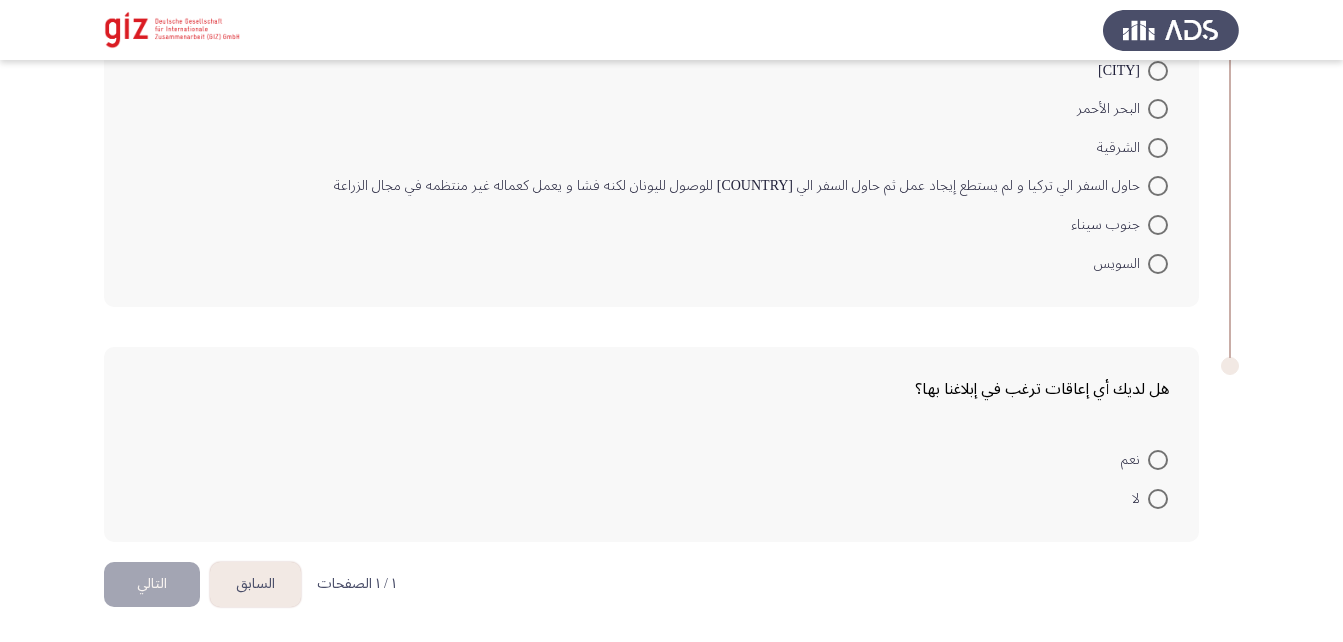 click at bounding box center [1158, 499] 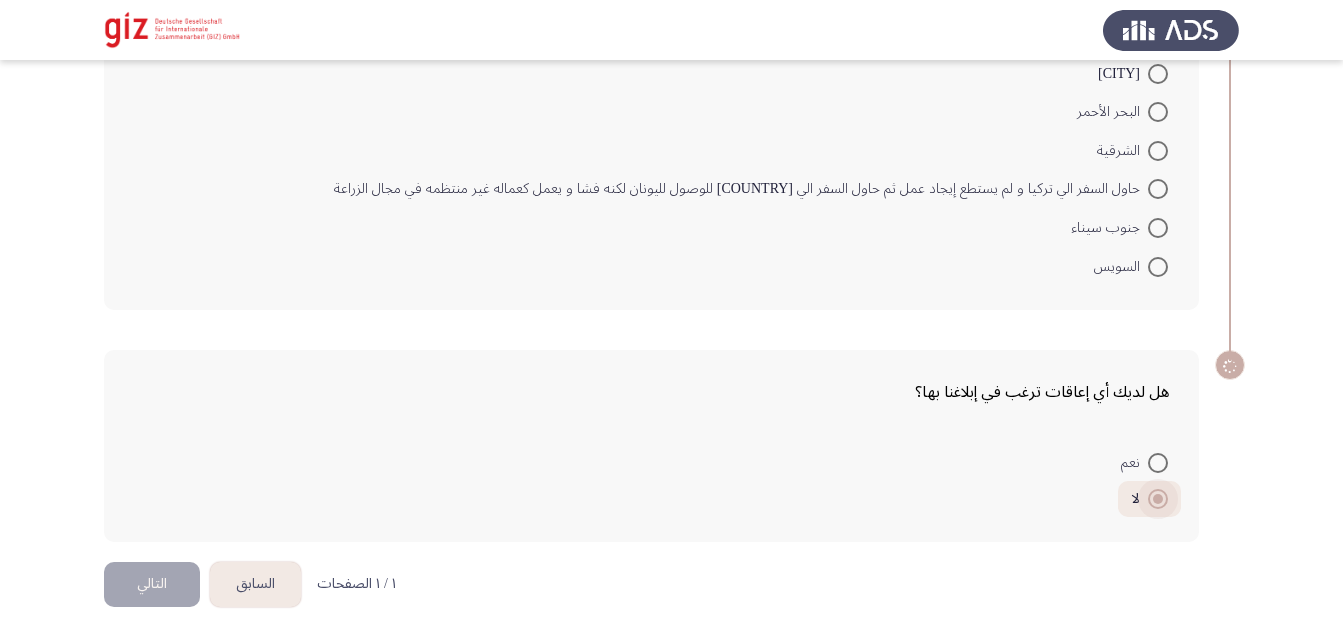 scroll, scrollTop: 1634, scrollLeft: 0, axis: vertical 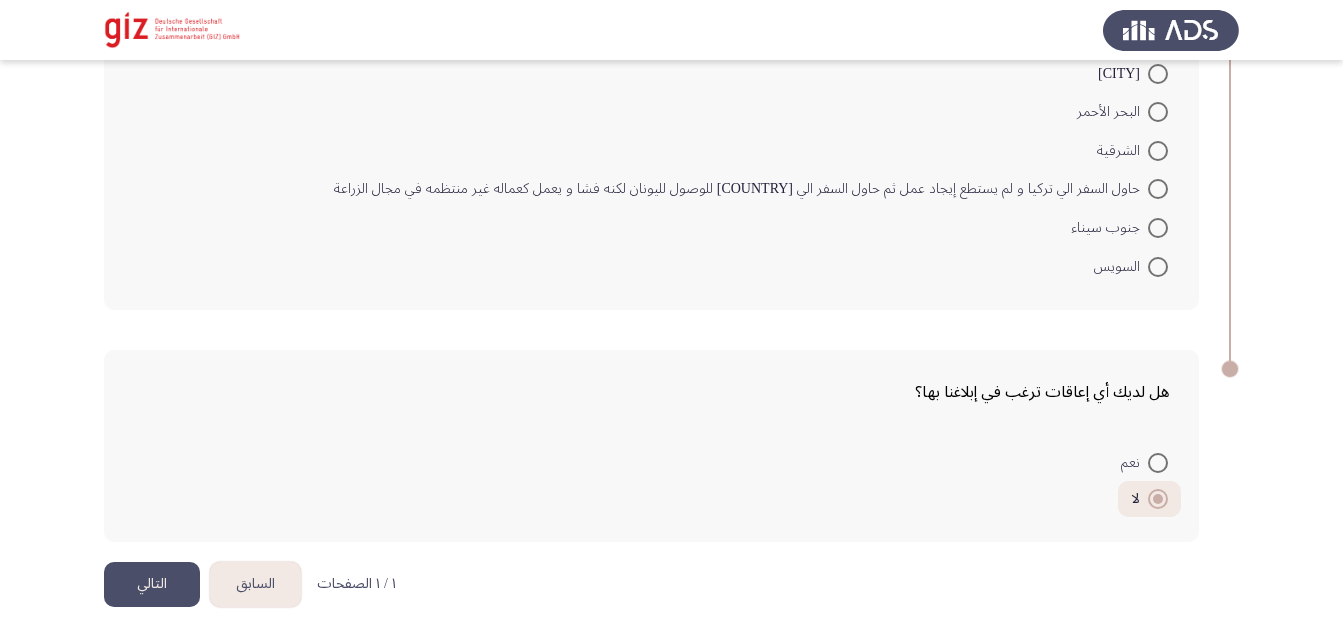 click on "التالي" 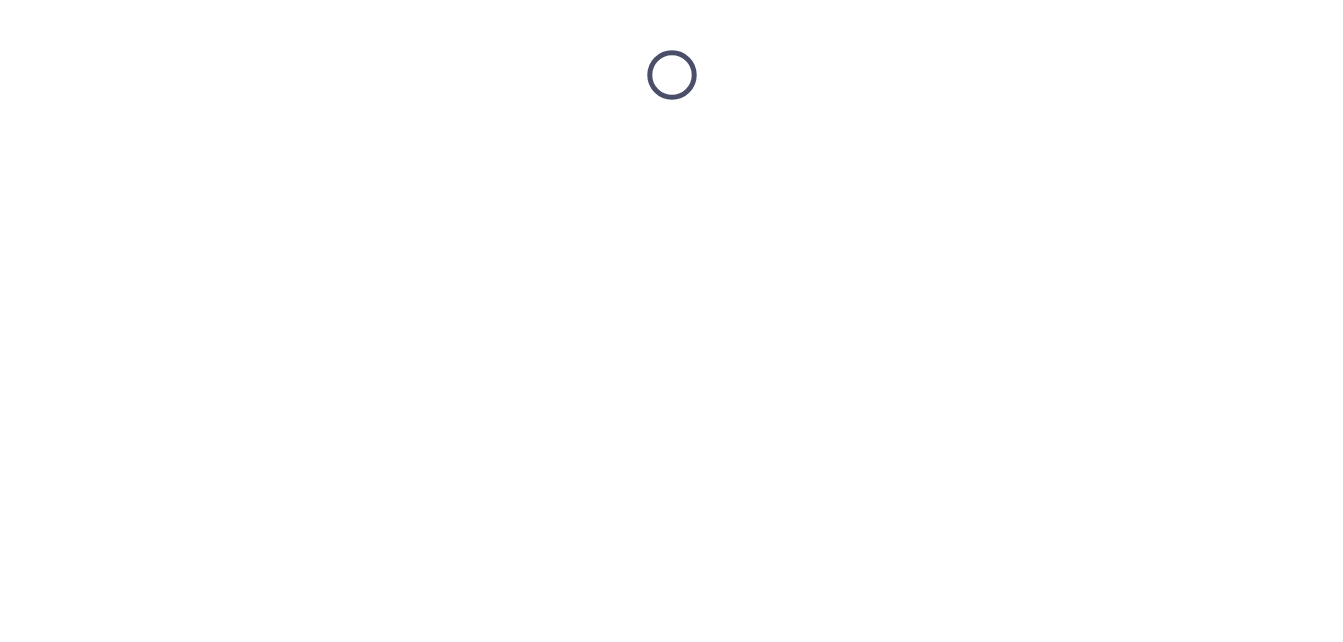 scroll, scrollTop: 0, scrollLeft: 0, axis: both 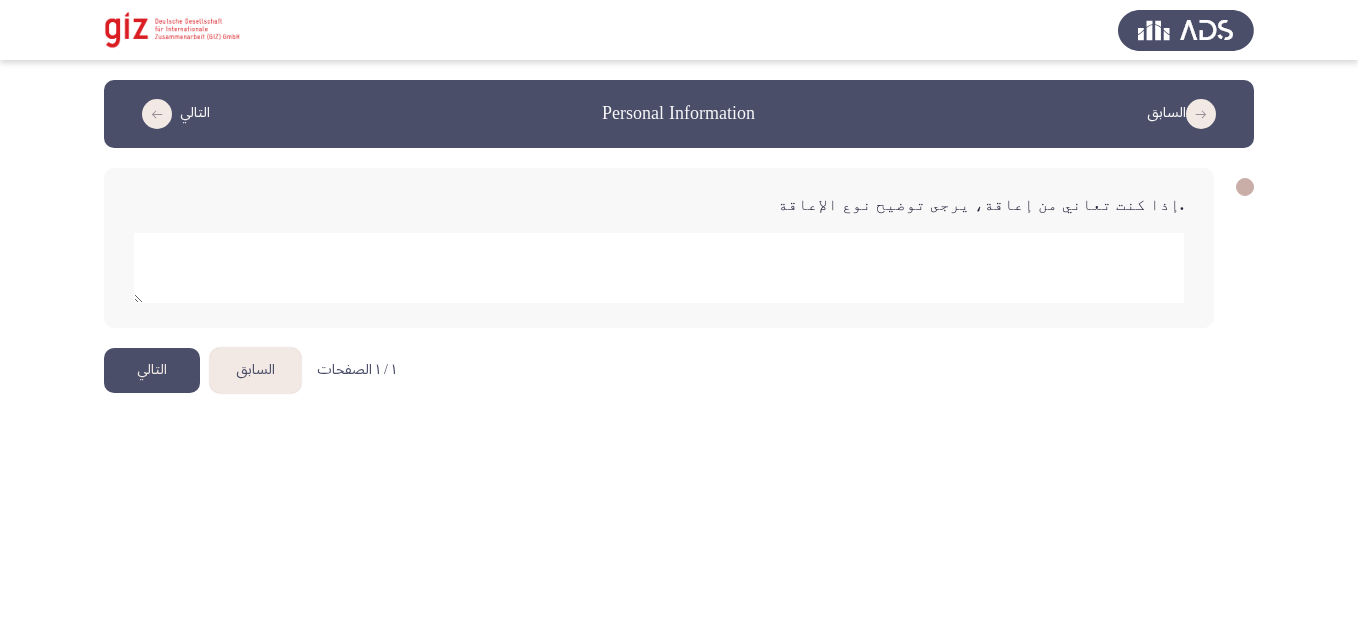 click 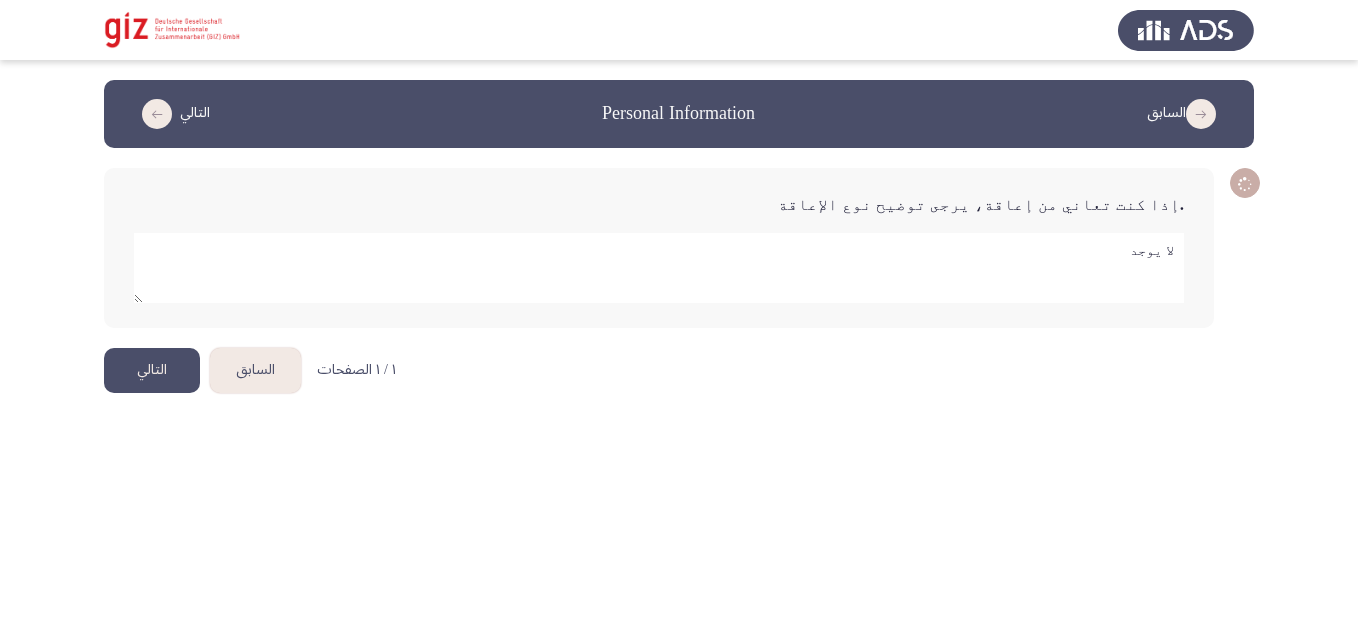 type on "لا يوجد" 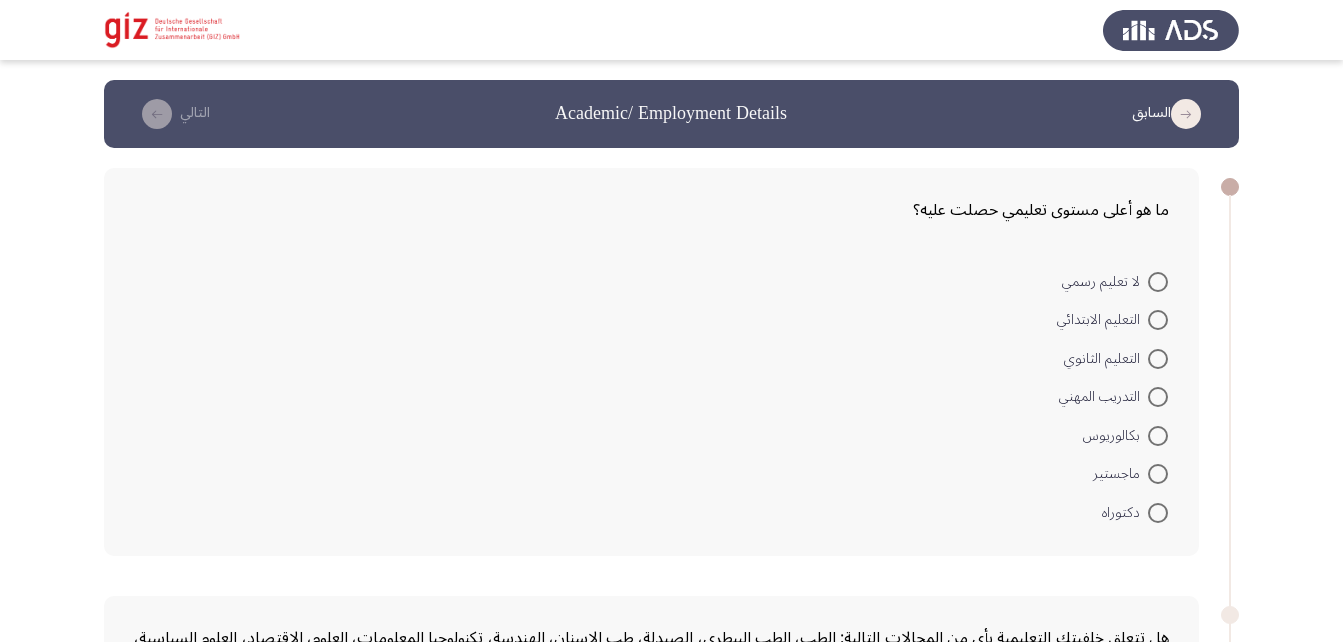 click at bounding box center [1158, 397] 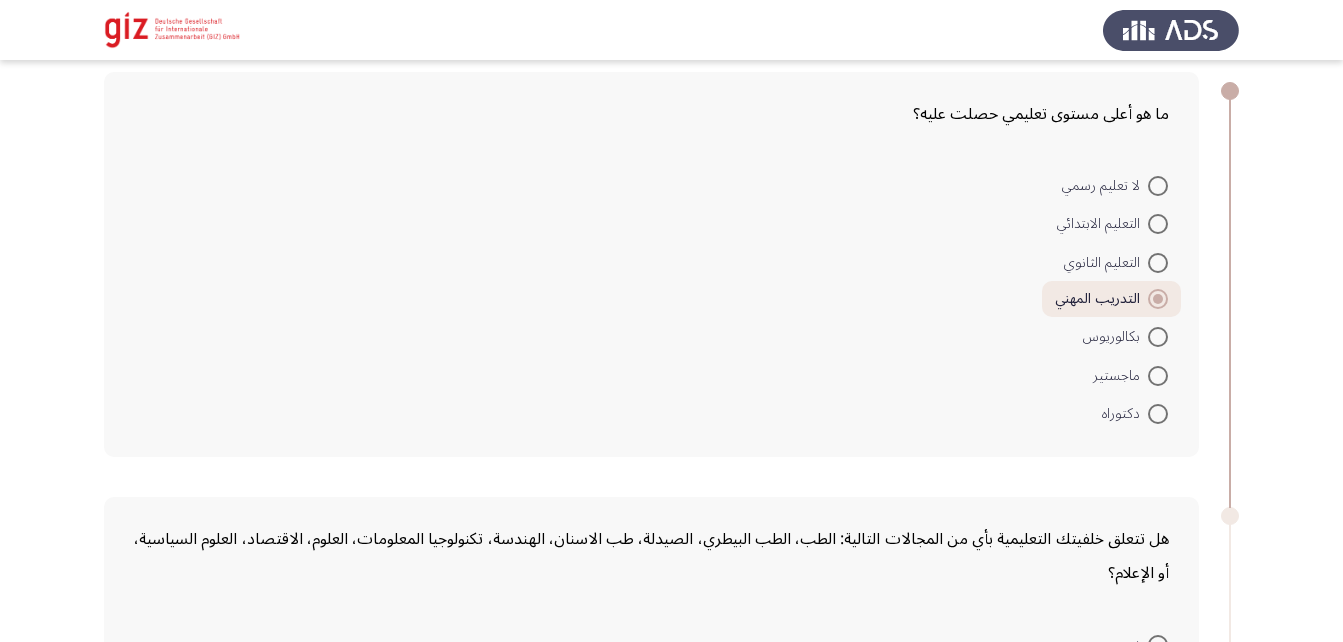 scroll, scrollTop: 552, scrollLeft: 0, axis: vertical 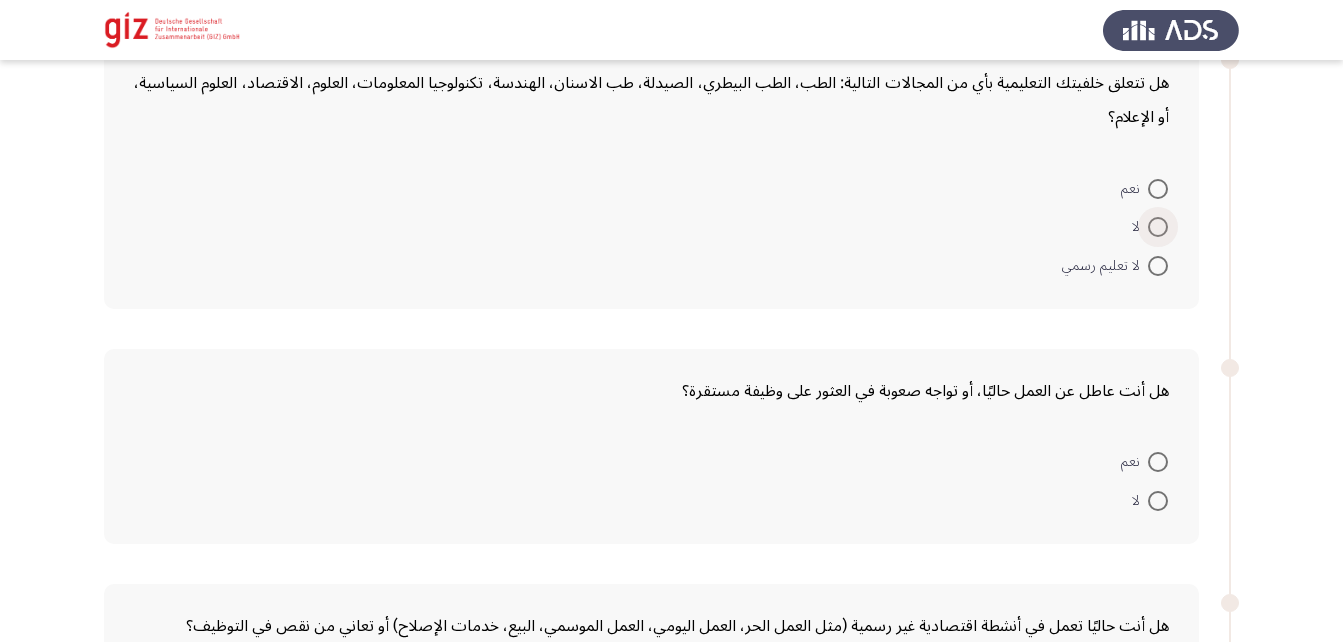 click at bounding box center [1158, 227] 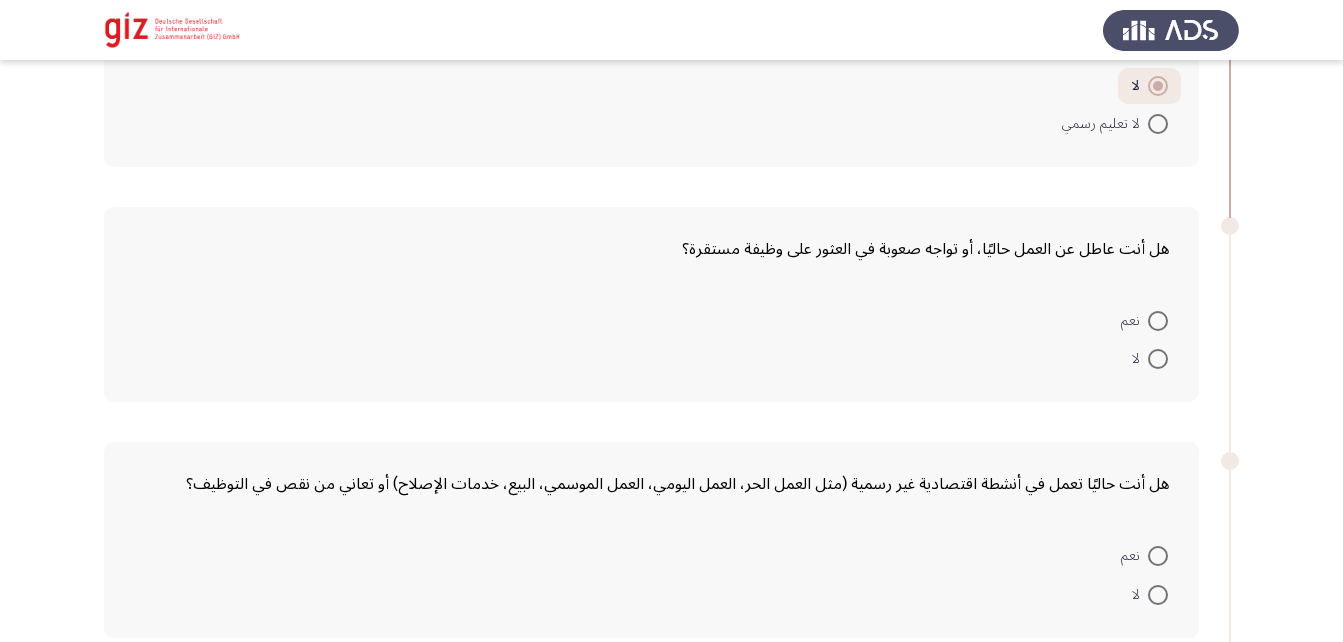 click at bounding box center (1158, 321) 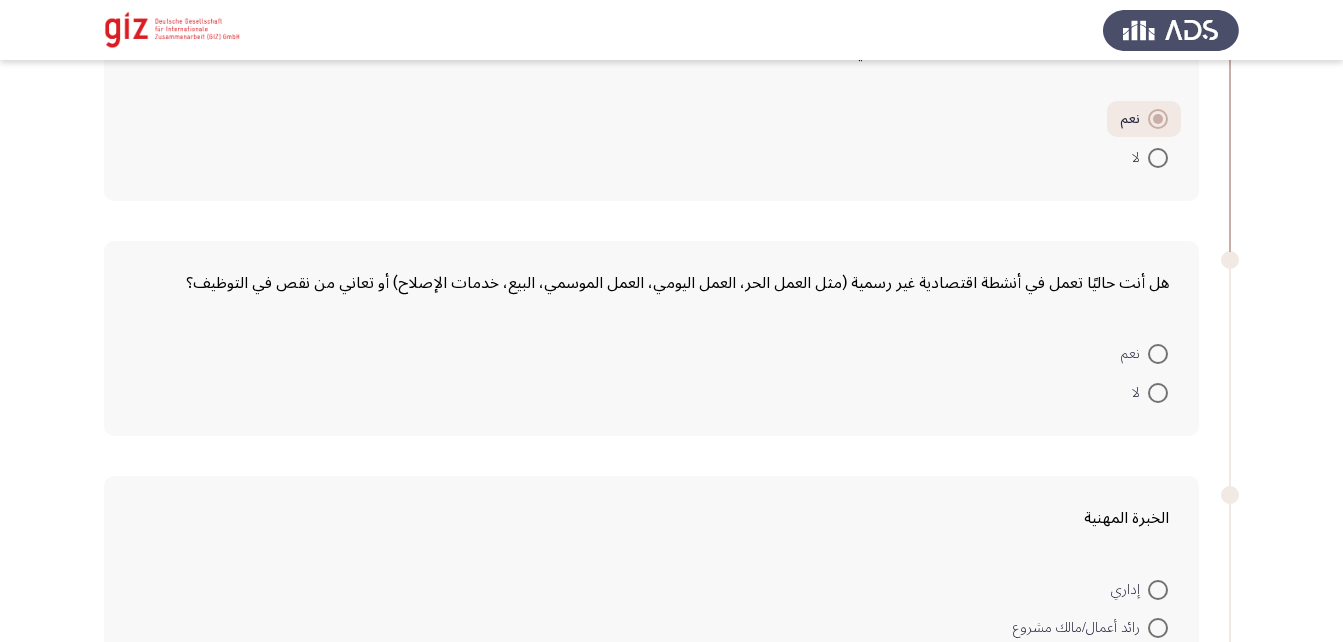 click on "نعم" at bounding box center [1144, 354] 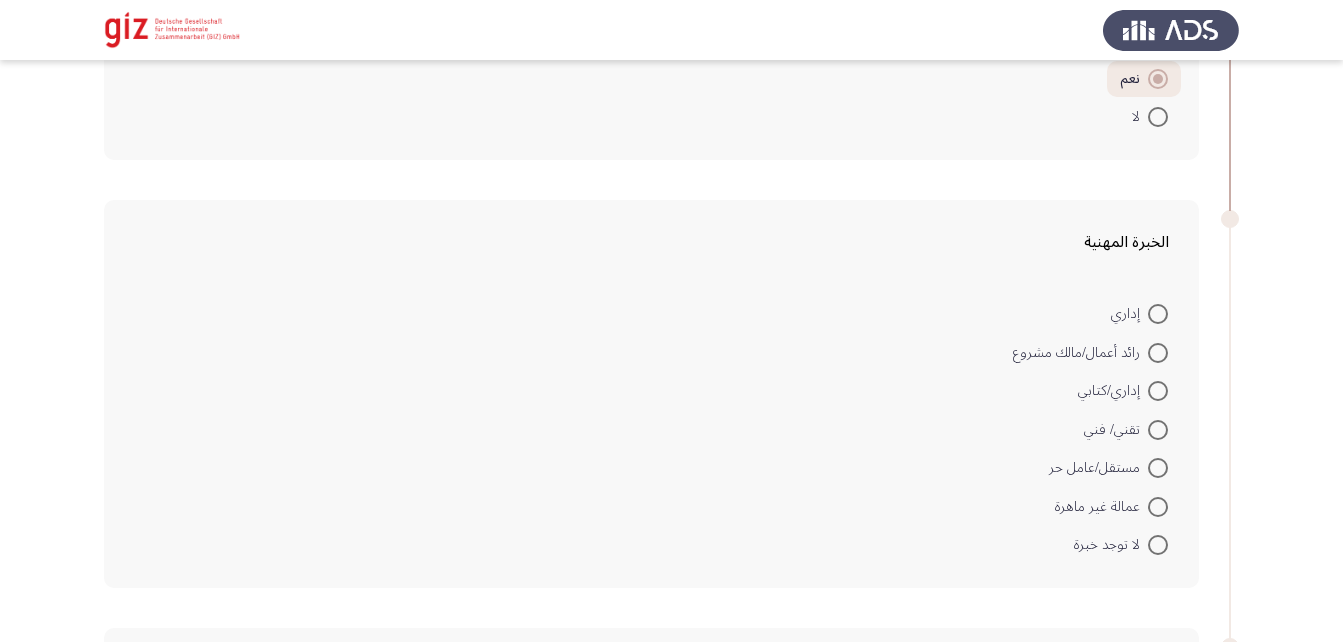 scroll, scrollTop: 1166, scrollLeft: 0, axis: vertical 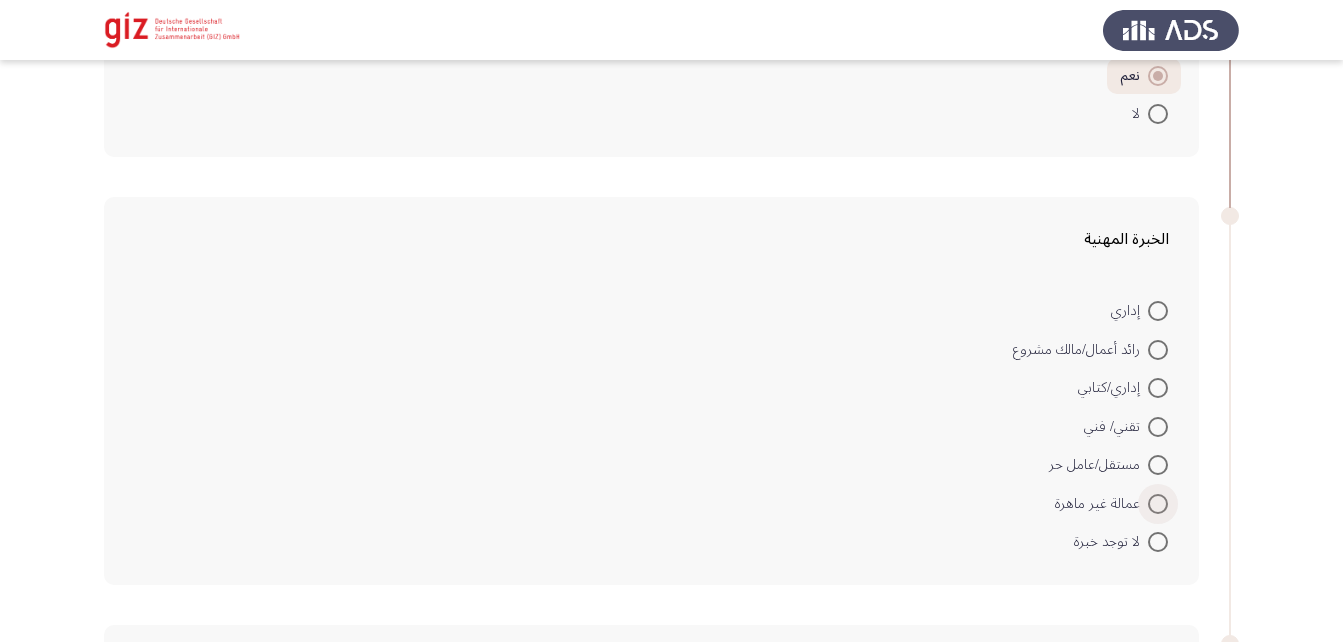 click on "عمالة غير ماهرة" at bounding box center (1101, 504) 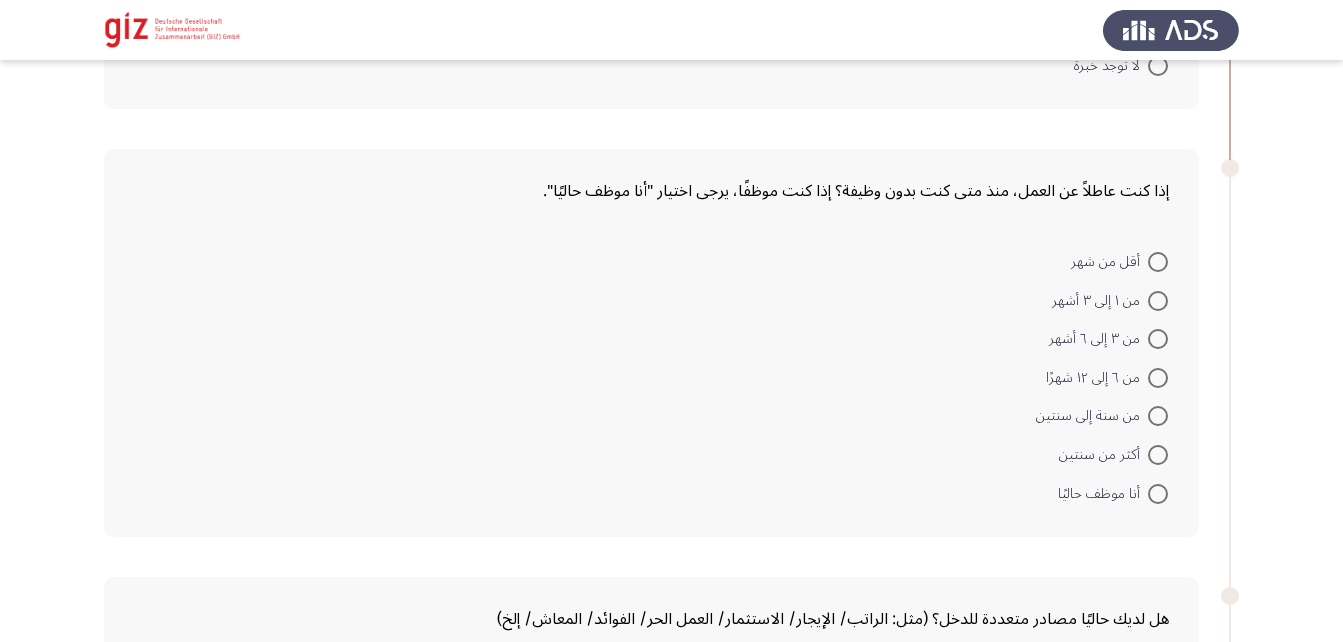 scroll, scrollTop: 1683, scrollLeft: 0, axis: vertical 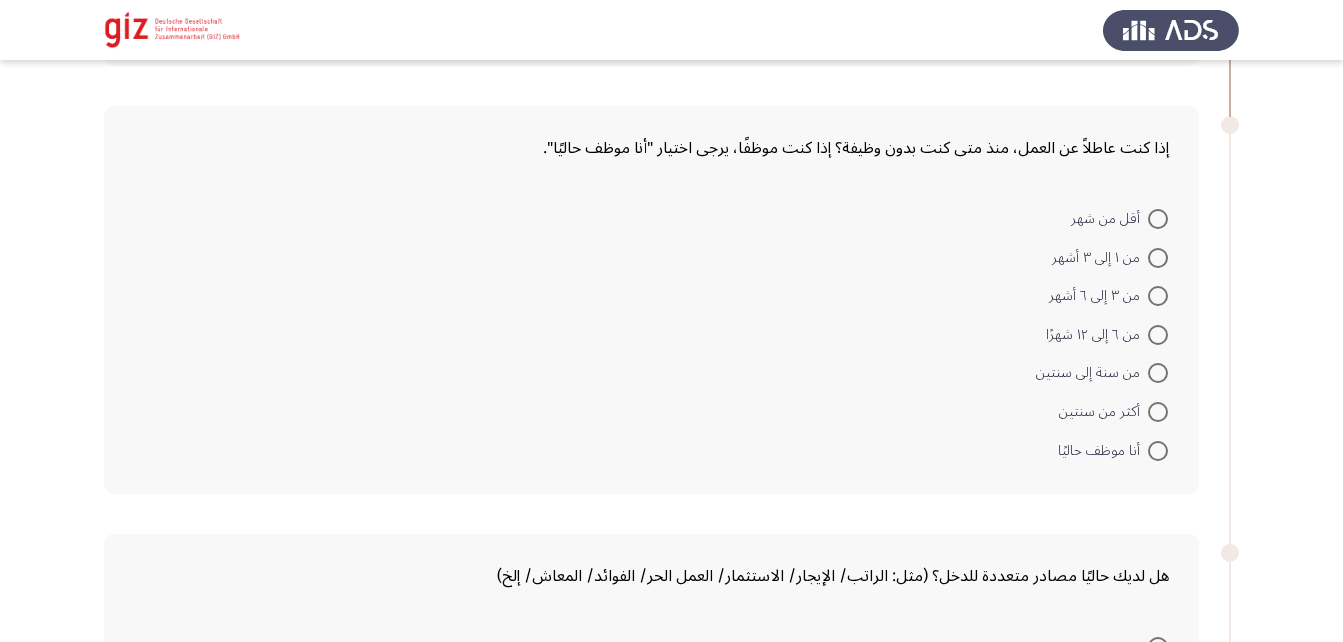 click at bounding box center [1158, 412] 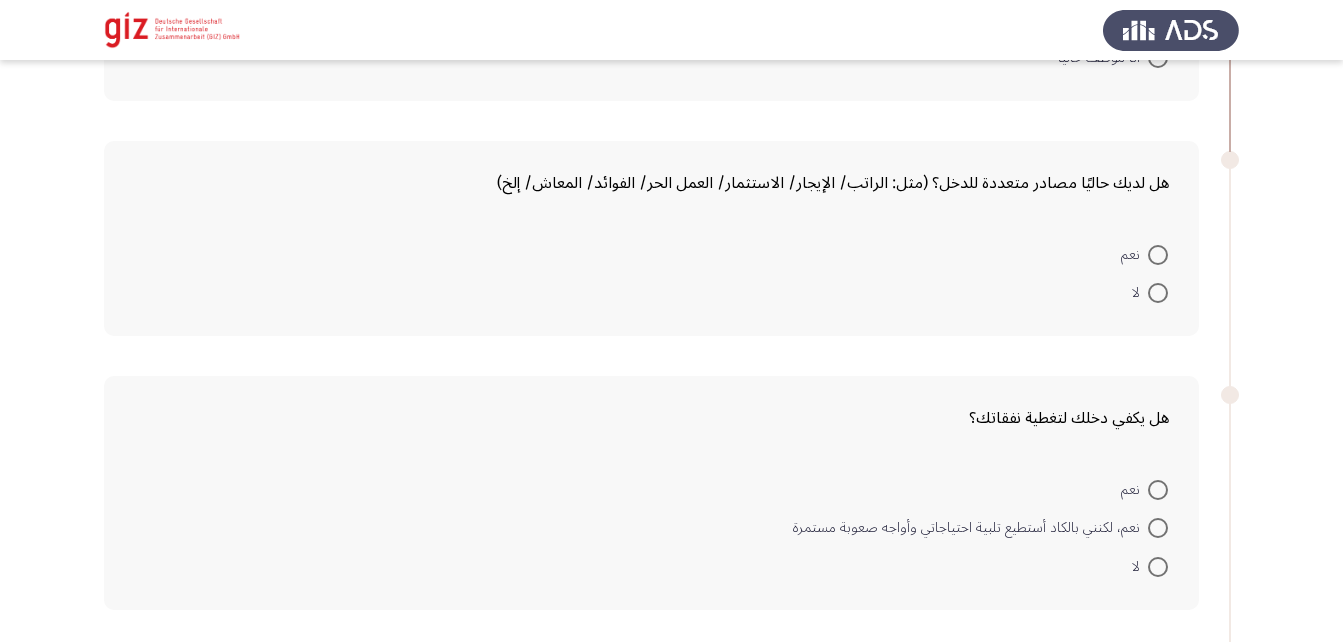 scroll, scrollTop: 2085, scrollLeft: 0, axis: vertical 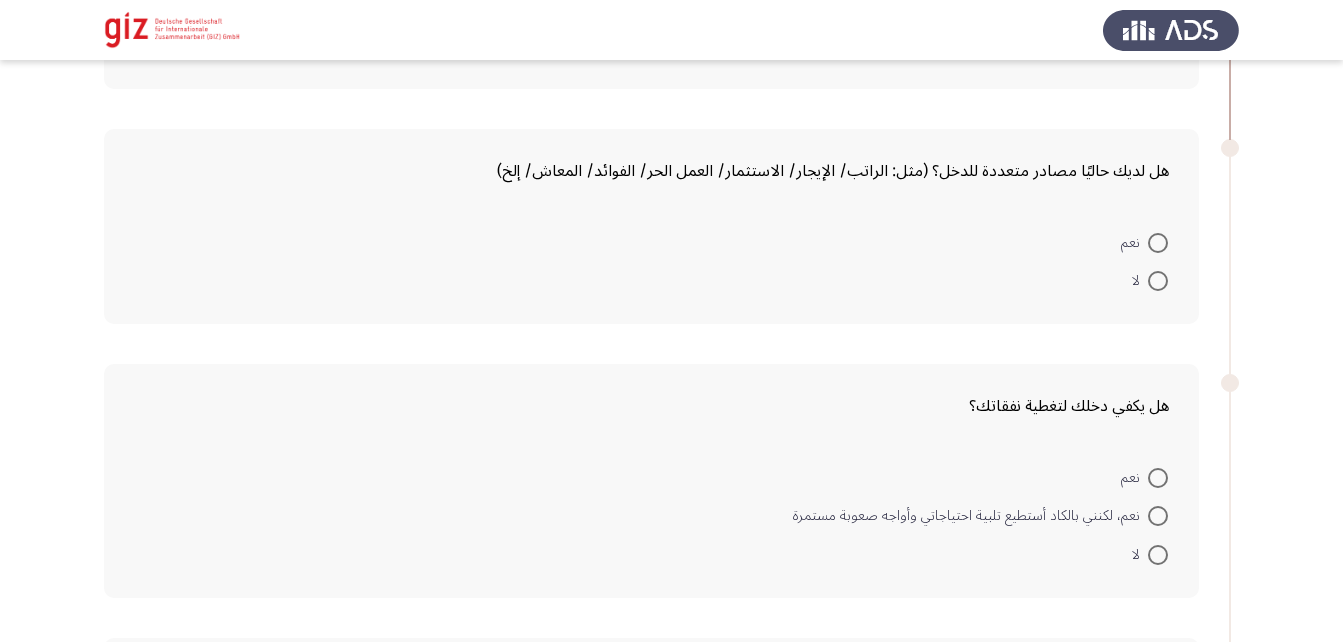 click at bounding box center (1158, 281) 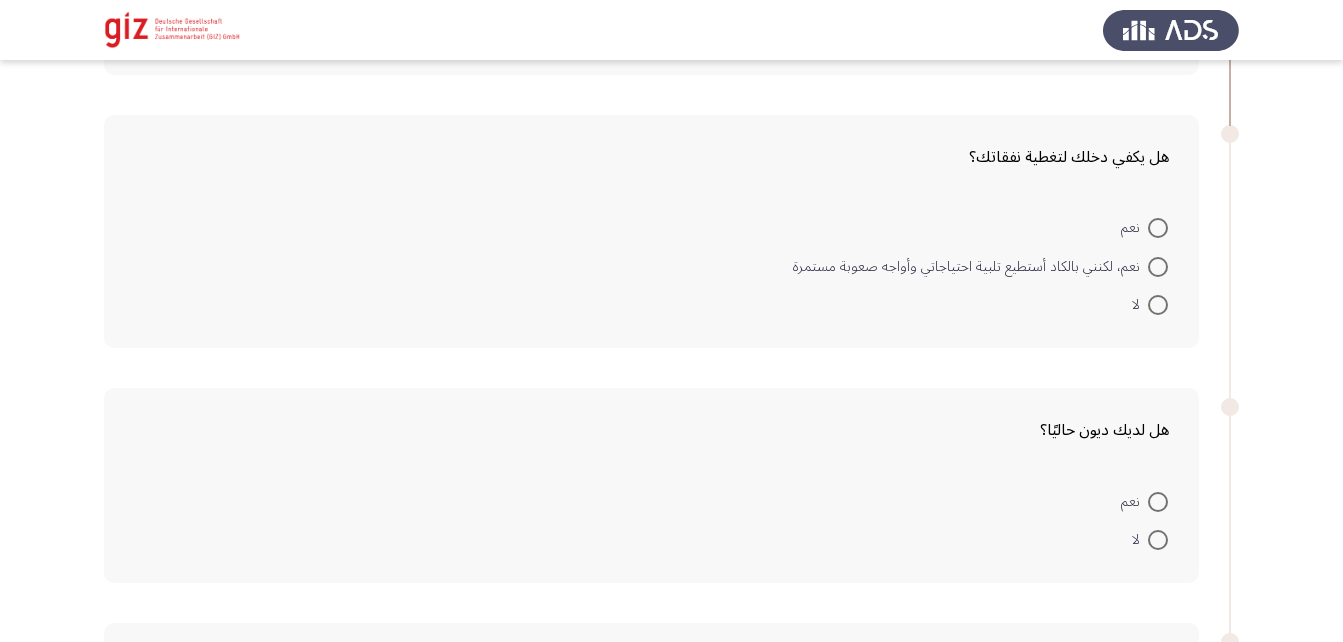 scroll, scrollTop: 2340, scrollLeft: 0, axis: vertical 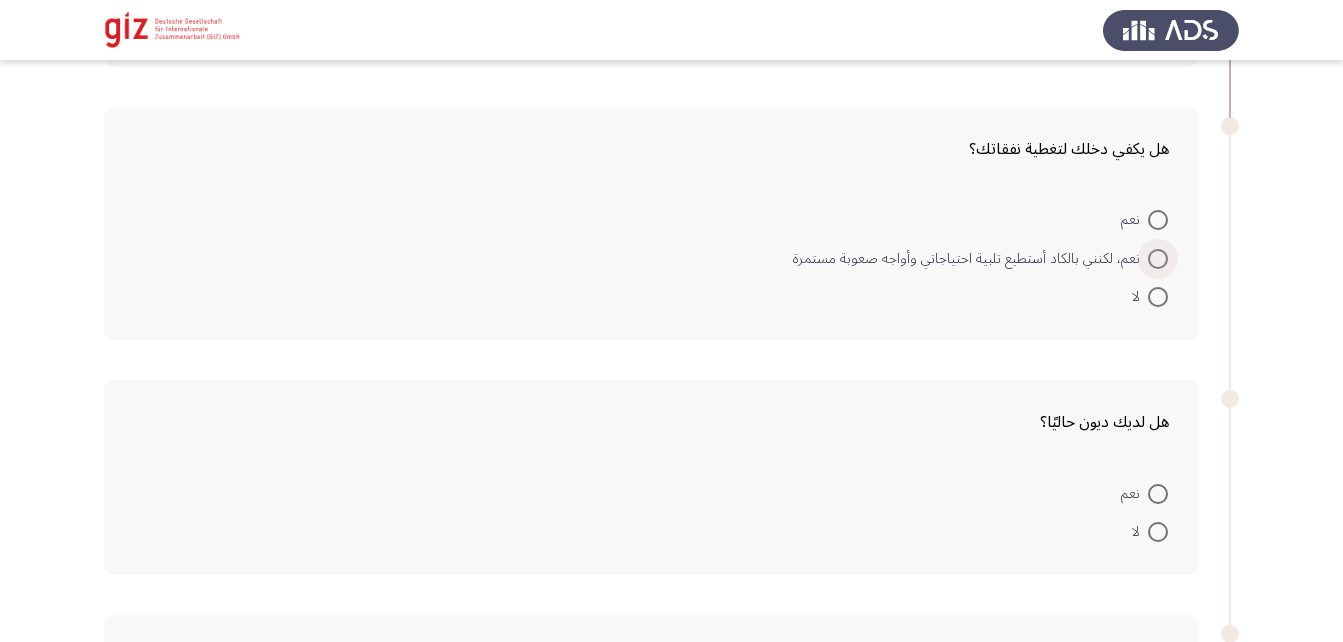 click at bounding box center (1158, 259) 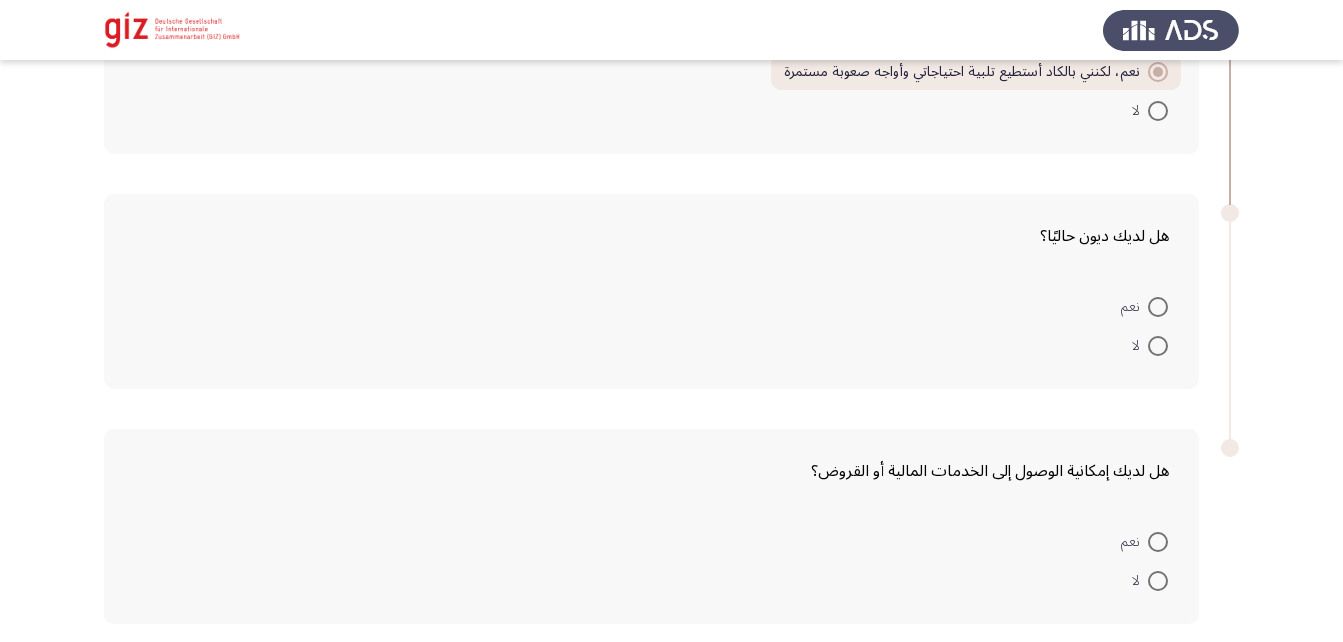 scroll, scrollTop: 2557, scrollLeft: 0, axis: vertical 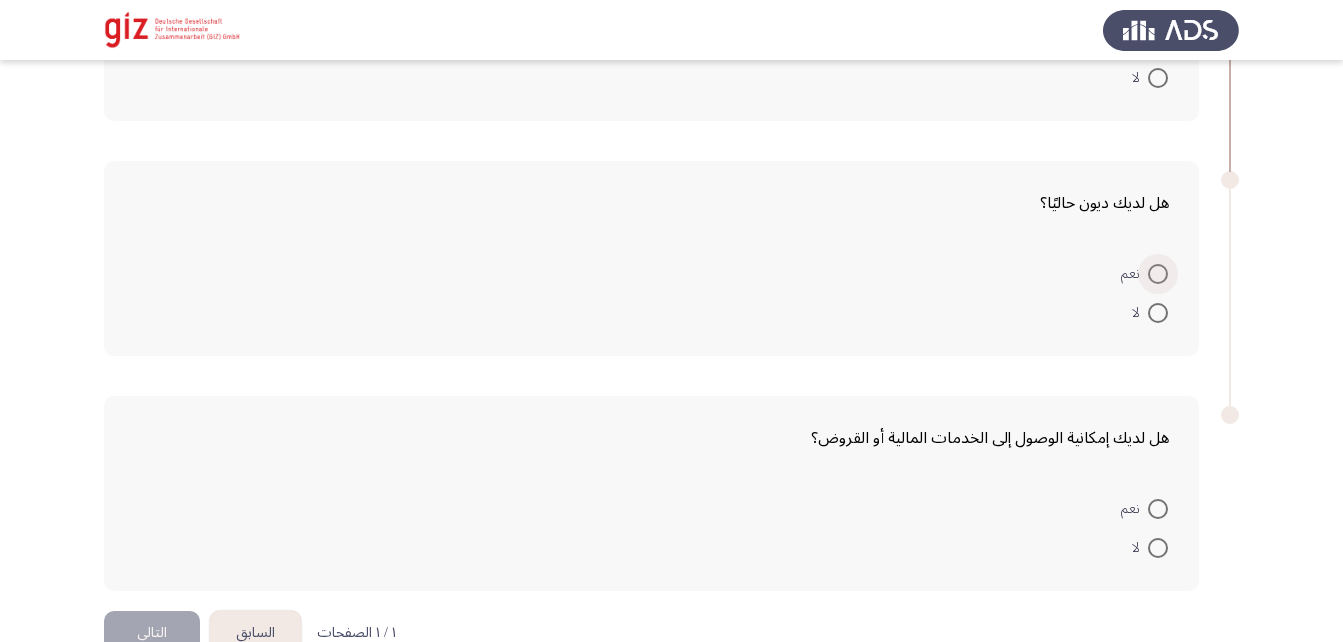click at bounding box center (1158, 274) 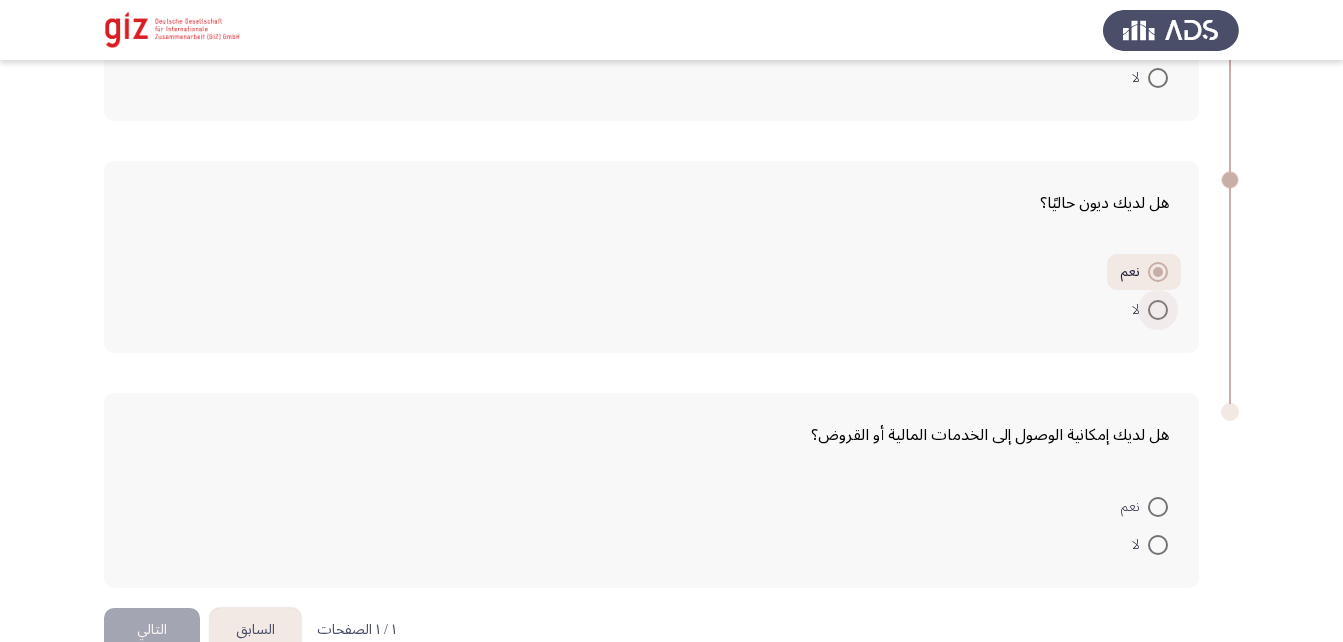 click at bounding box center (1158, 310) 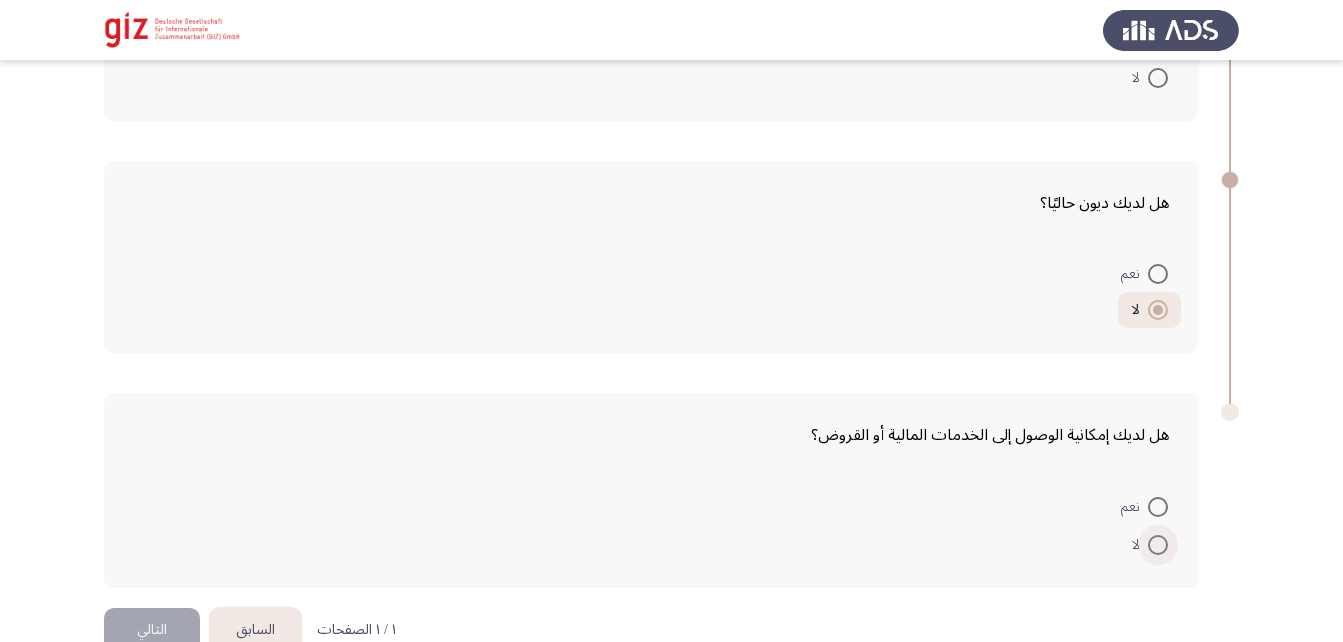 click on "لا" at bounding box center [1140, 545] 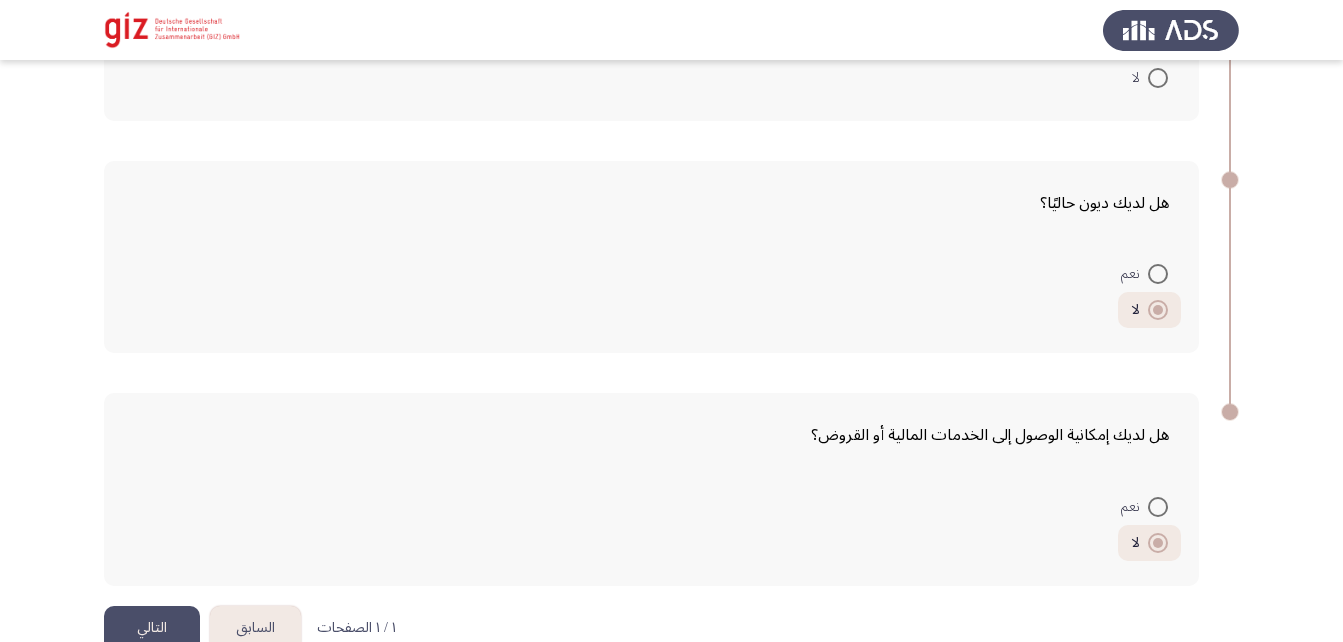 click on "التالي" 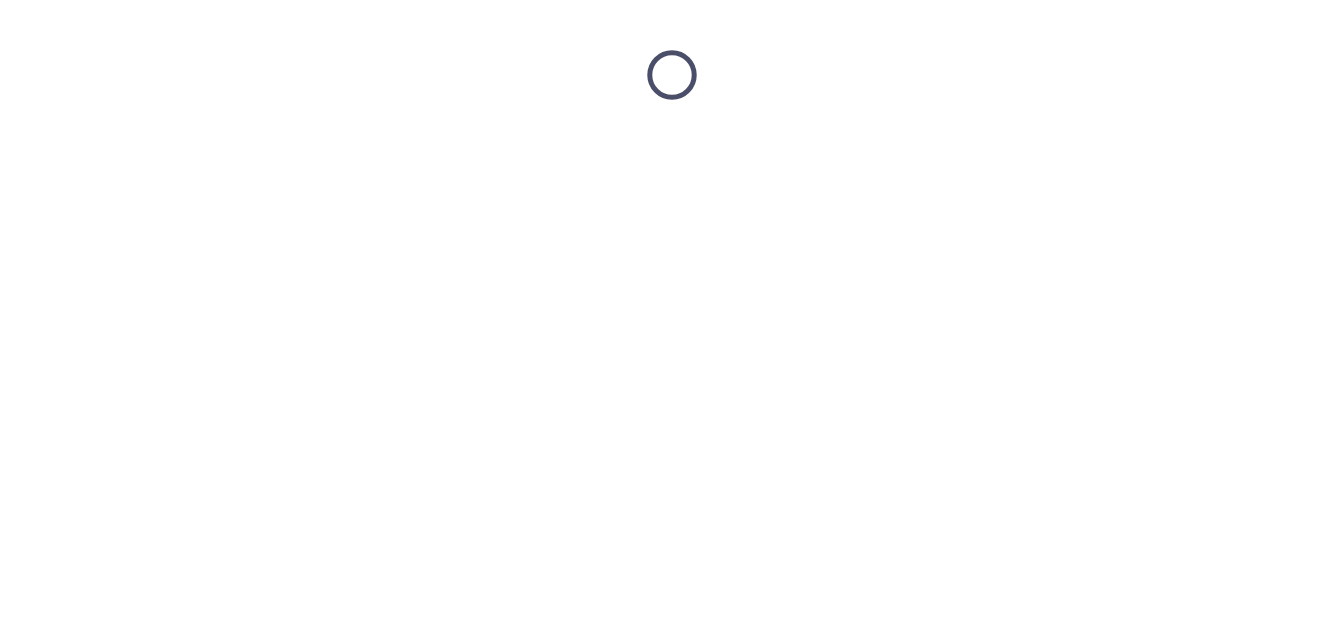 scroll, scrollTop: 0, scrollLeft: 0, axis: both 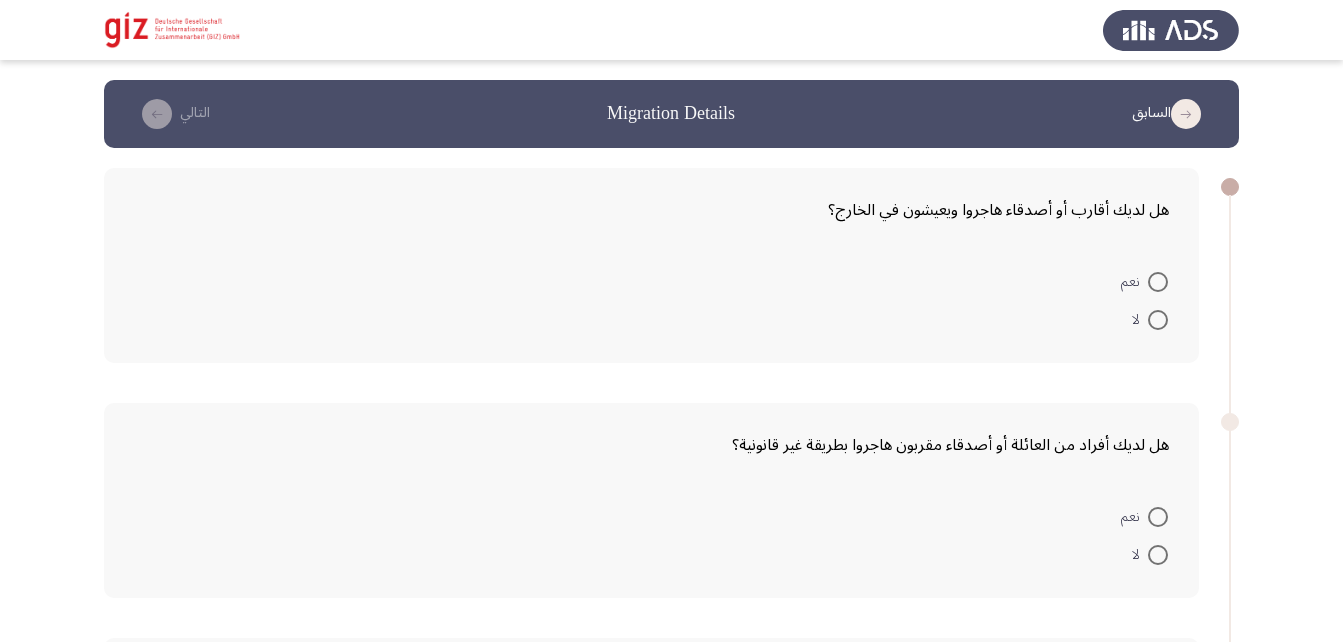 click at bounding box center (1158, 282) 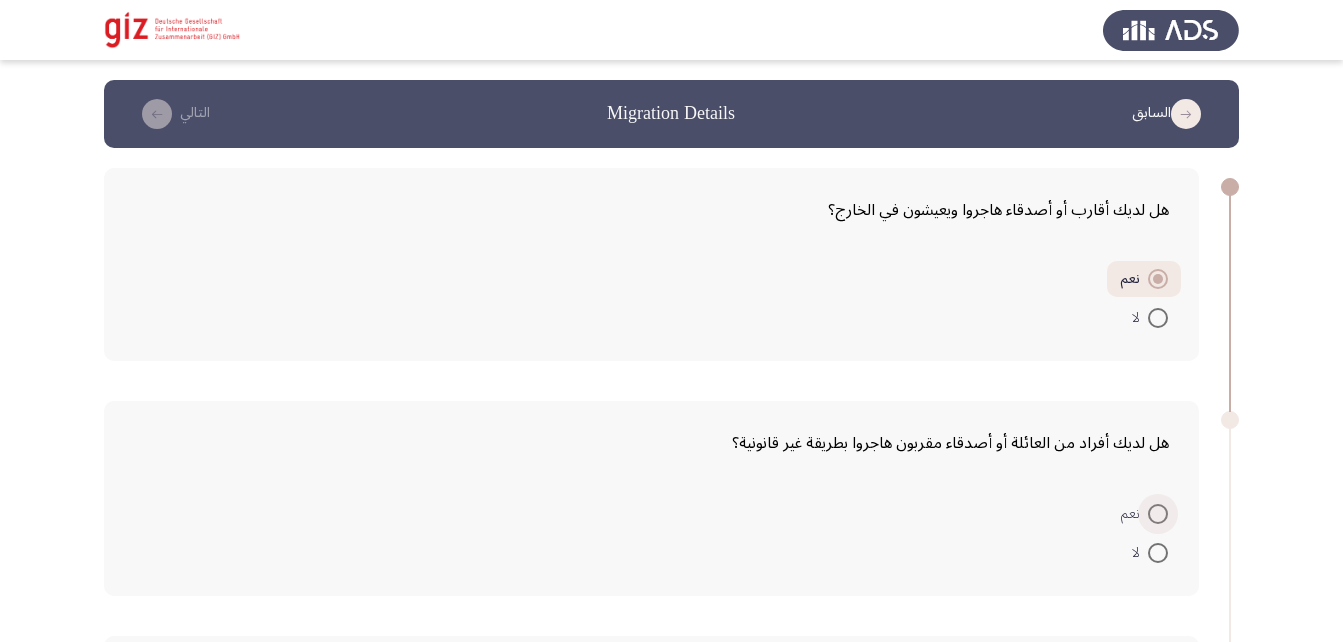 click at bounding box center (1158, 514) 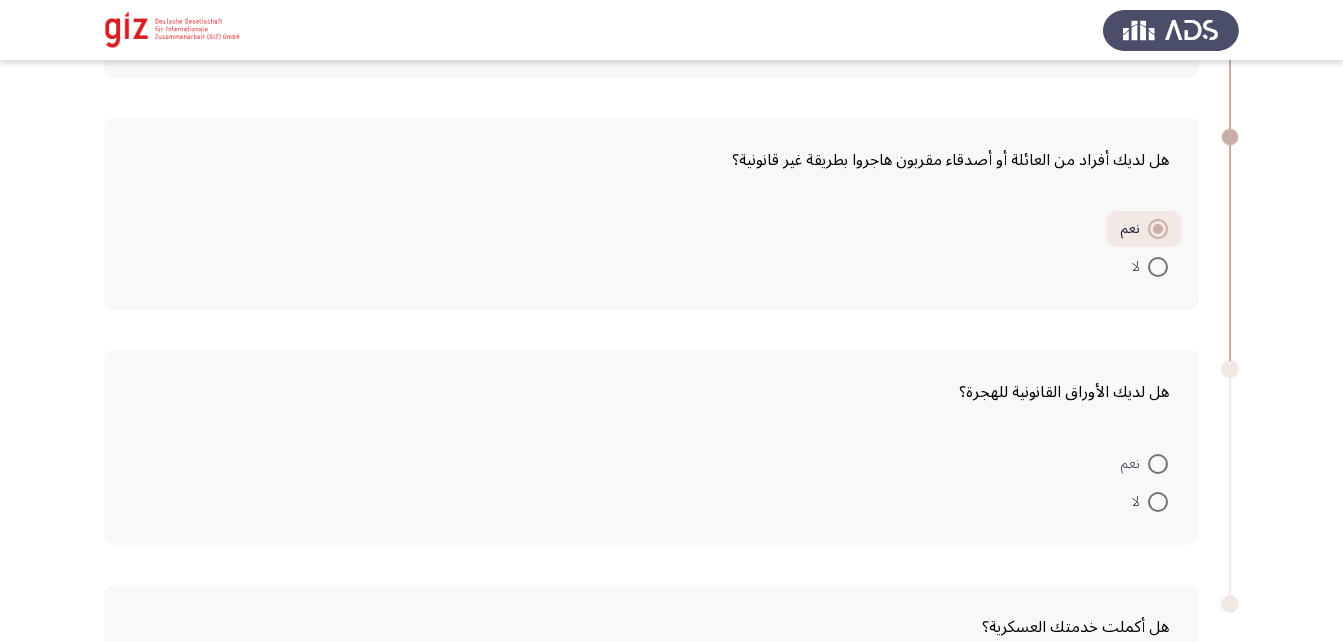 scroll, scrollTop: 332, scrollLeft: 0, axis: vertical 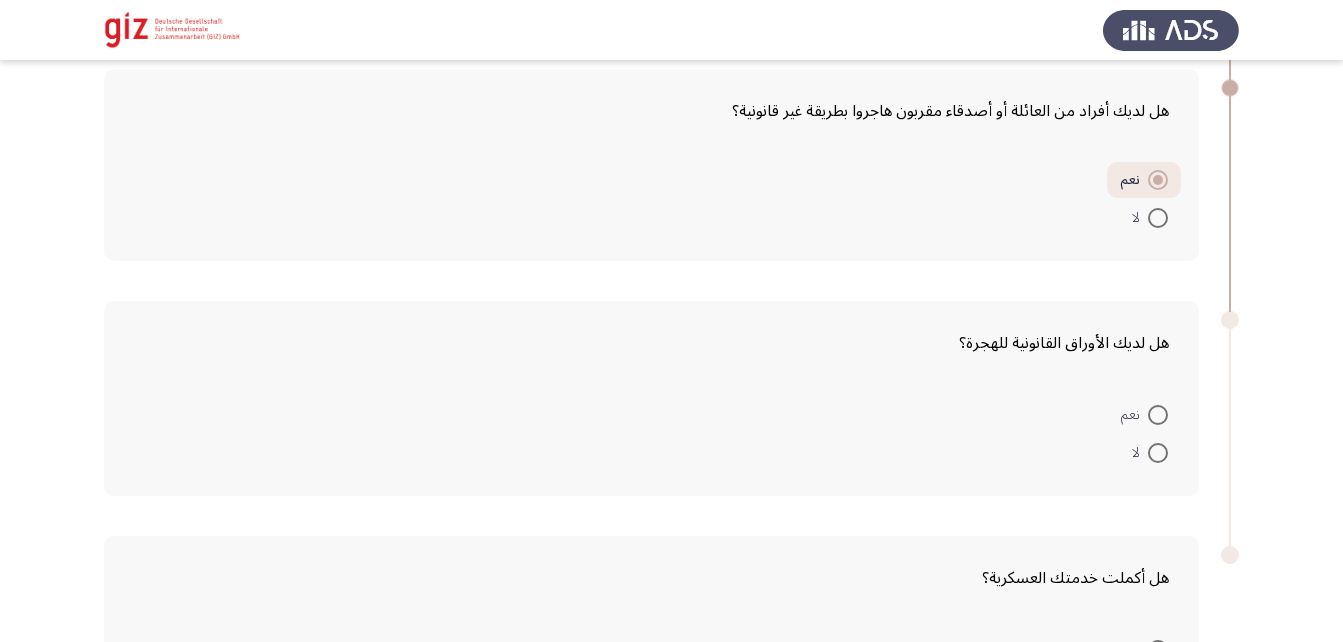 click at bounding box center (1158, 415) 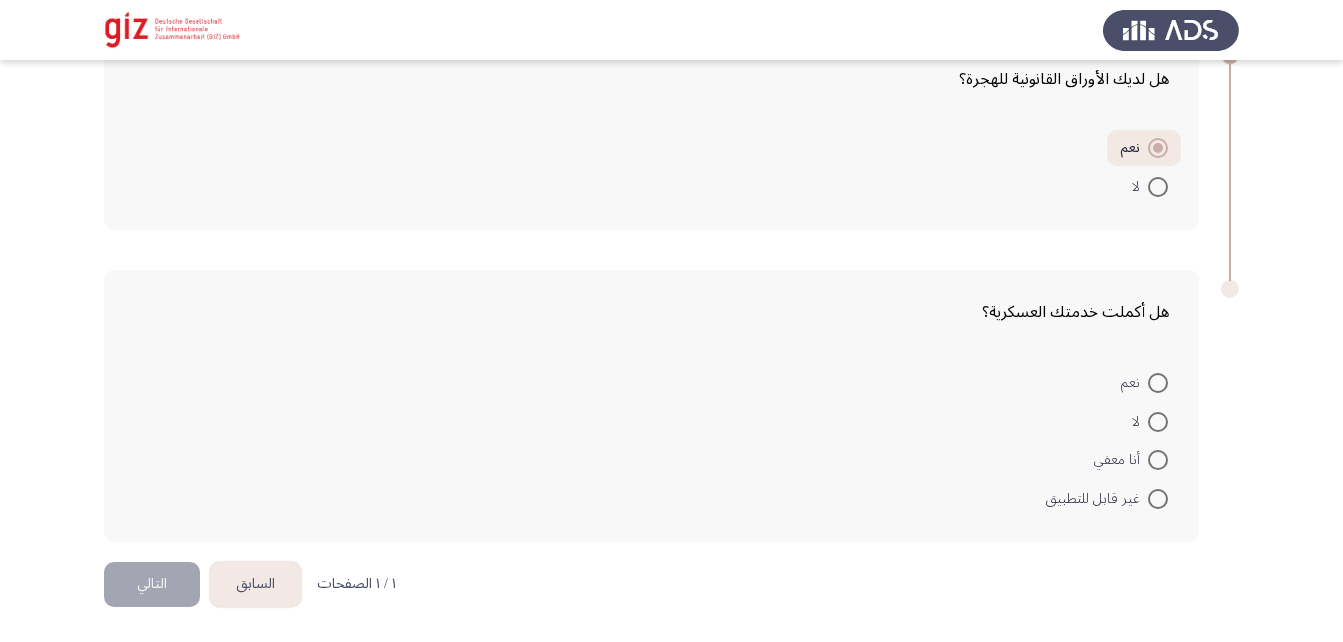 click at bounding box center [1158, 383] 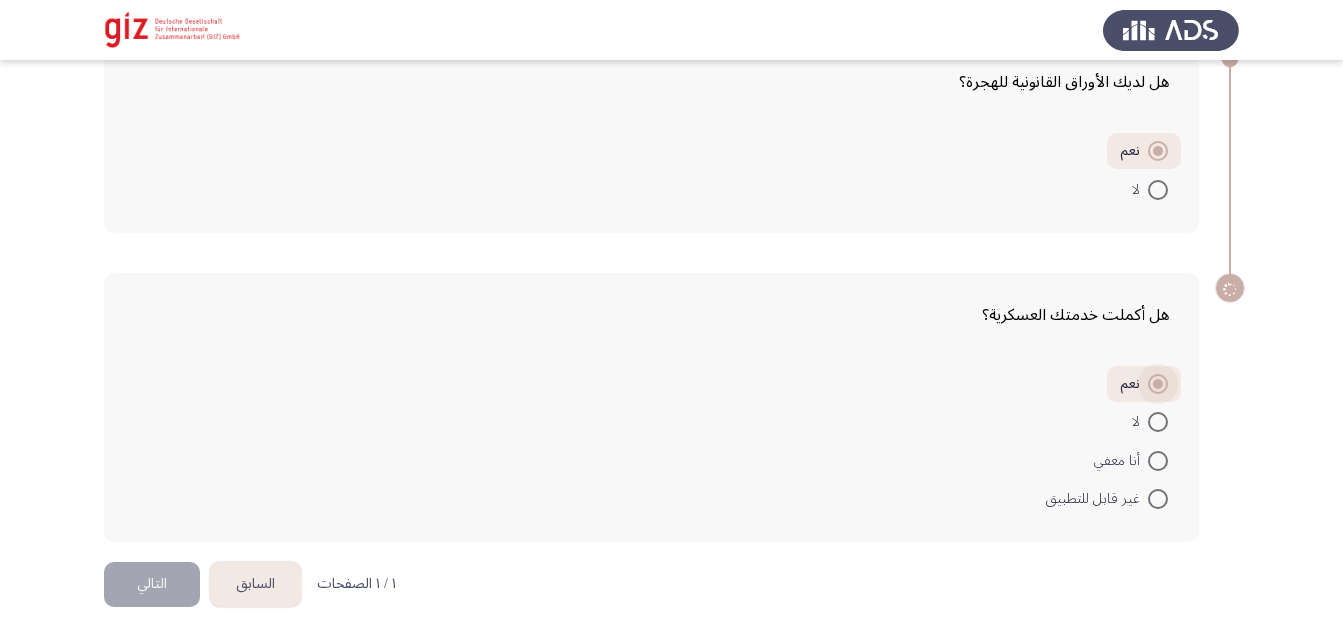 scroll, scrollTop: 593, scrollLeft: 0, axis: vertical 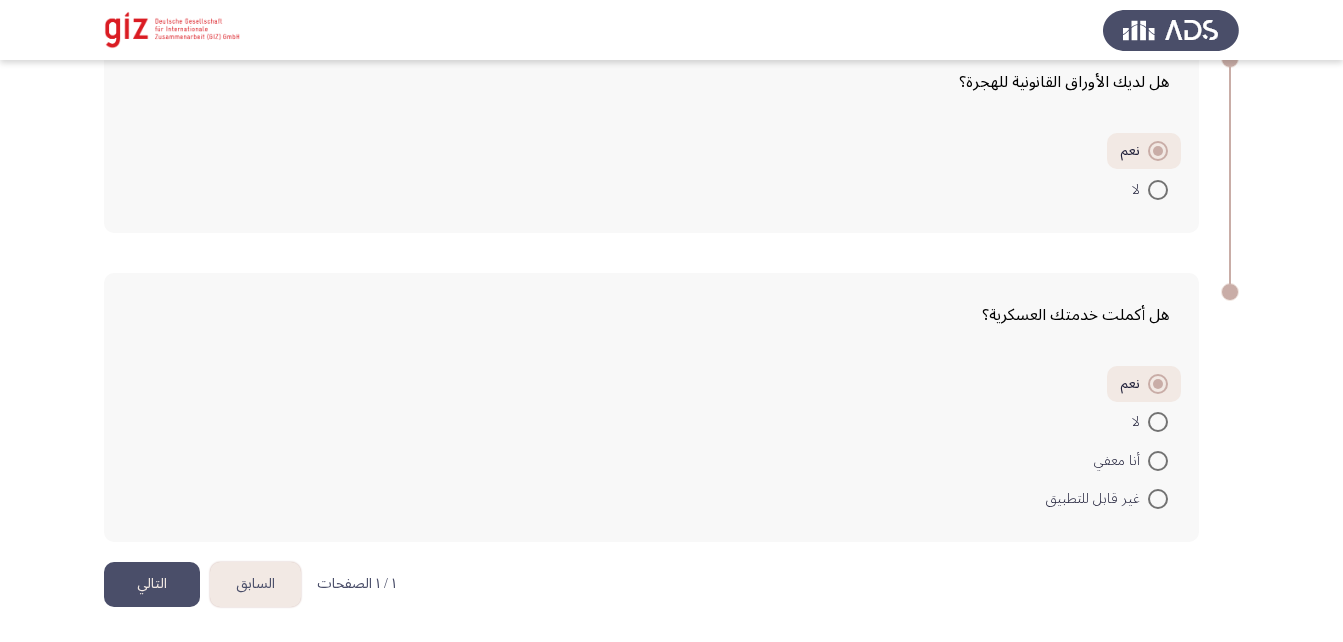 click on "حاول السفر الي تركيا و لم يستطع إيجاد عمل ثم حاول السفر الي [COUNTRY] للوصول لليونان لكنه فشا و يعمل كعماله غير منتظمه في مجال الزراعة" 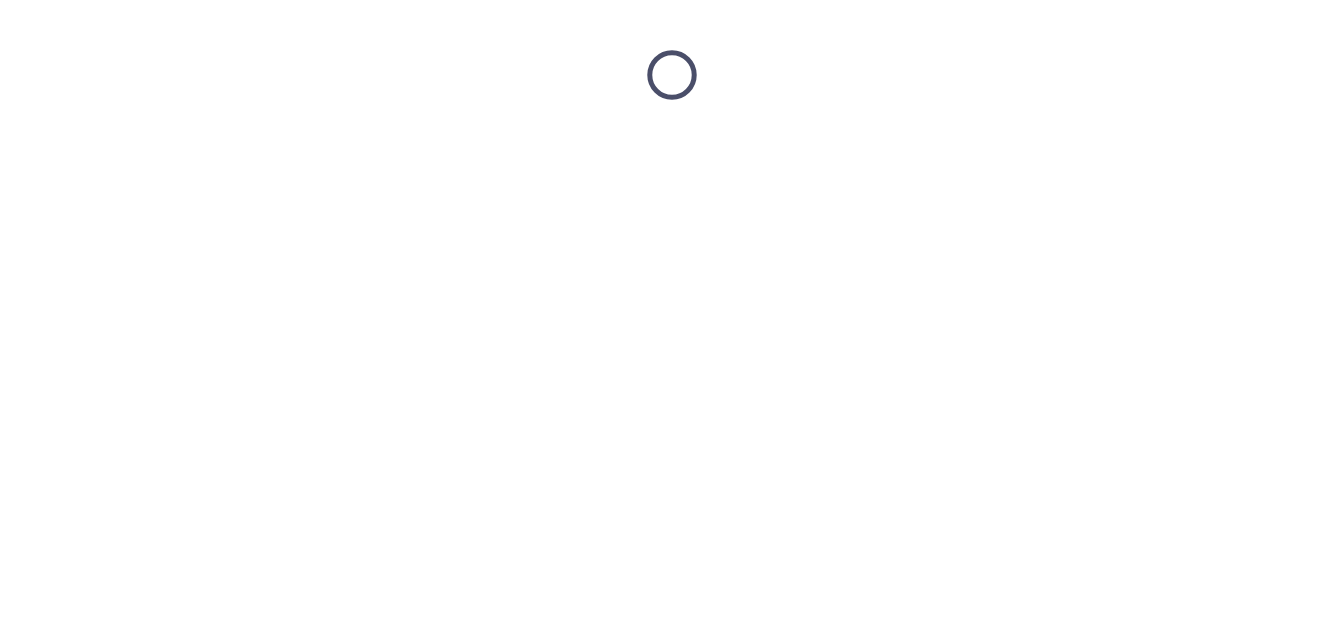 scroll, scrollTop: 0, scrollLeft: 0, axis: both 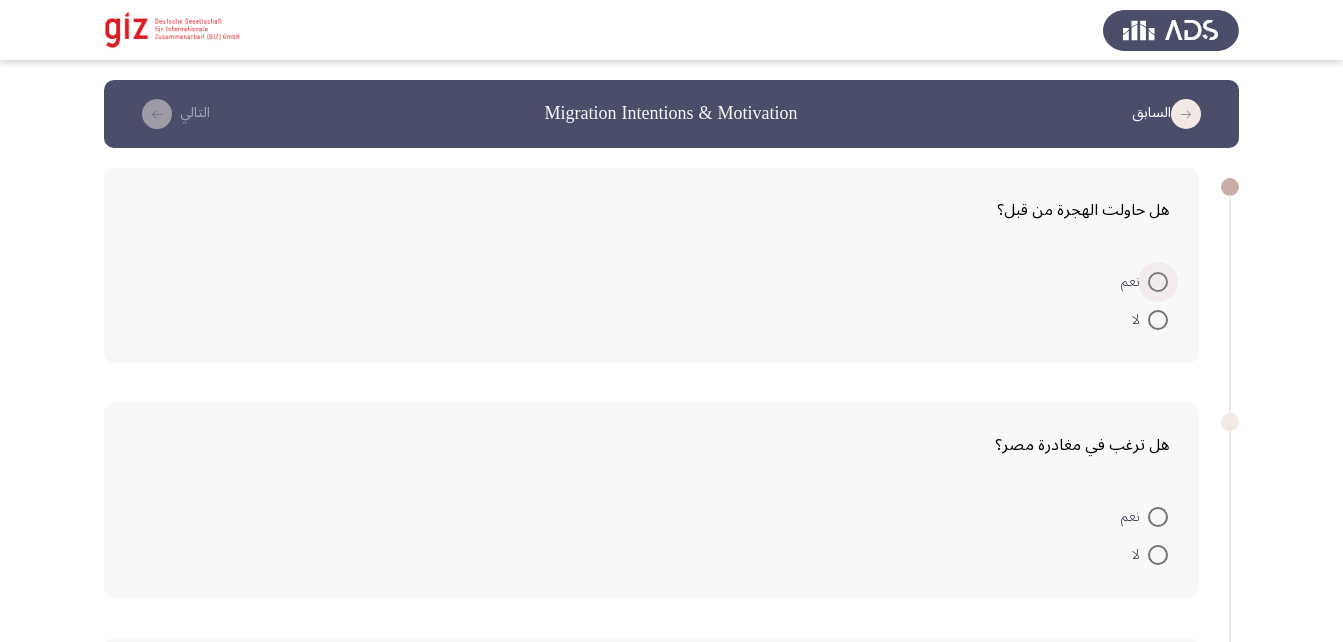 click at bounding box center (1158, 282) 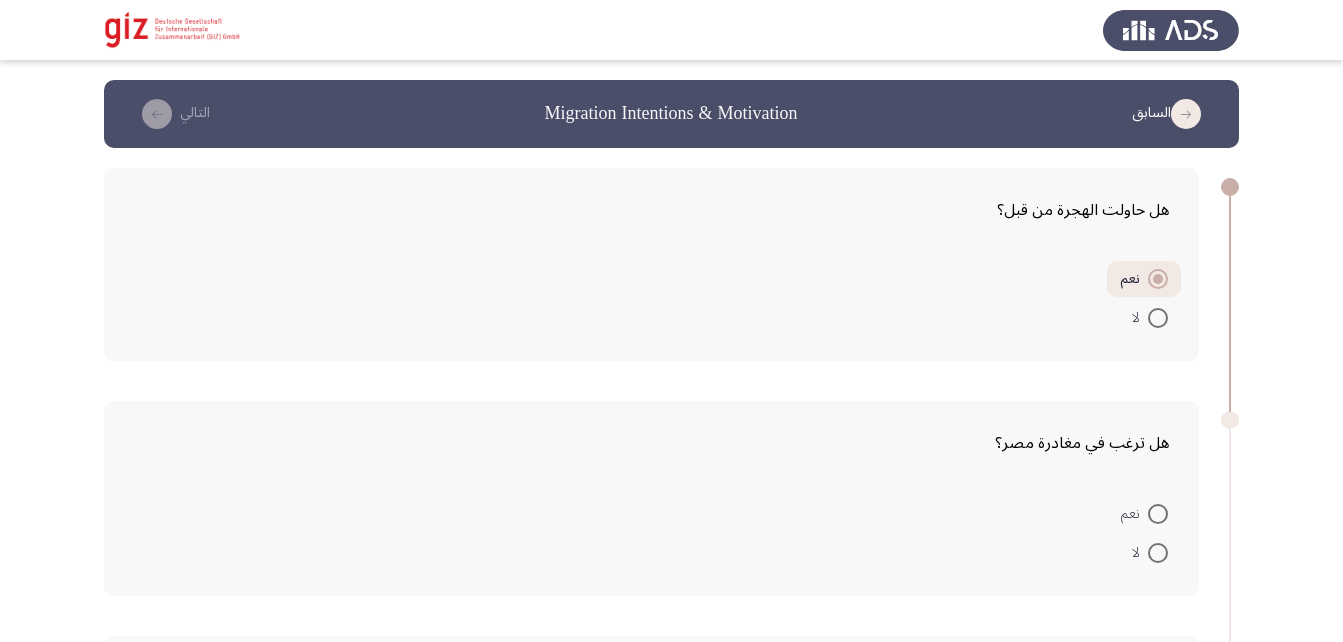 click at bounding box center [1158, 514] 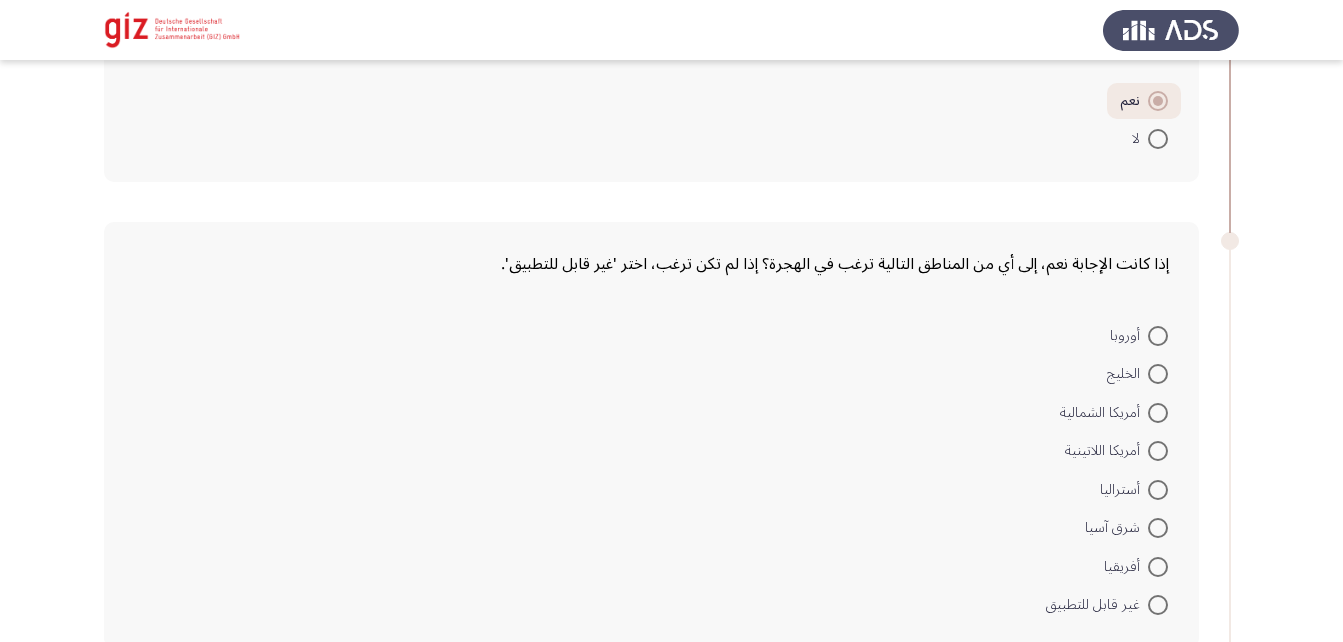 scroll, scrollTop: 412, scrollLeft: 0, axis: vertical 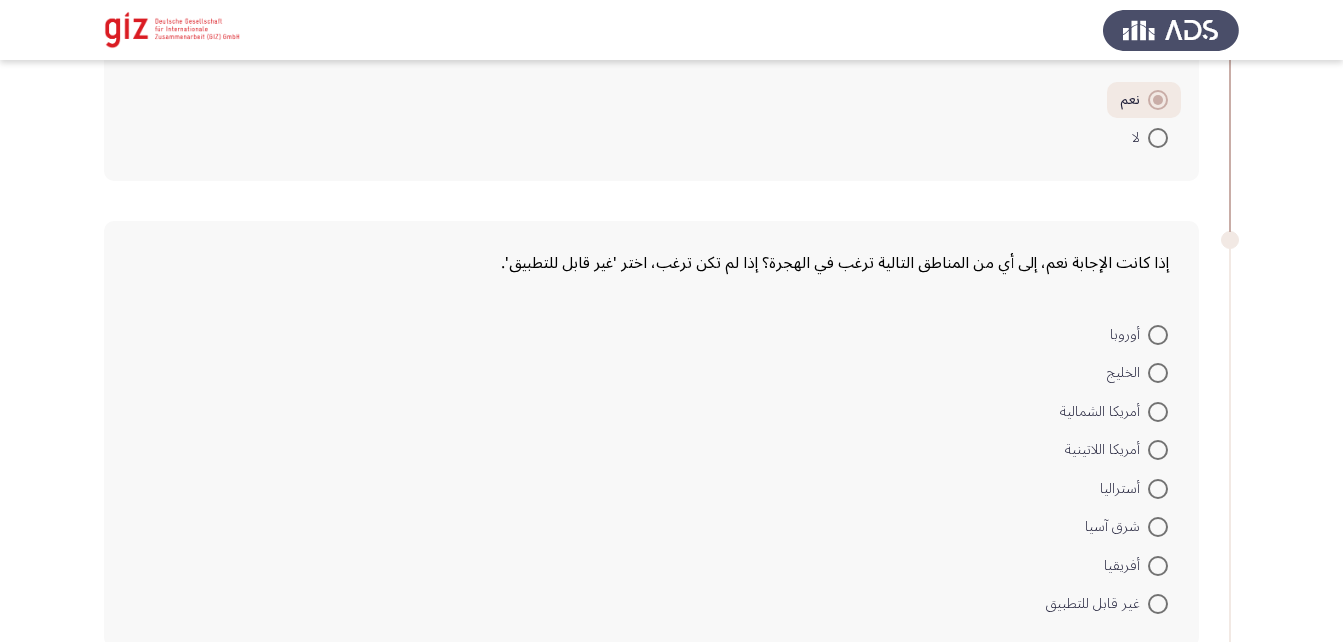 click at bounding box center (1158, 335) 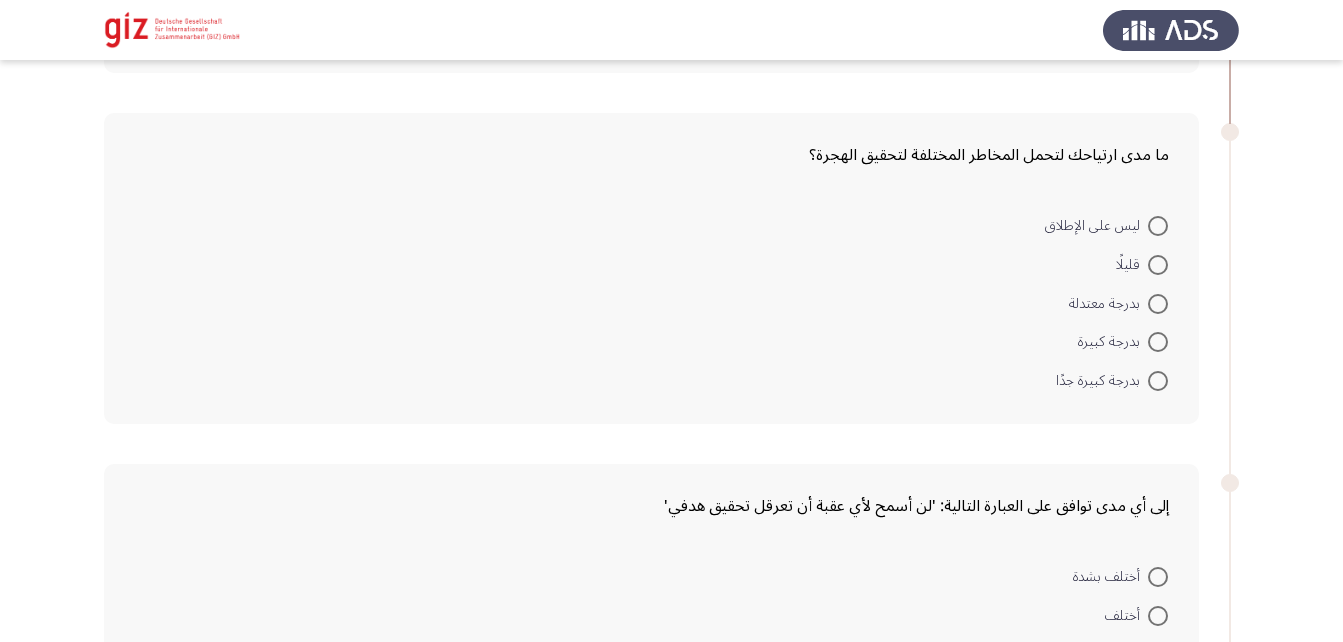 scroll, scrollTop: 985, scrollLeft: 0, axis: vertical 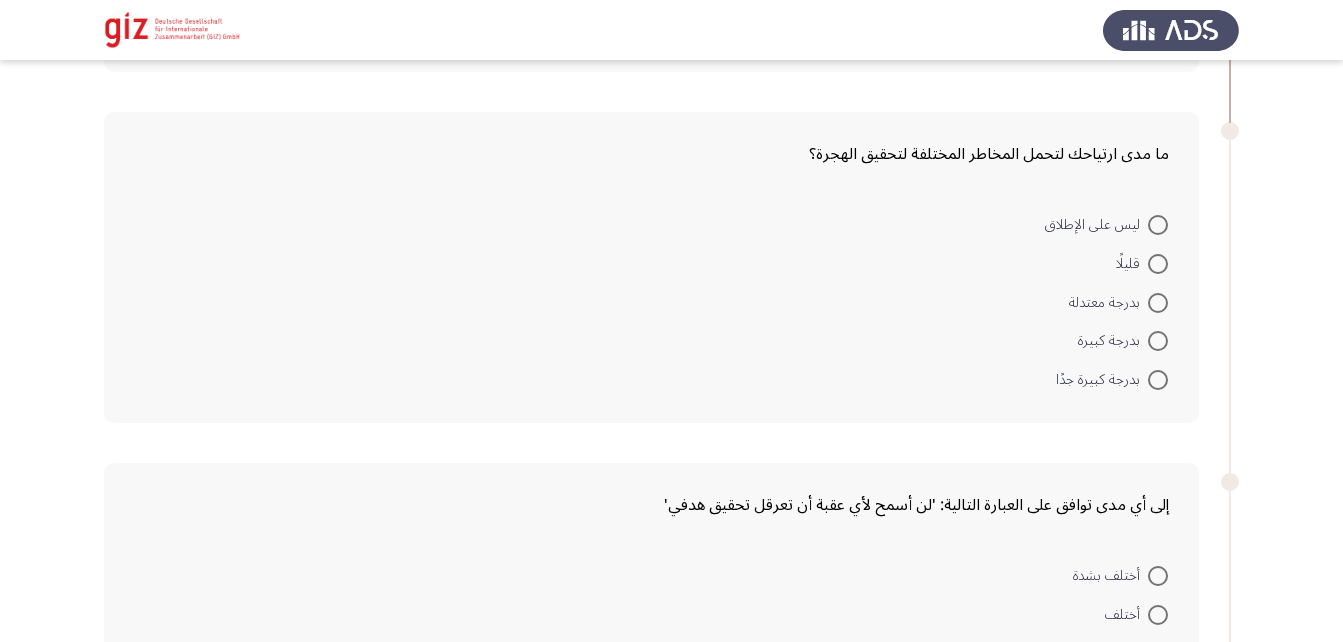 click at bounding box center (1158, 303) 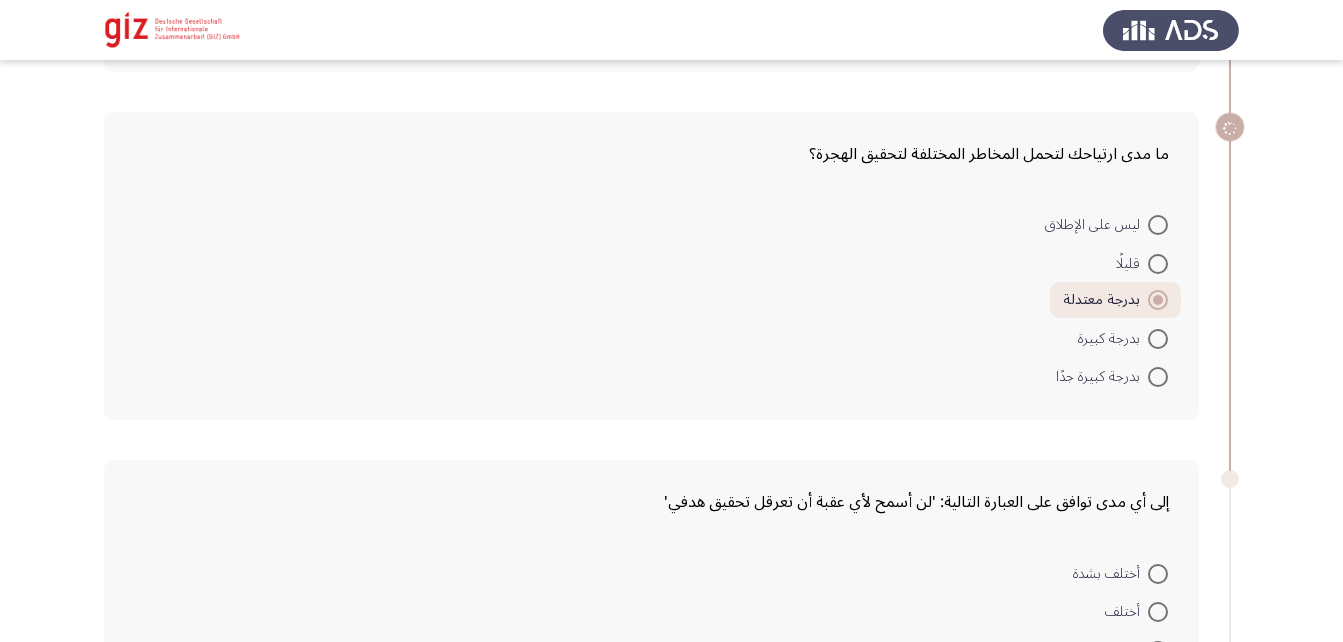 scroll, scrollTop: 1144, scrollLeft: 0, axis: vertical 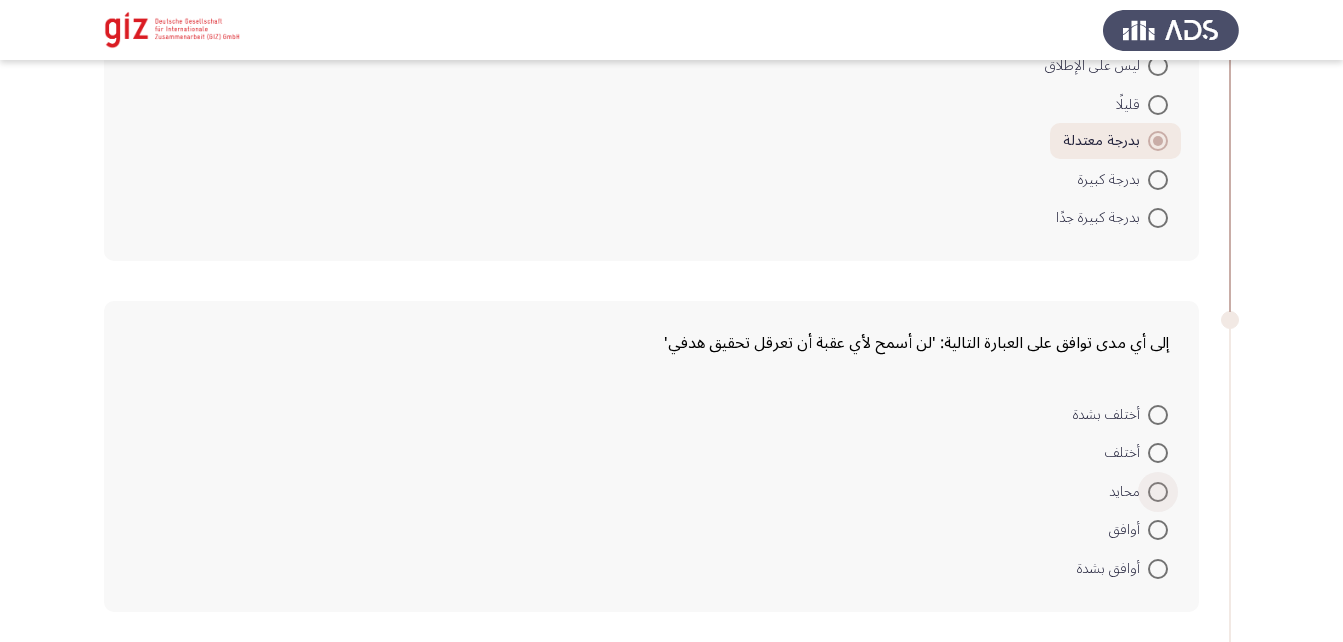 click at bounding box center (1158, 492) 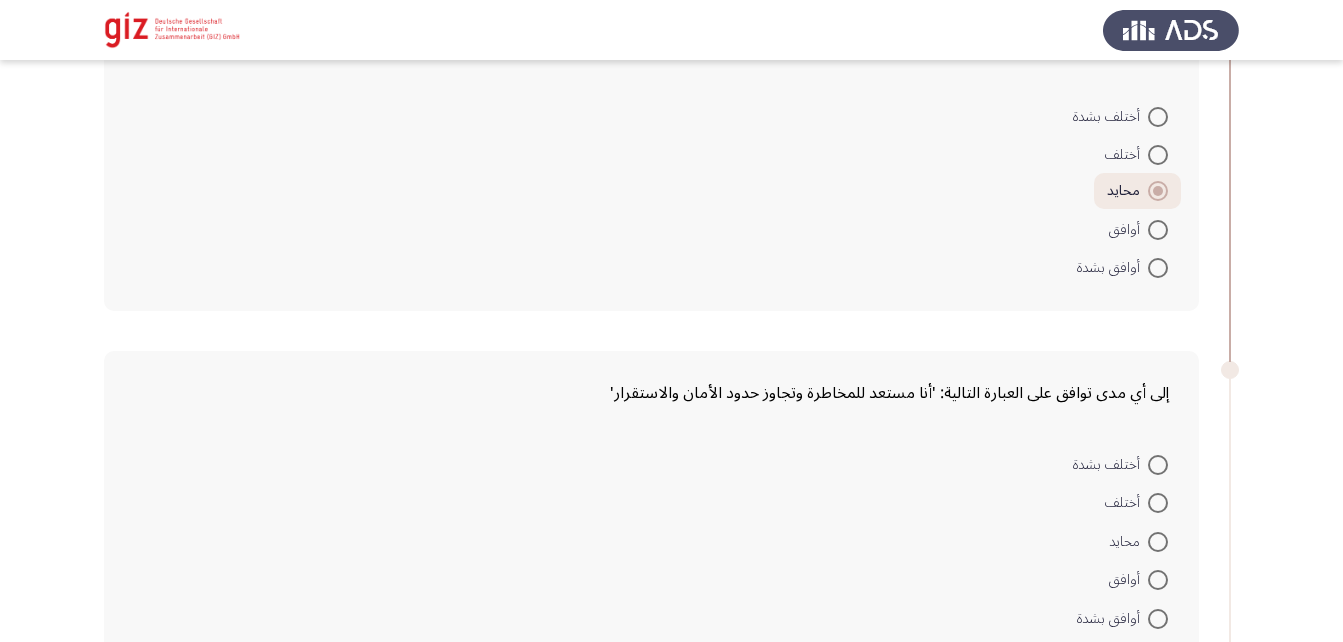 click at bounding box center (1158, 580) 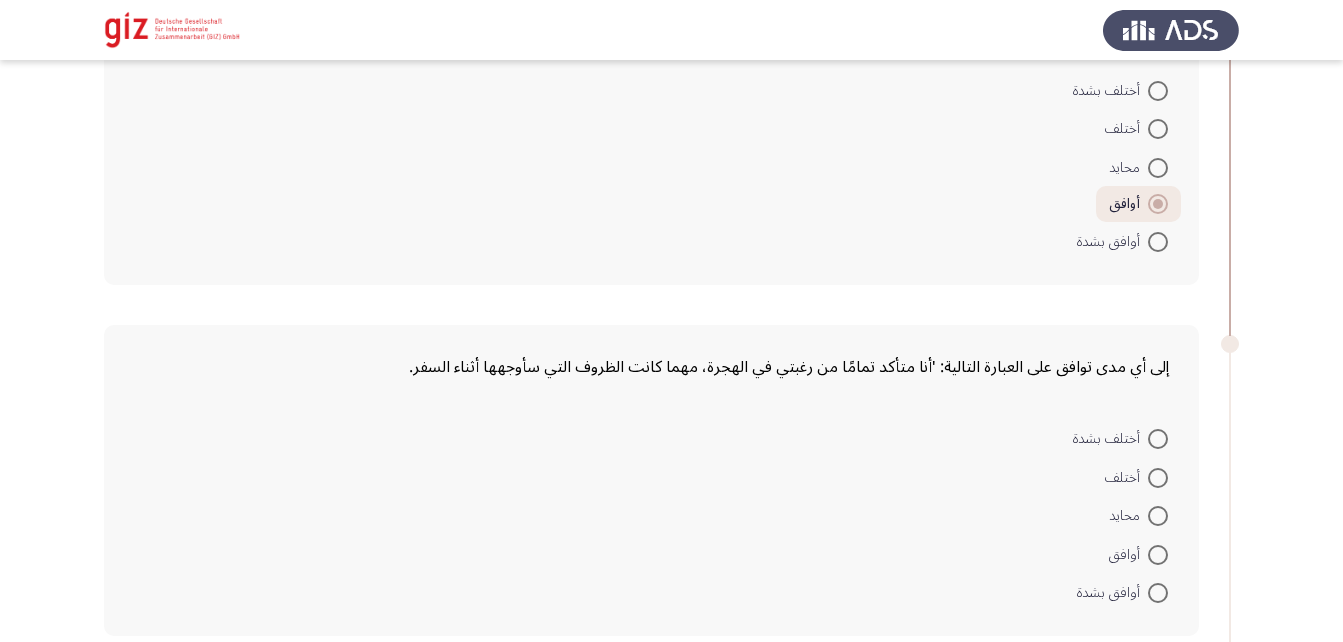 scroll, scrollTop: 1817, scrollLeft: 0, axis: vertical 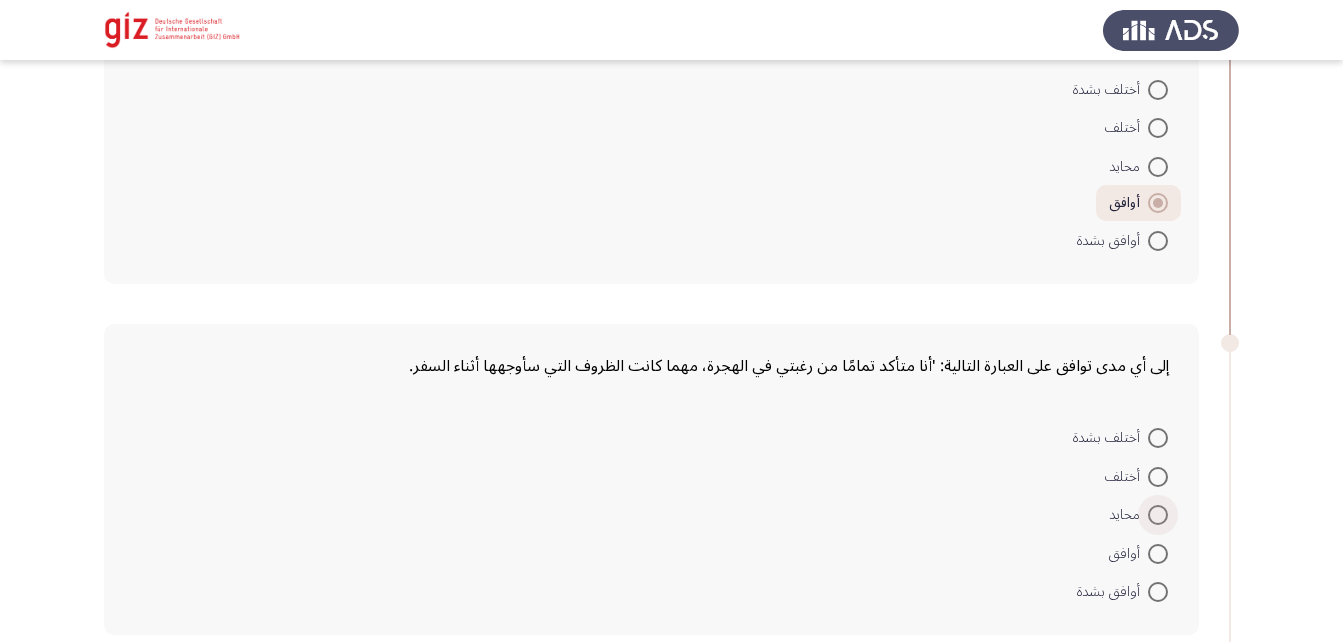 click at bounding box center [1158, 515] 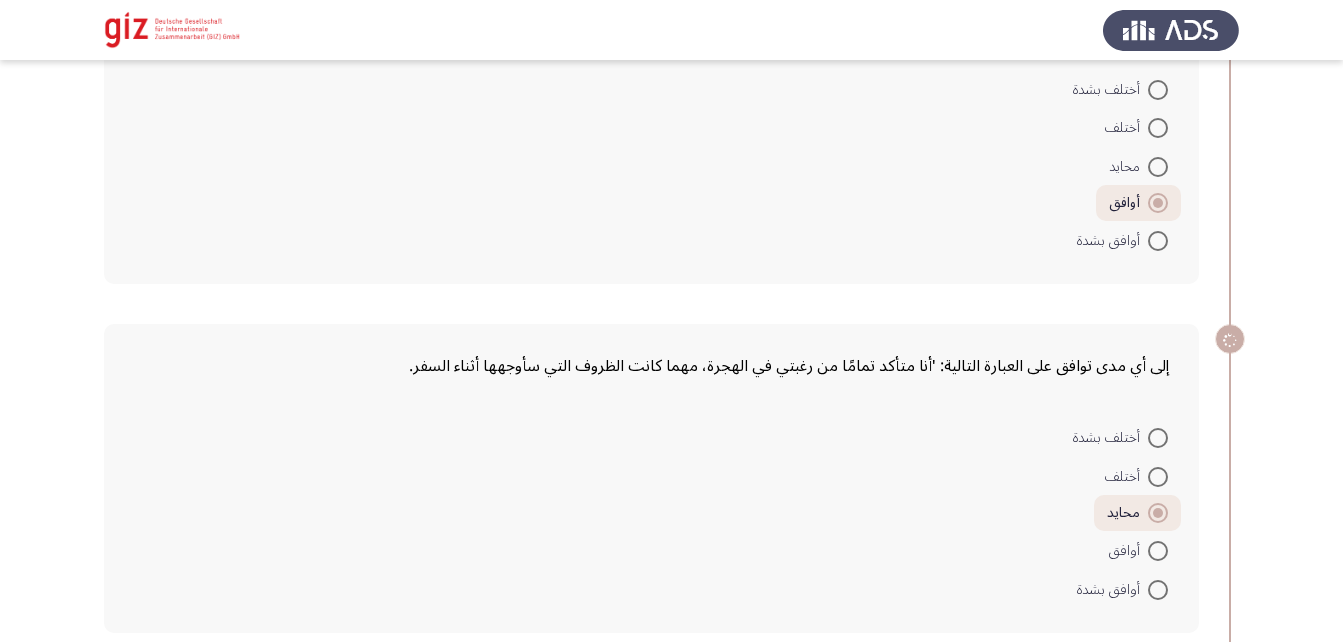 scroll, scrollTop: 2258, scrollLeft: 0, axis: vertical 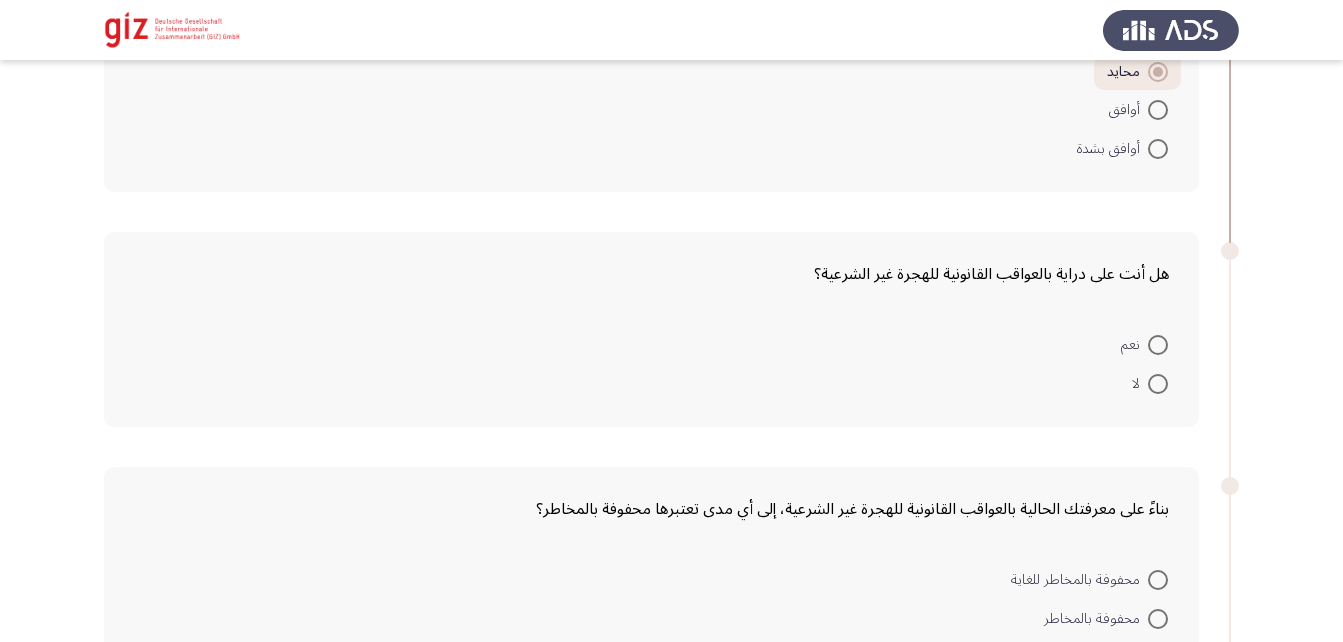click on "نعم" at bounding box center [1144, 344] 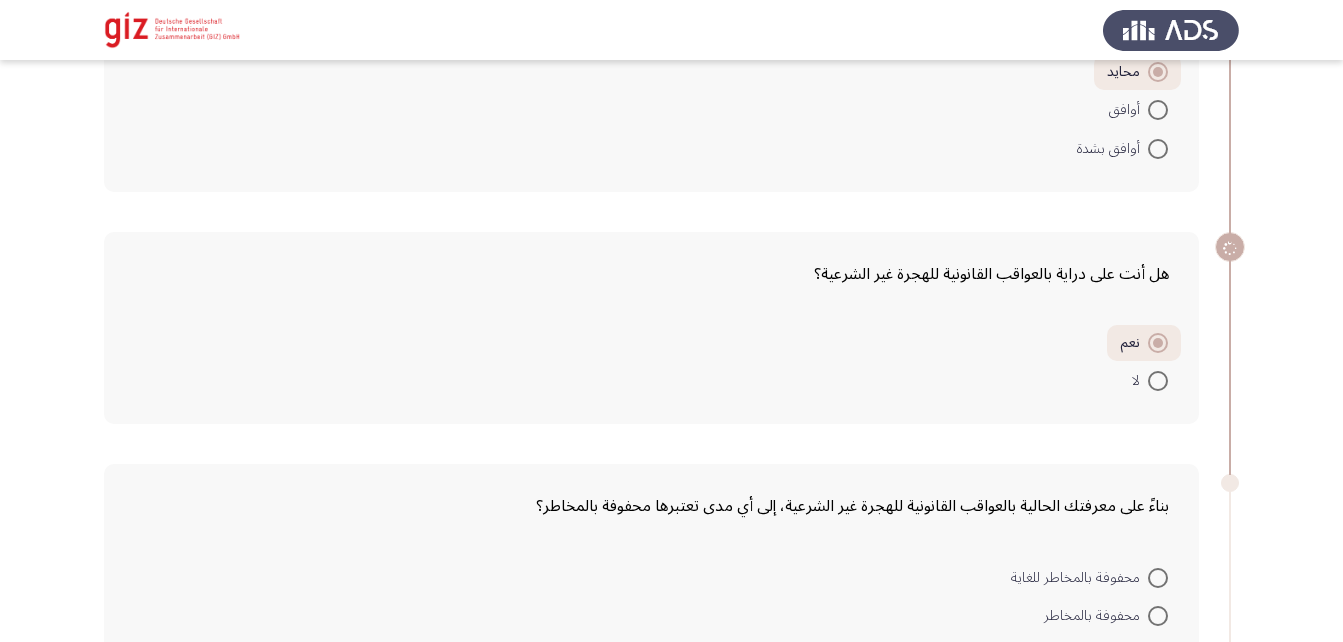scroll, scrollTop: 2553, scrollLeft: 0, axis: vertical 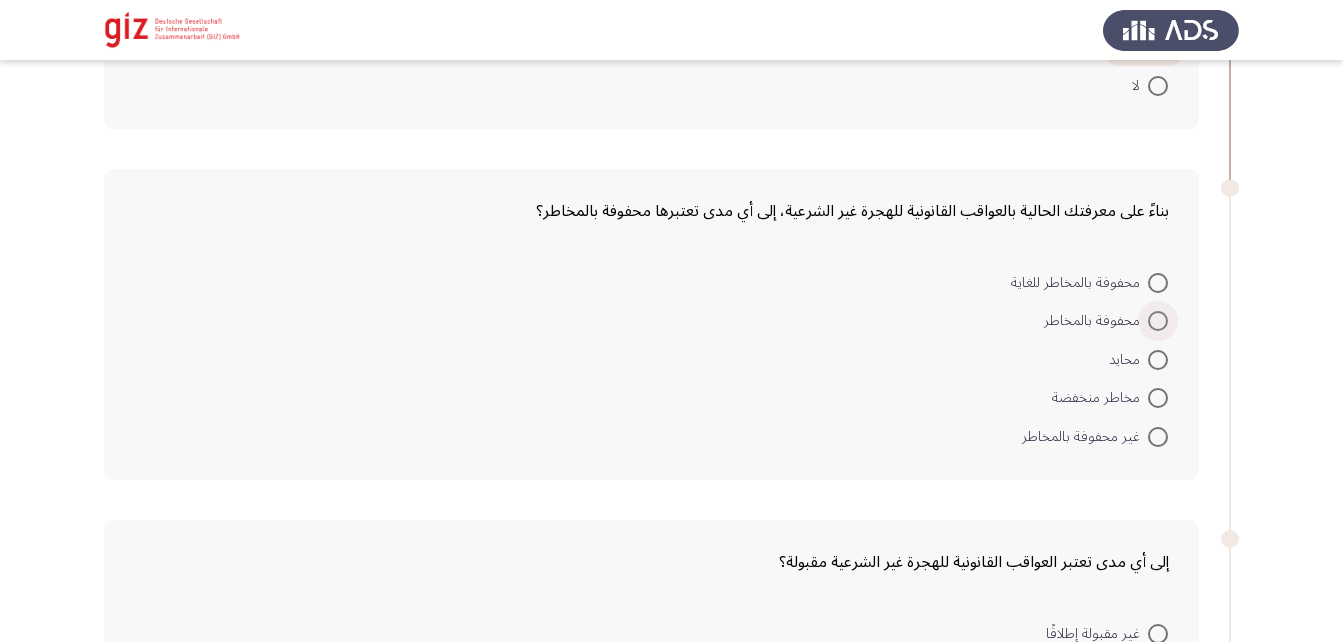 click at bounding box center [1158, 321] 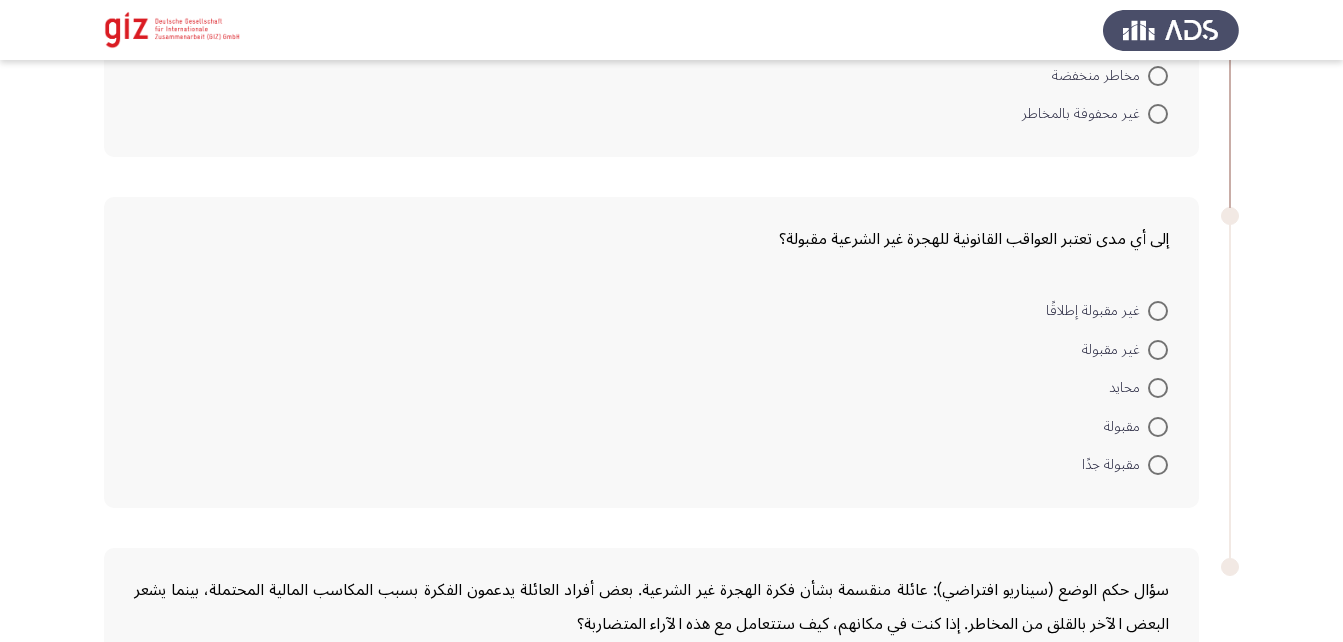 scroll, scrollTop: 2879, scrollLeft: 0, axis: vertical 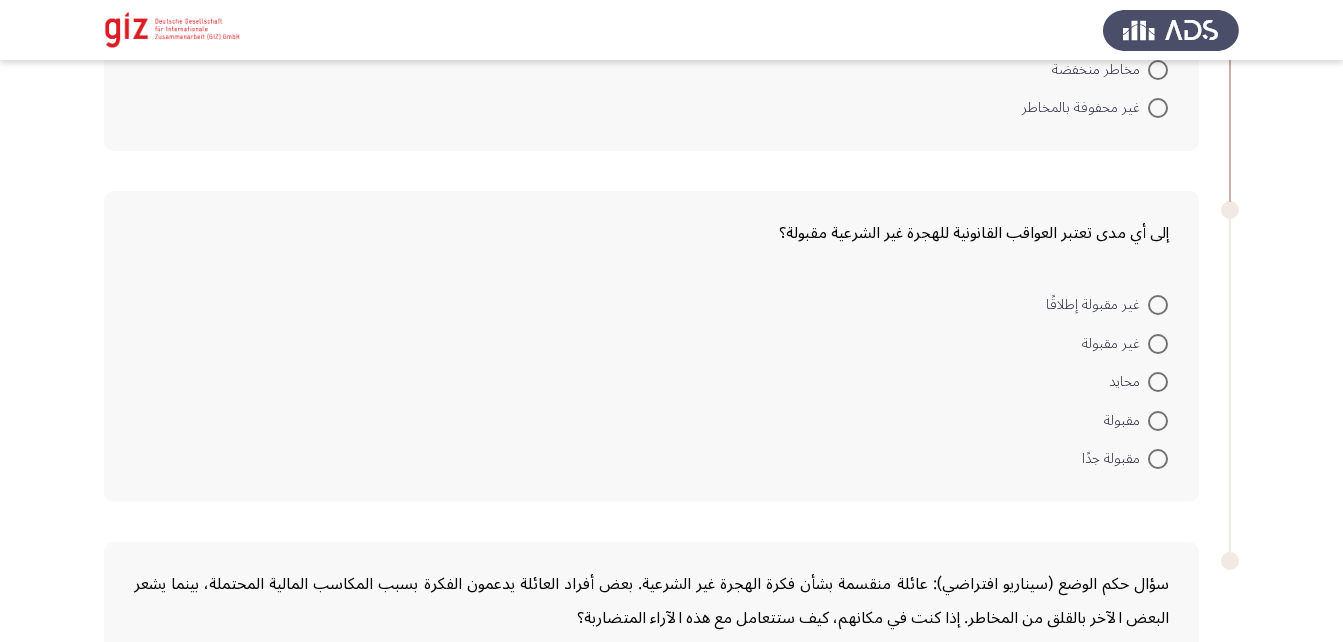 click at bounding box center (1158, 344) 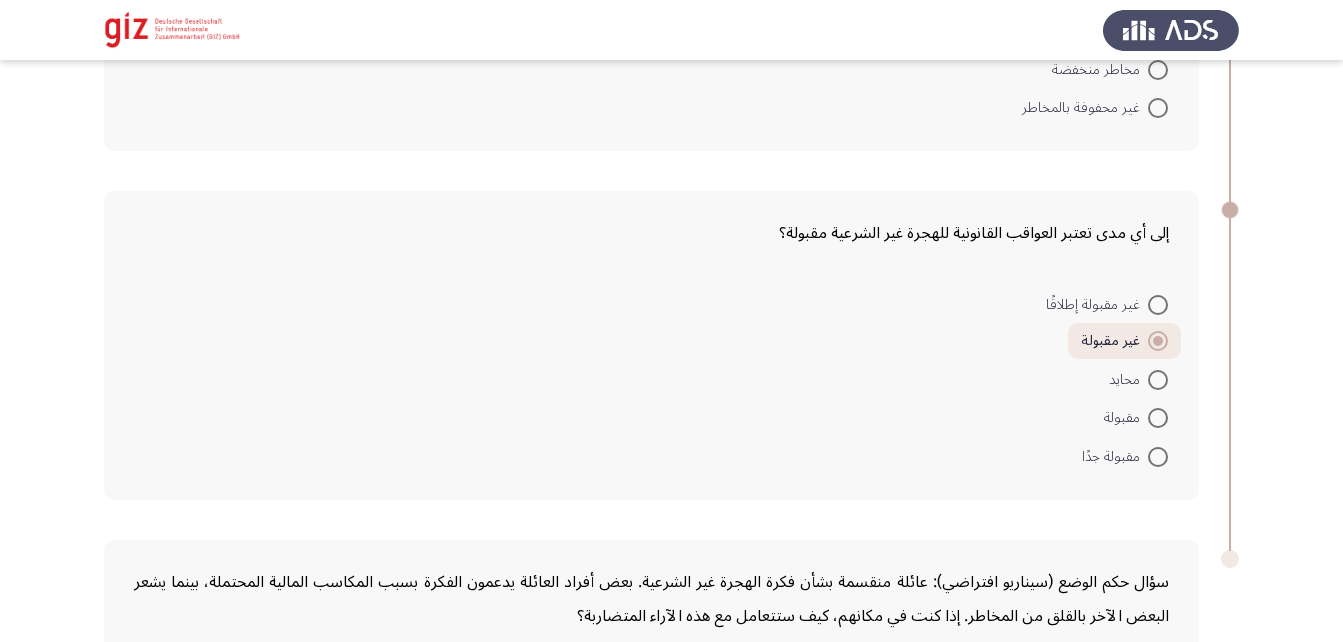 click at bounding box center [1158, 380] 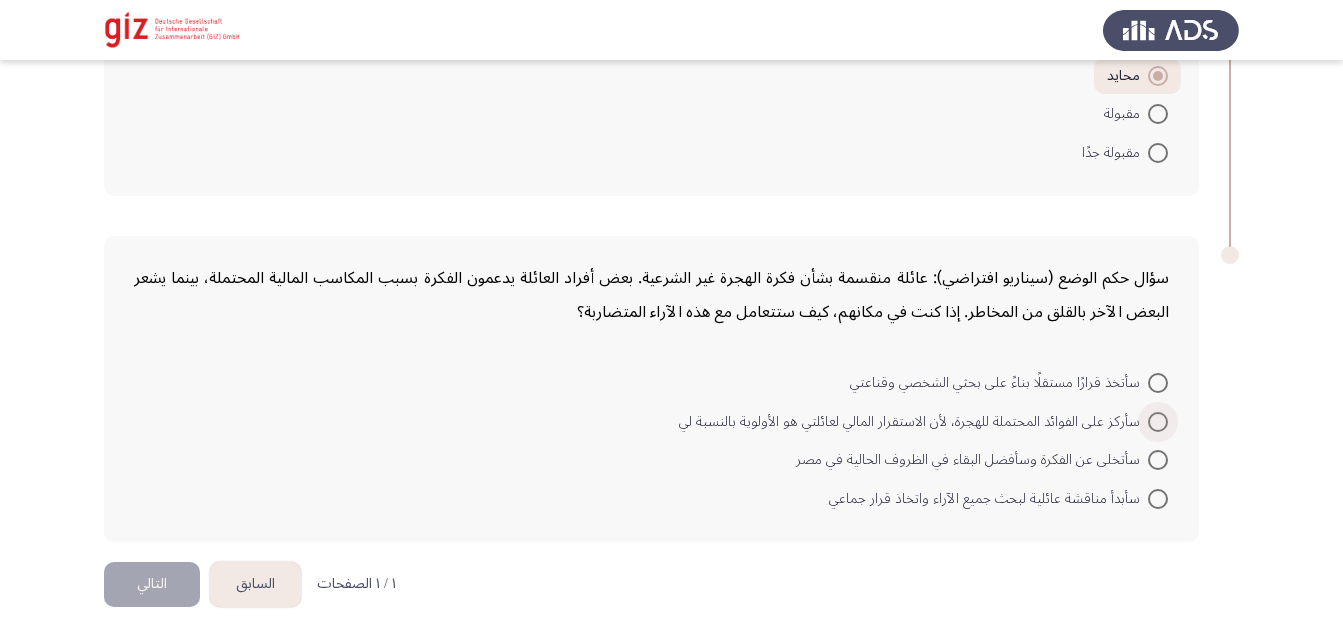 click at bounding box center (1158, 422) 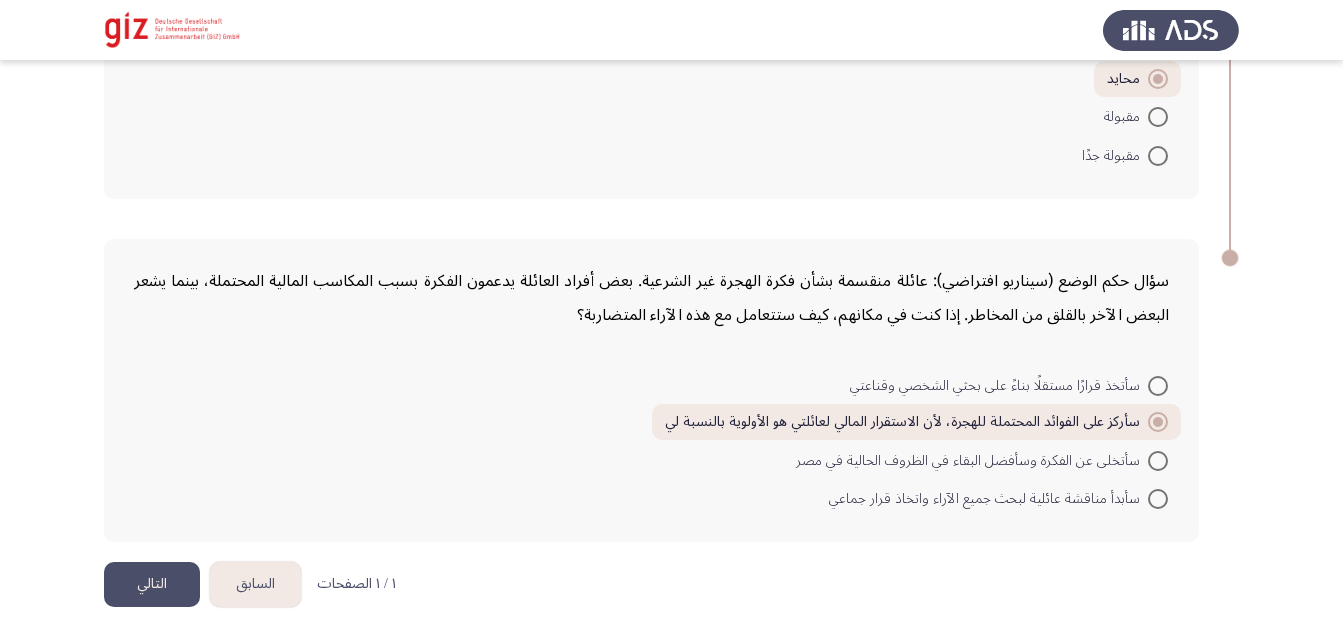 click on "التالي" 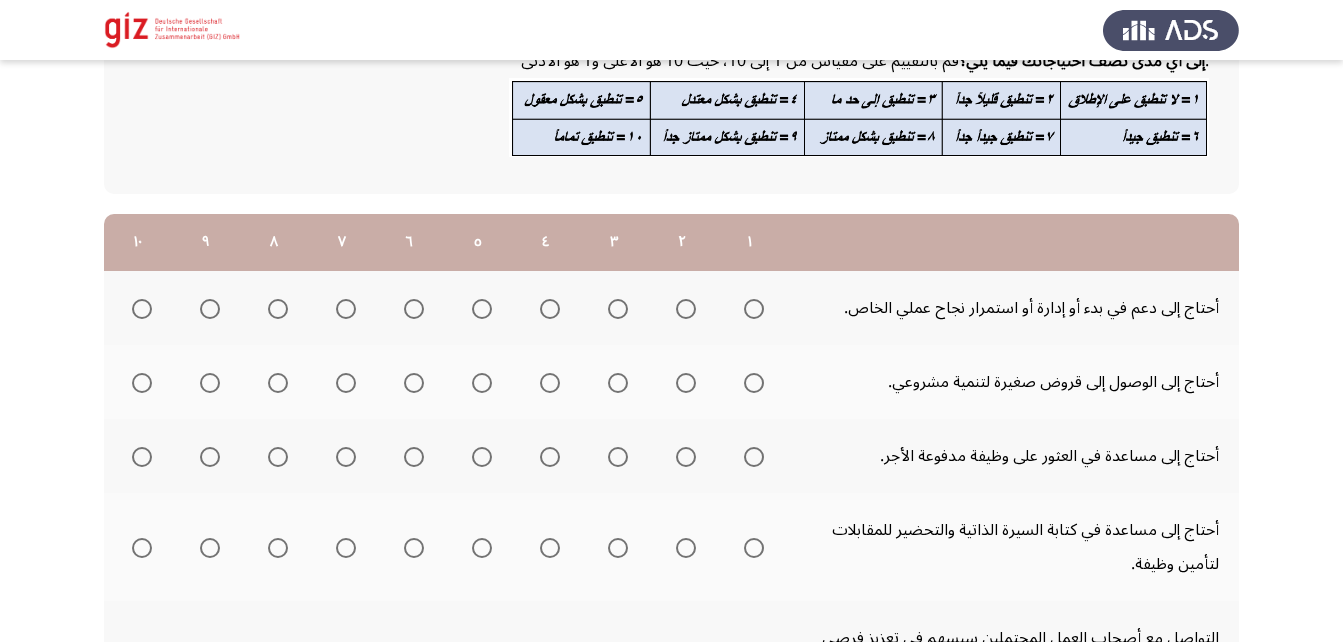 scroll, scrollTop: 150, scrollLeft: 0, axis: vertical 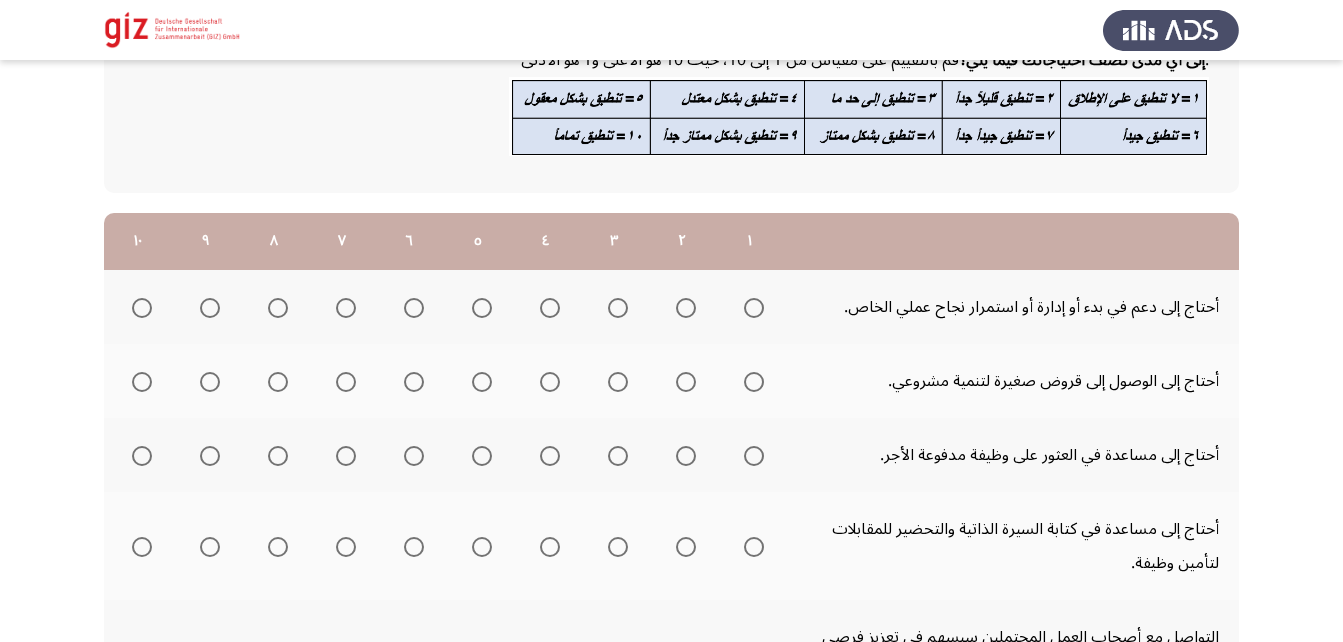 click 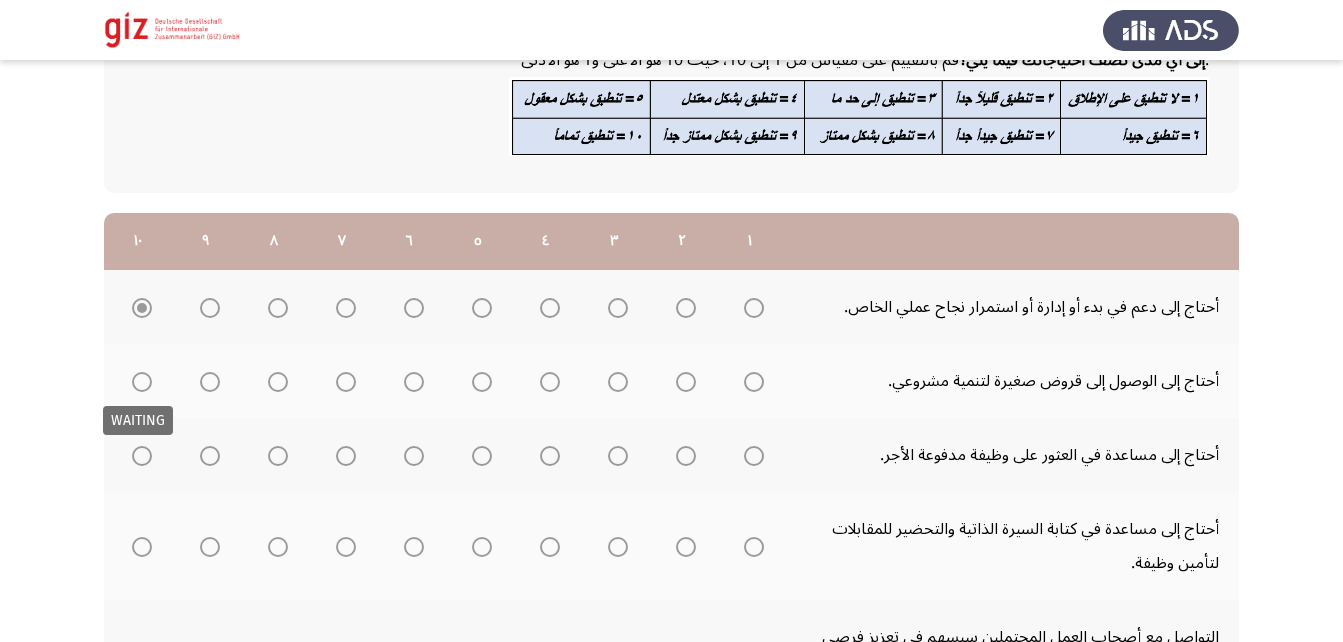 click at bounding box center [142, 382] 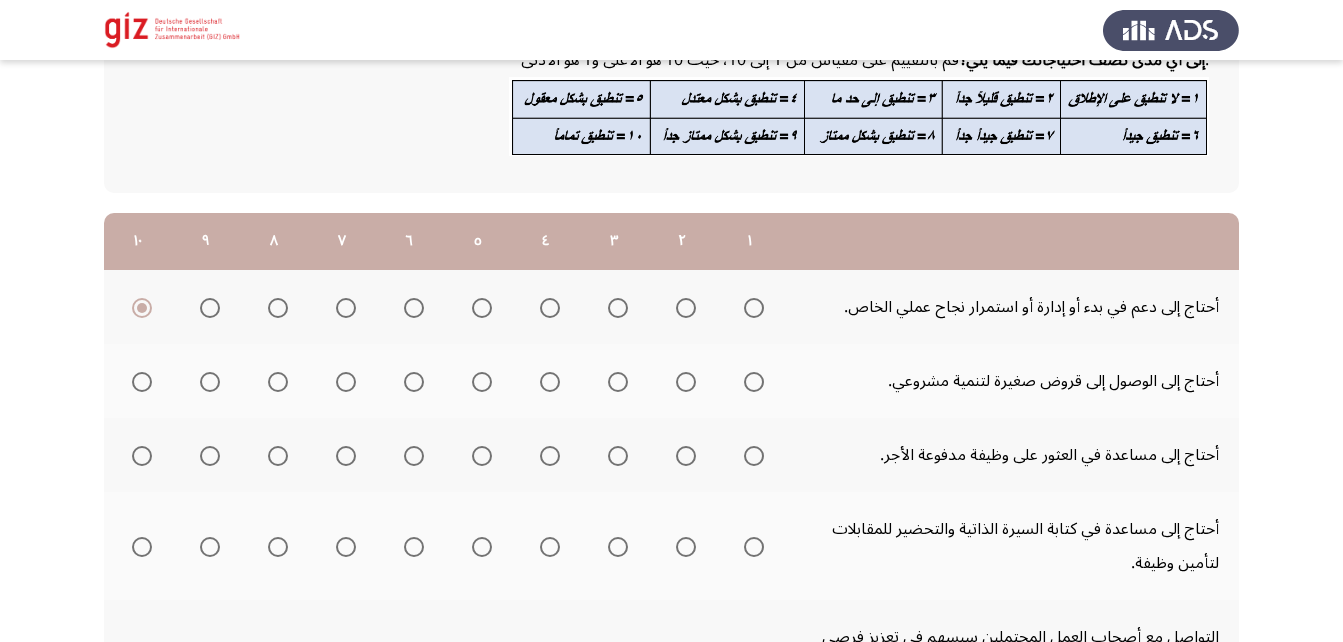 click at bounding box center (142, 382) 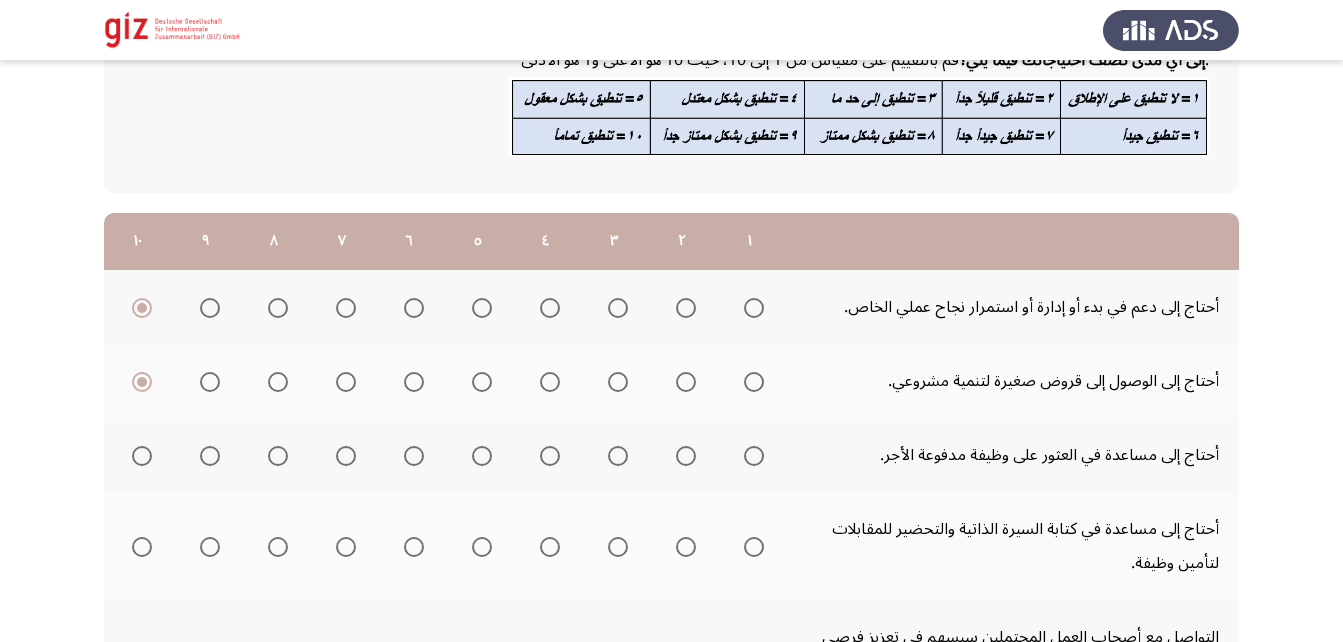 click at bounding box center (754, 456) 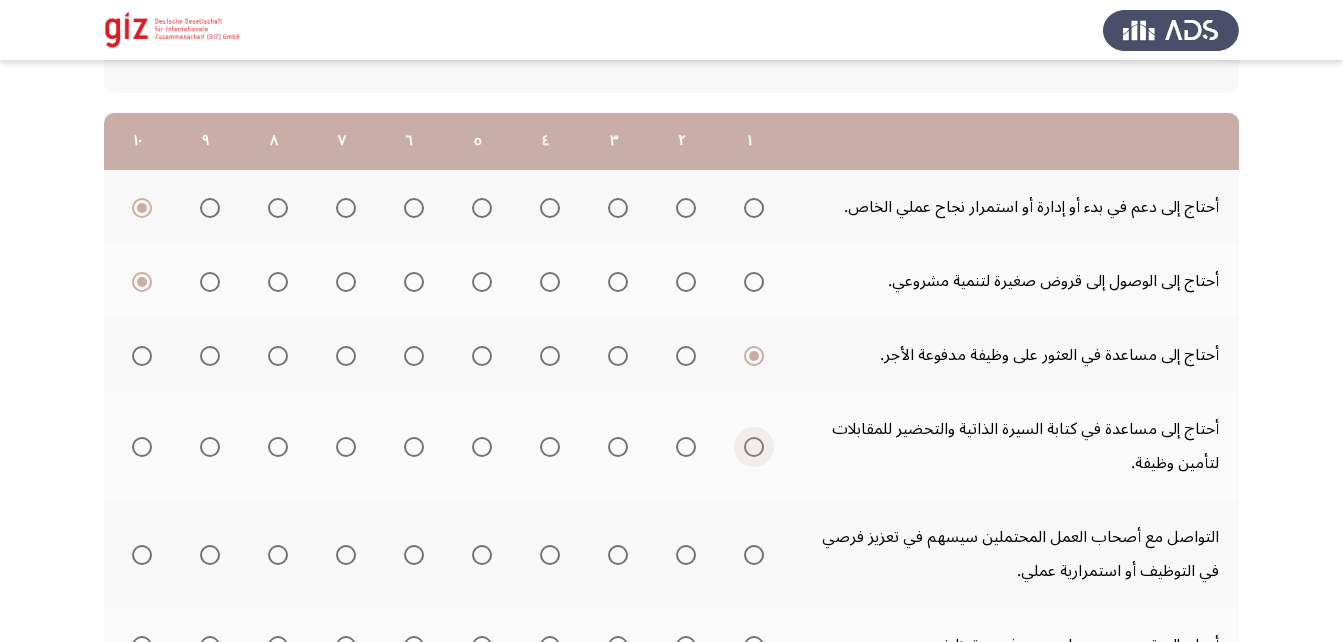 click at bounding box center (754, 447) 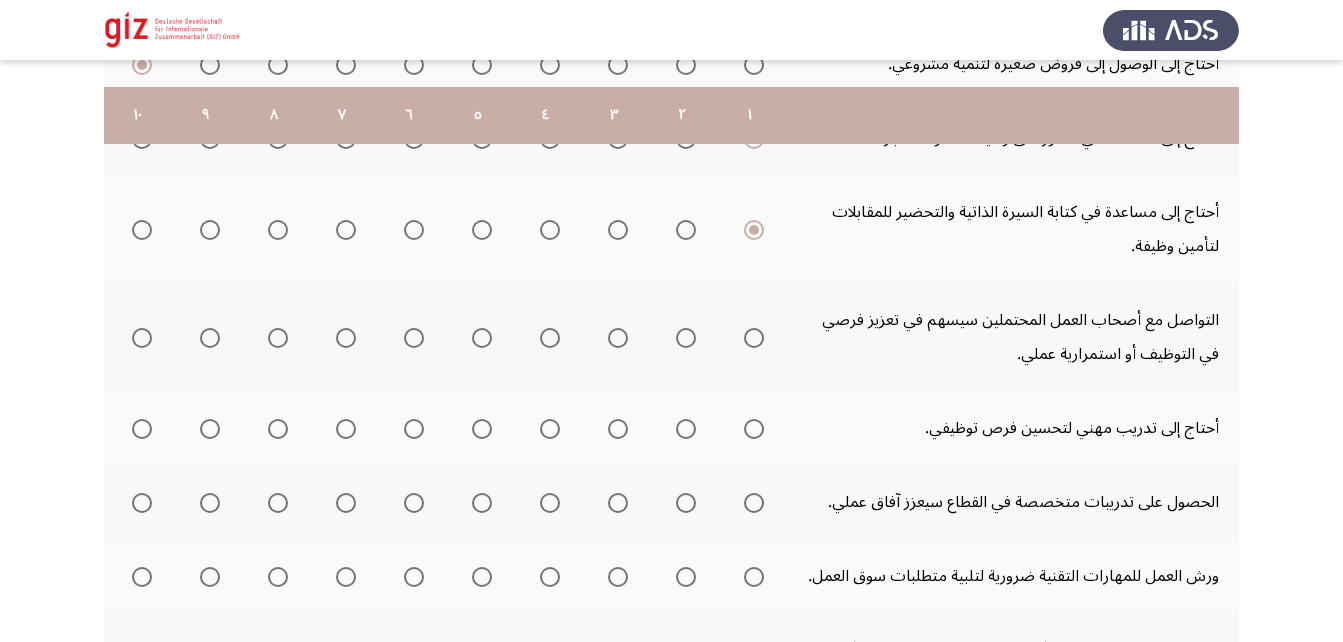scroll, scrollTop: 502, scrollLeft: 0, axis: vertical 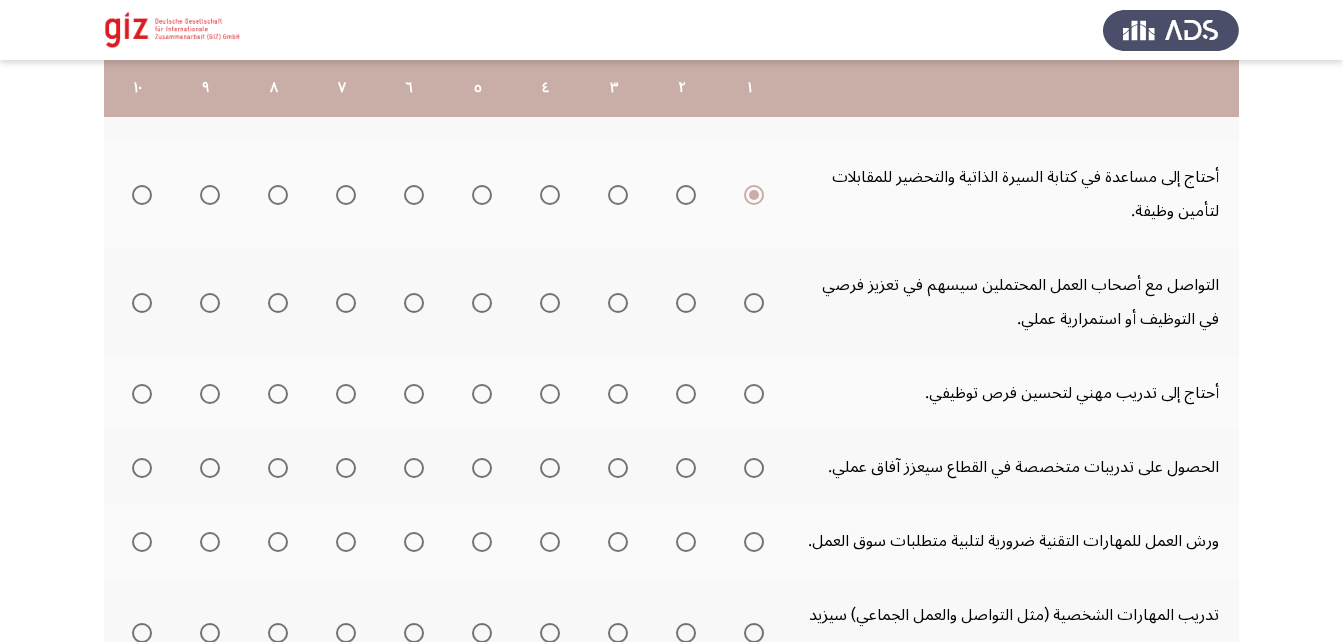 click at bounding box center [750, 302] 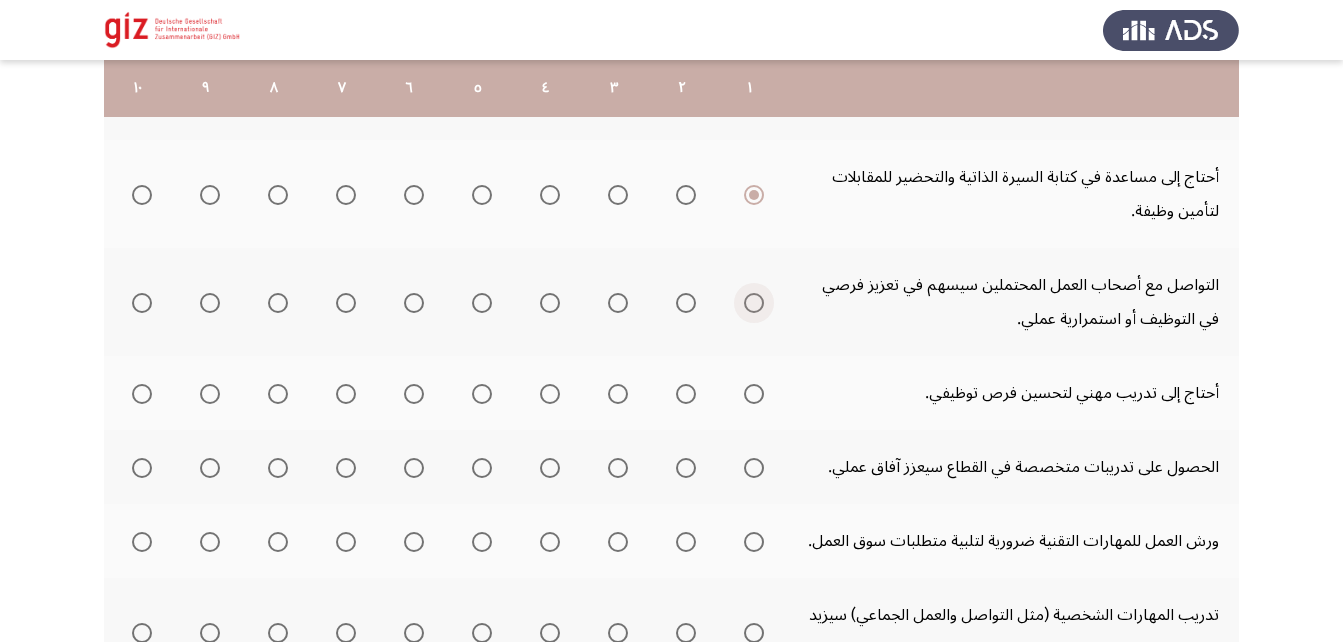 click at bounding box center (754, 303) 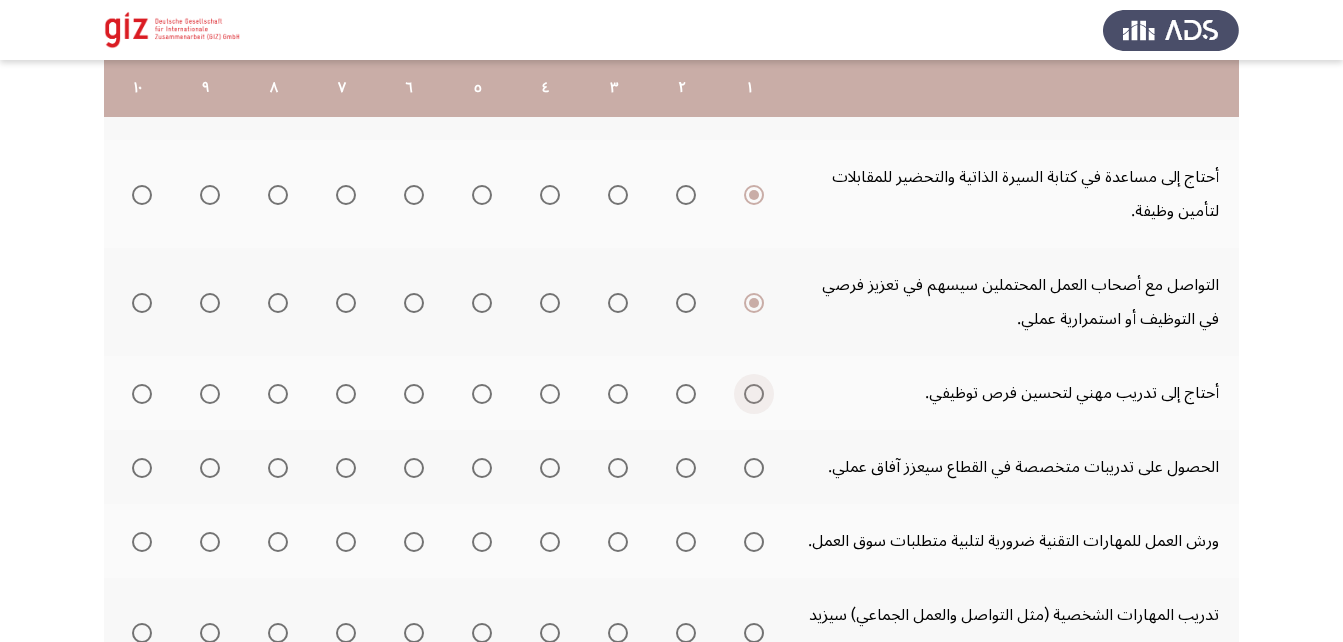 click at bounding box center [754, 394] 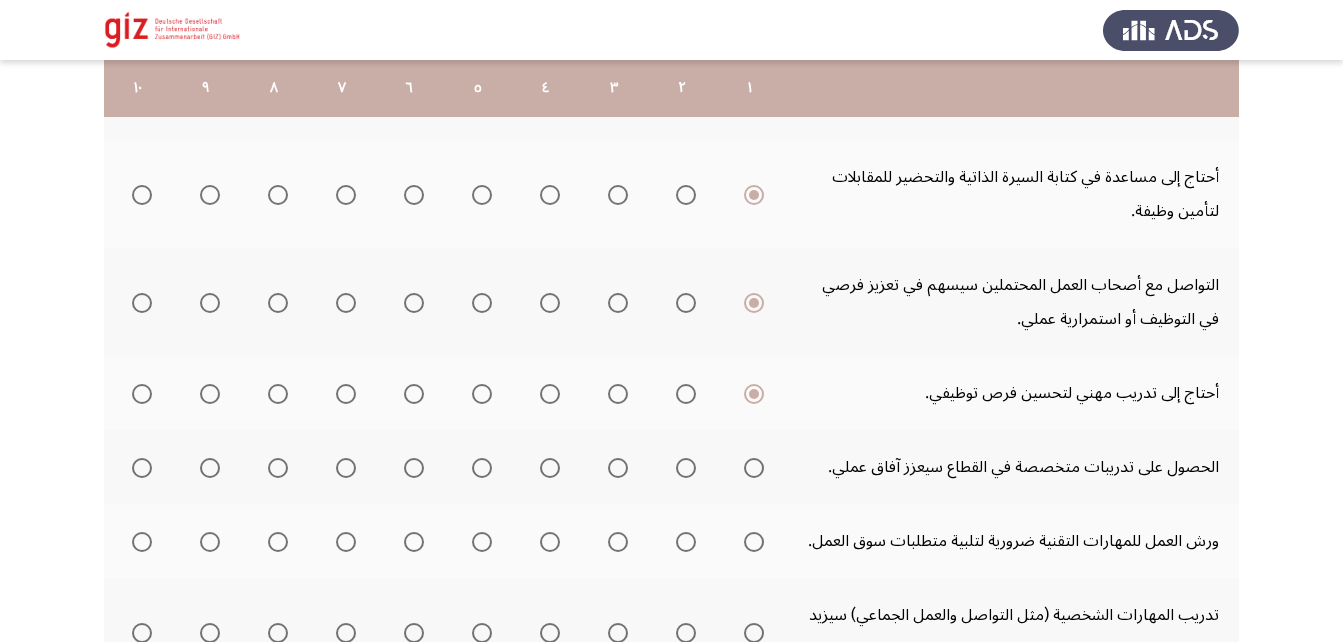 click at bounding box center [754, 394] 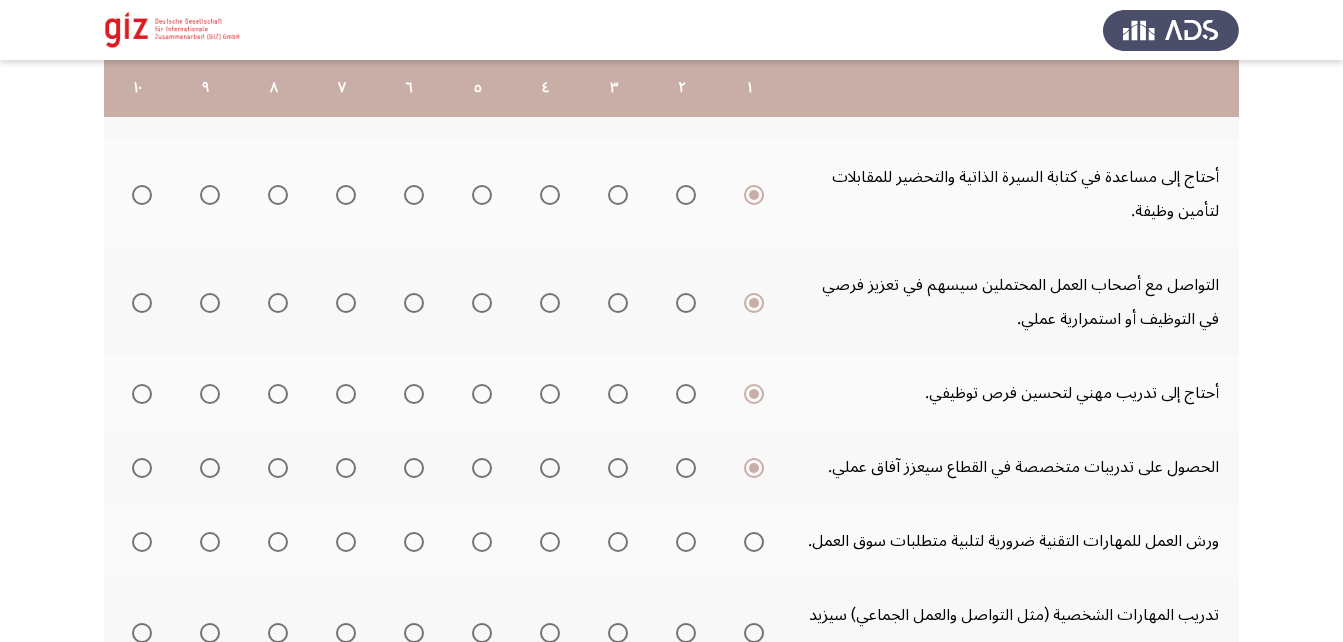 click at bounding box center [754, 542] 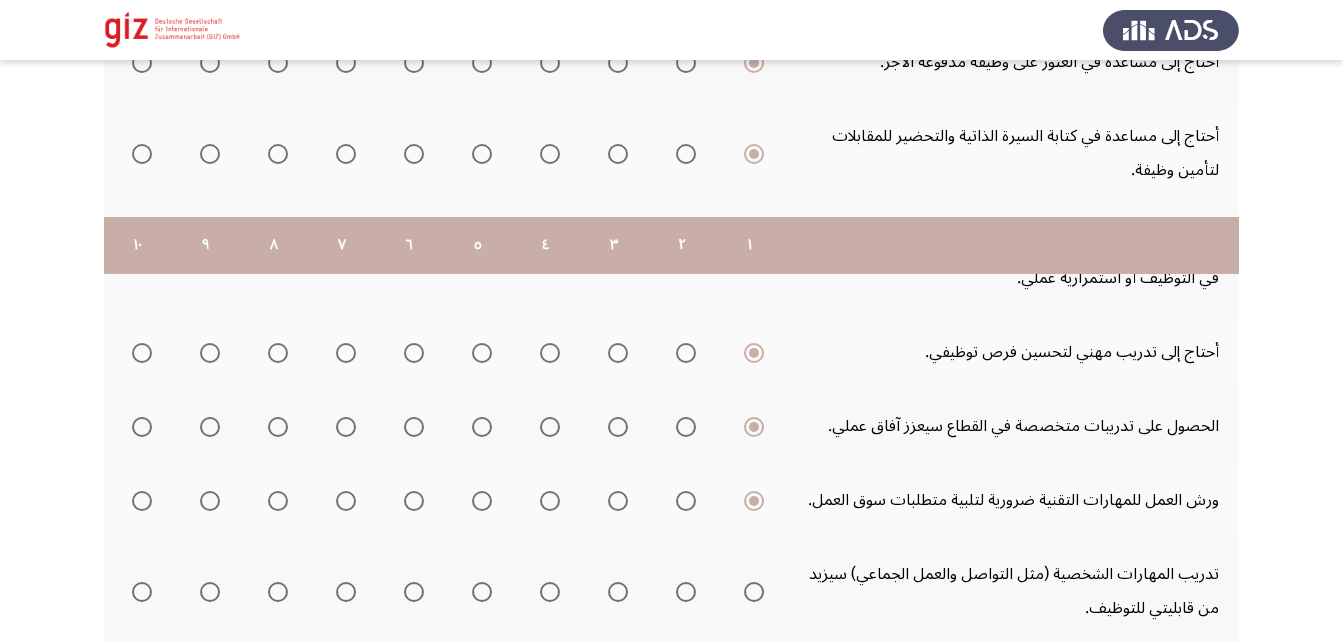 scroll, scrollTop: 712, scrollLeft: 0, axis: vertical 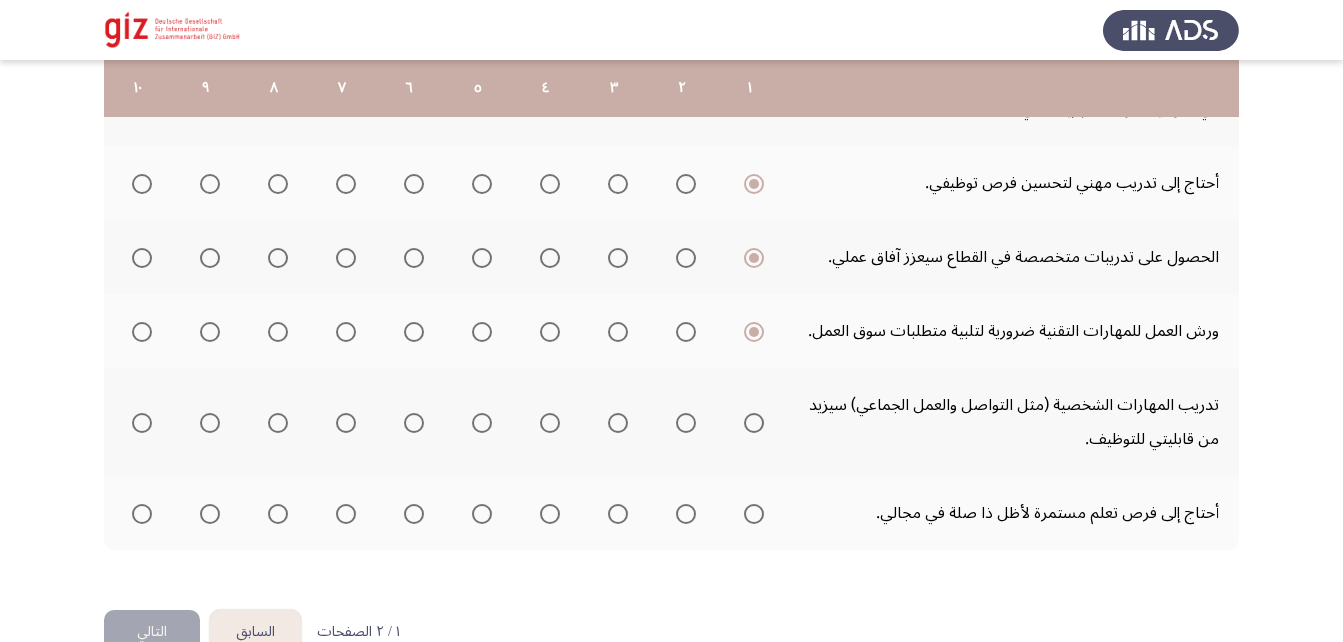 click at bounding box center (754, 423) 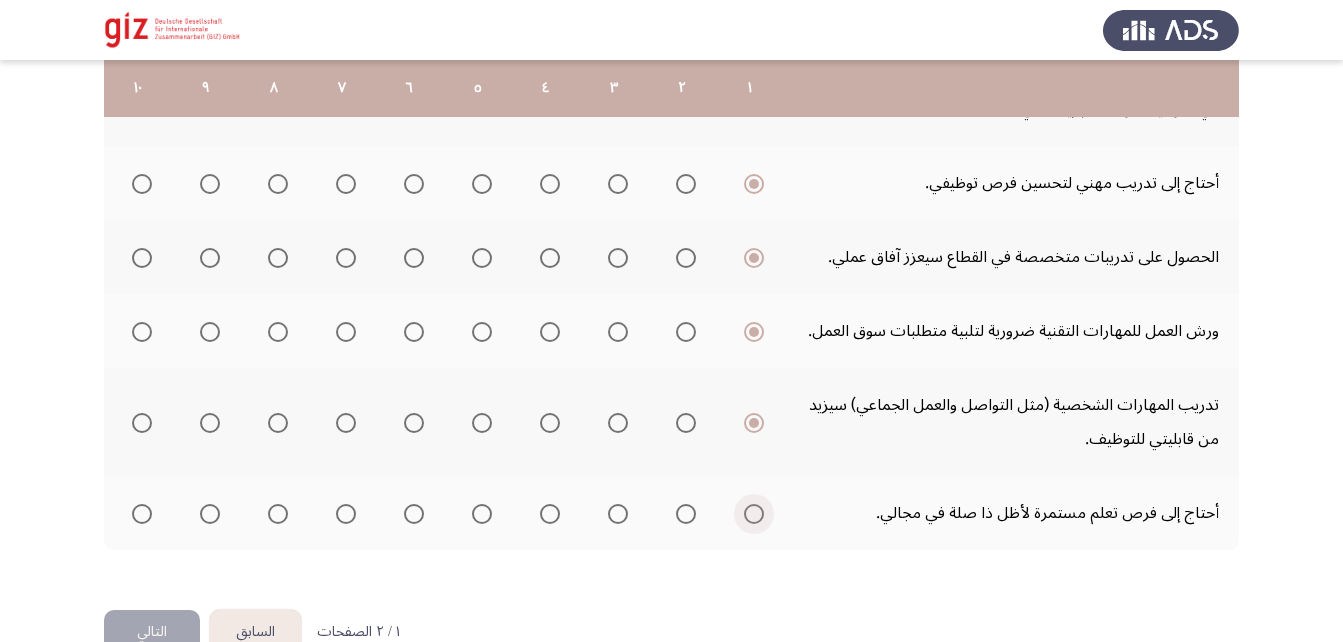 click at bounding box center [754, 514] 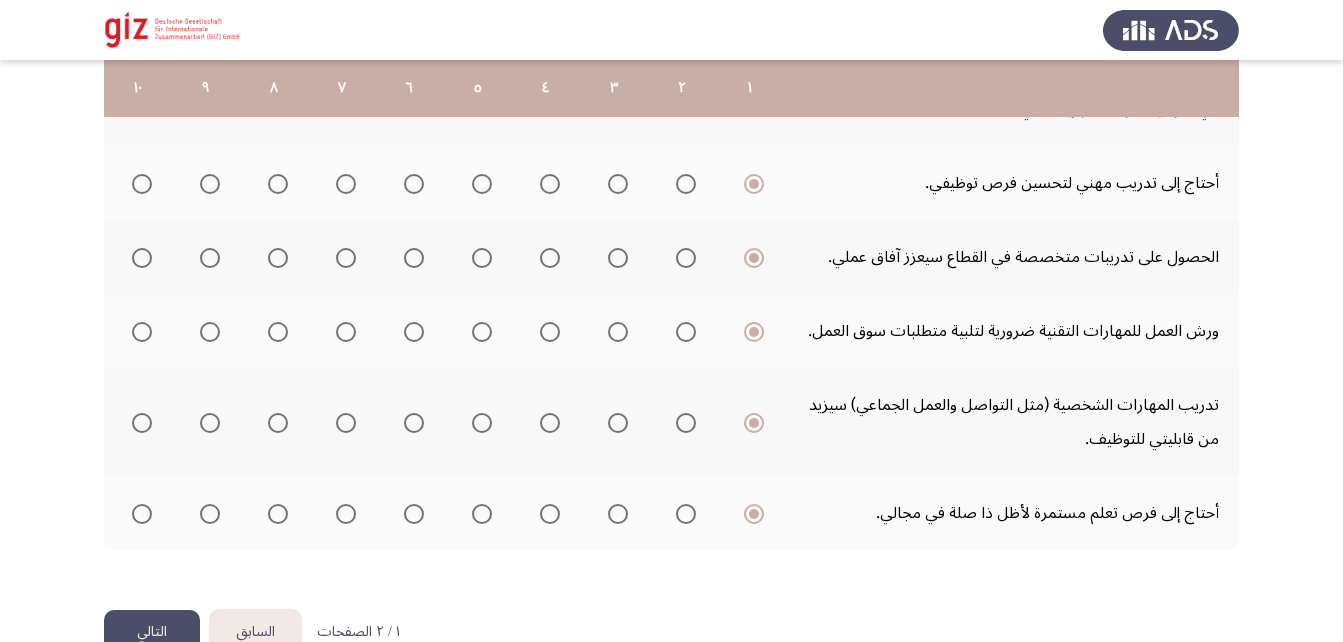 scroll, scrollTop: 760, scrollLeft: 0, axis: vertical 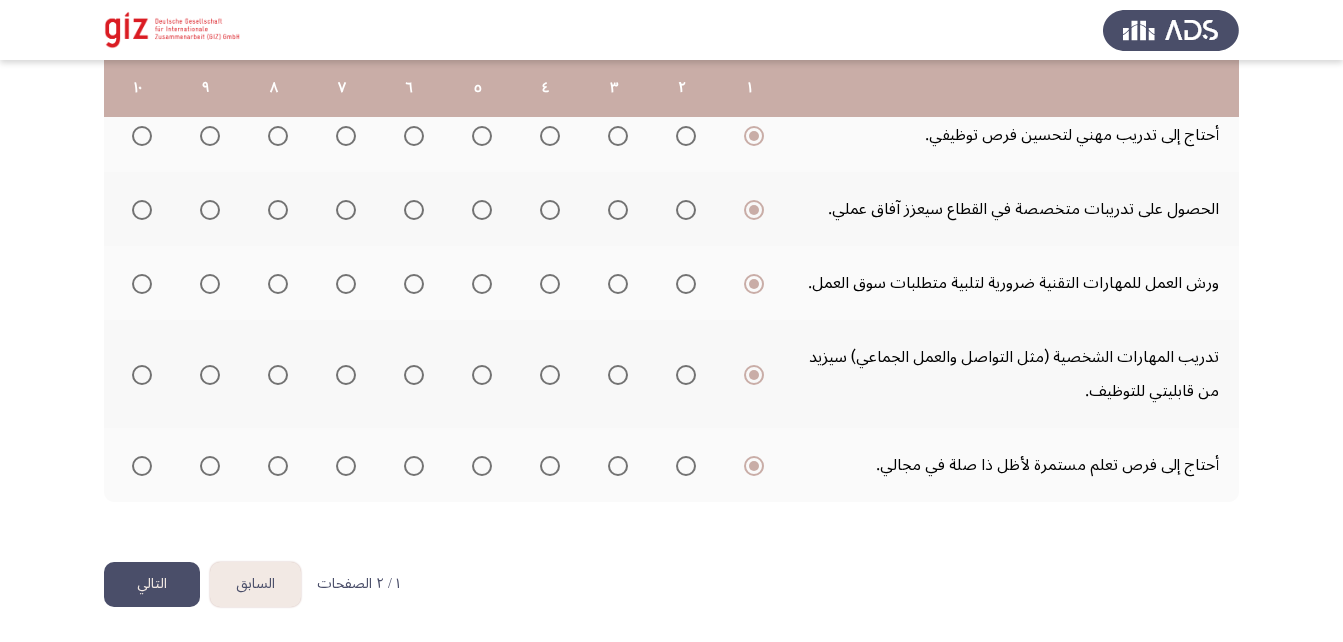 click on "التالي" 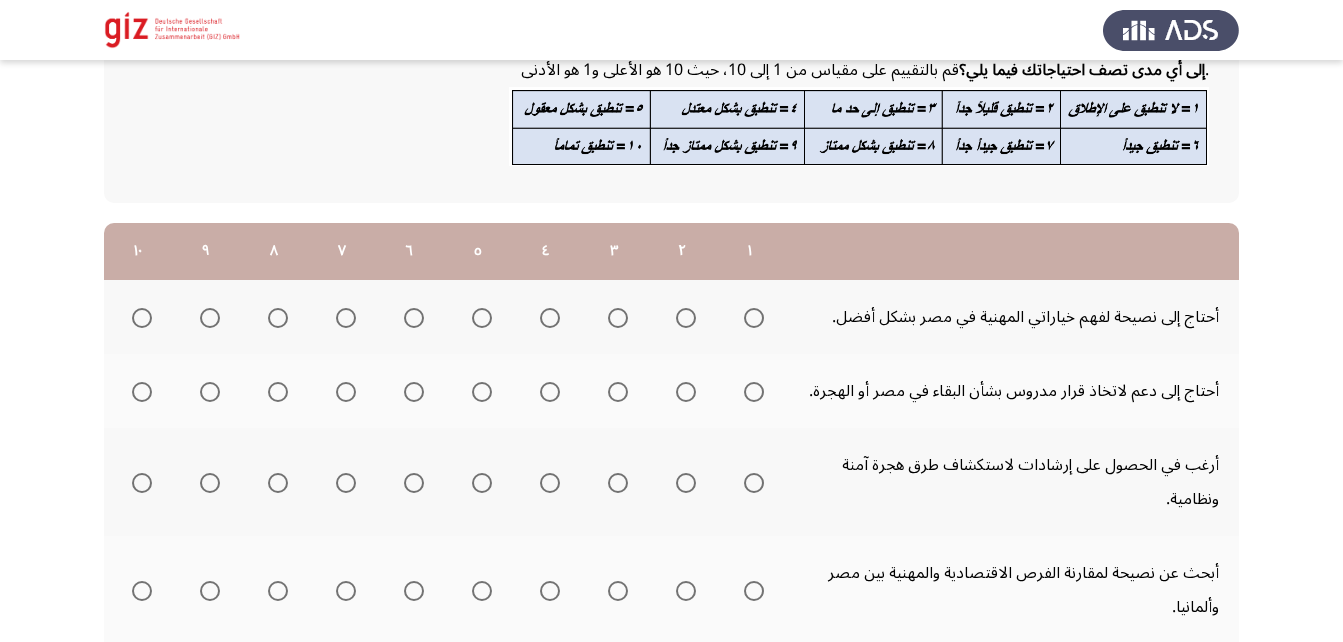 scroll, scrollTop: 141, scrollLeft: 0, axis: vertical 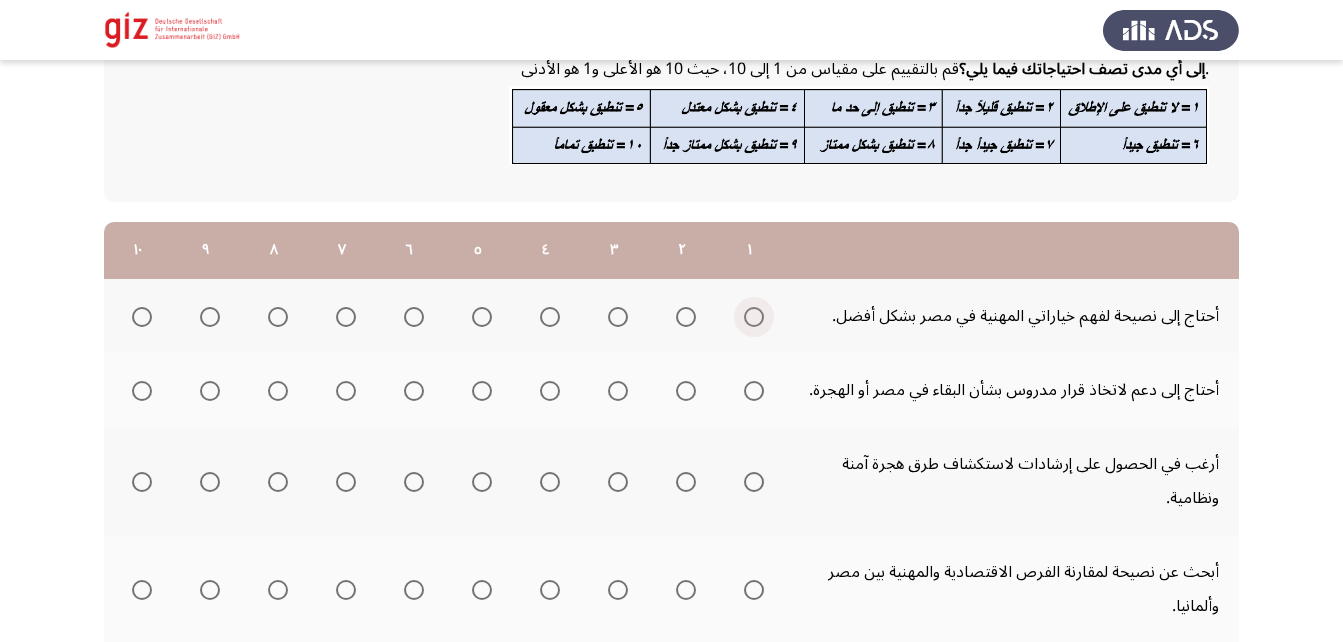 click at bounding box center [754, 317] 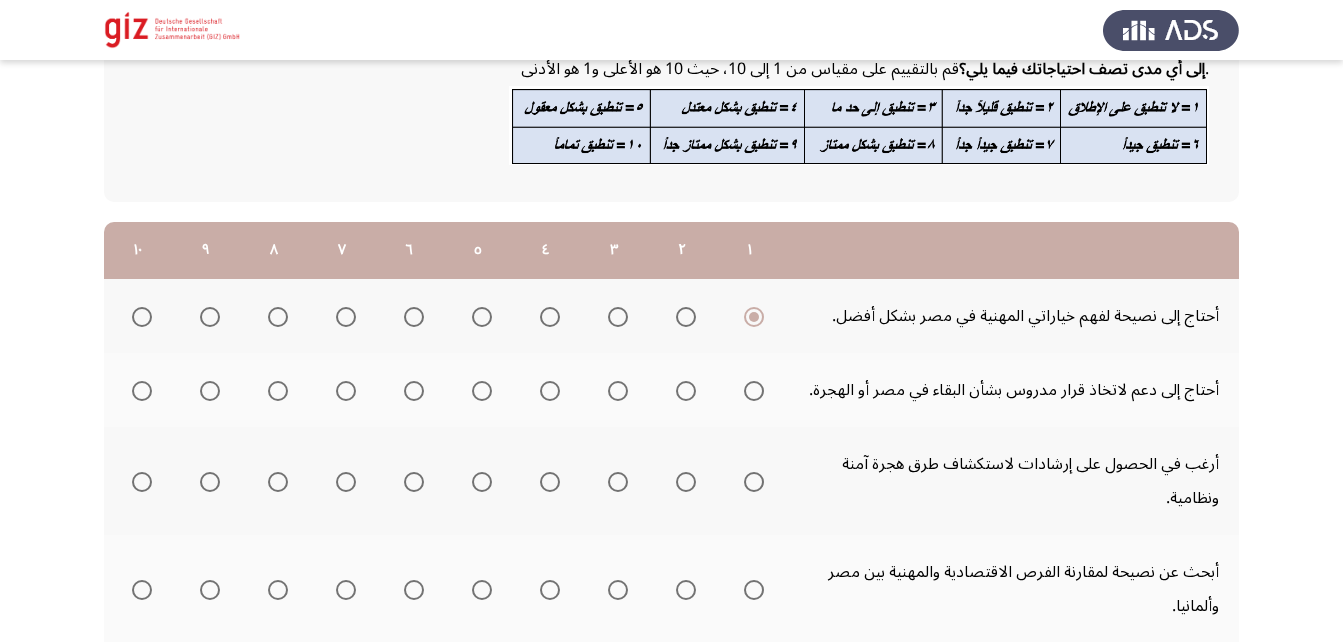 click at bounding box center (754, 391) 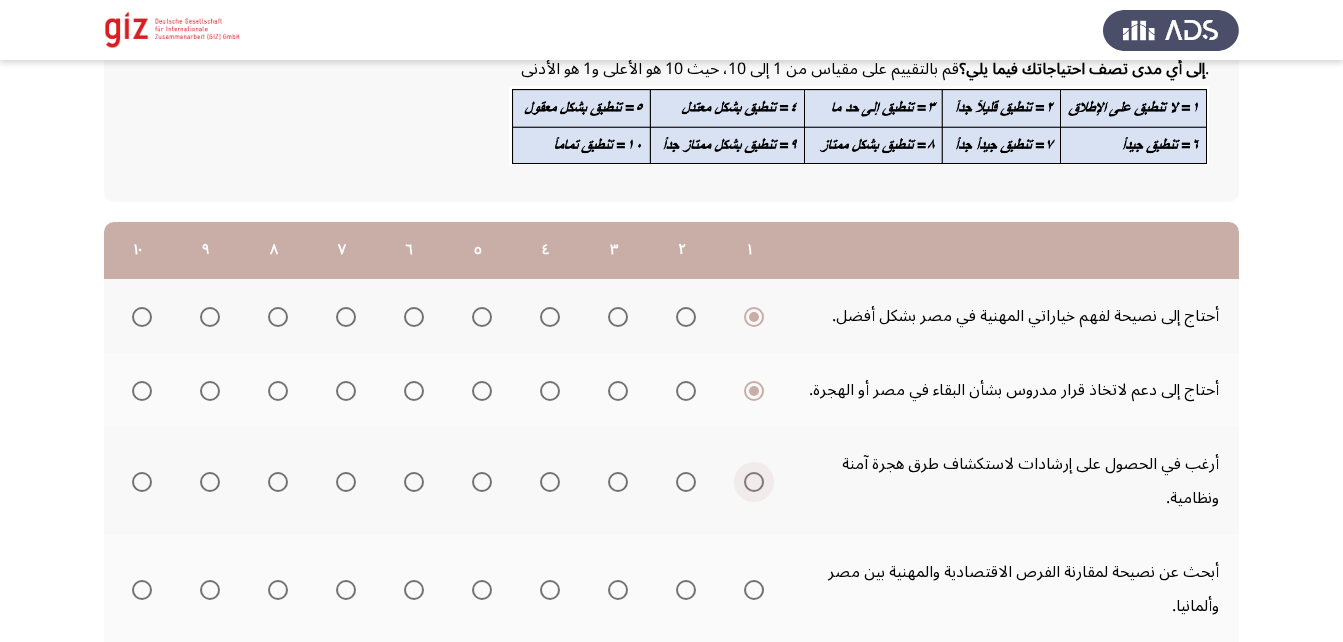 click at bounding box center [754, 482] 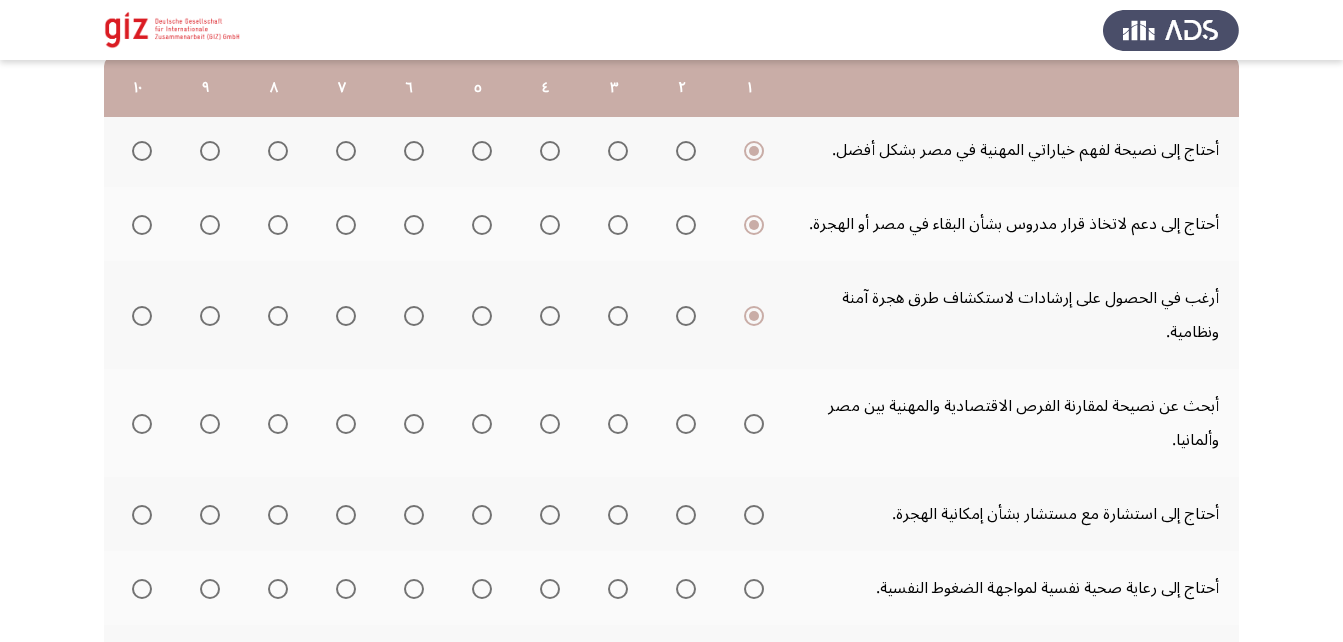 scroll, scrollTop: 308, scrollLeft: 0, axis: vertical 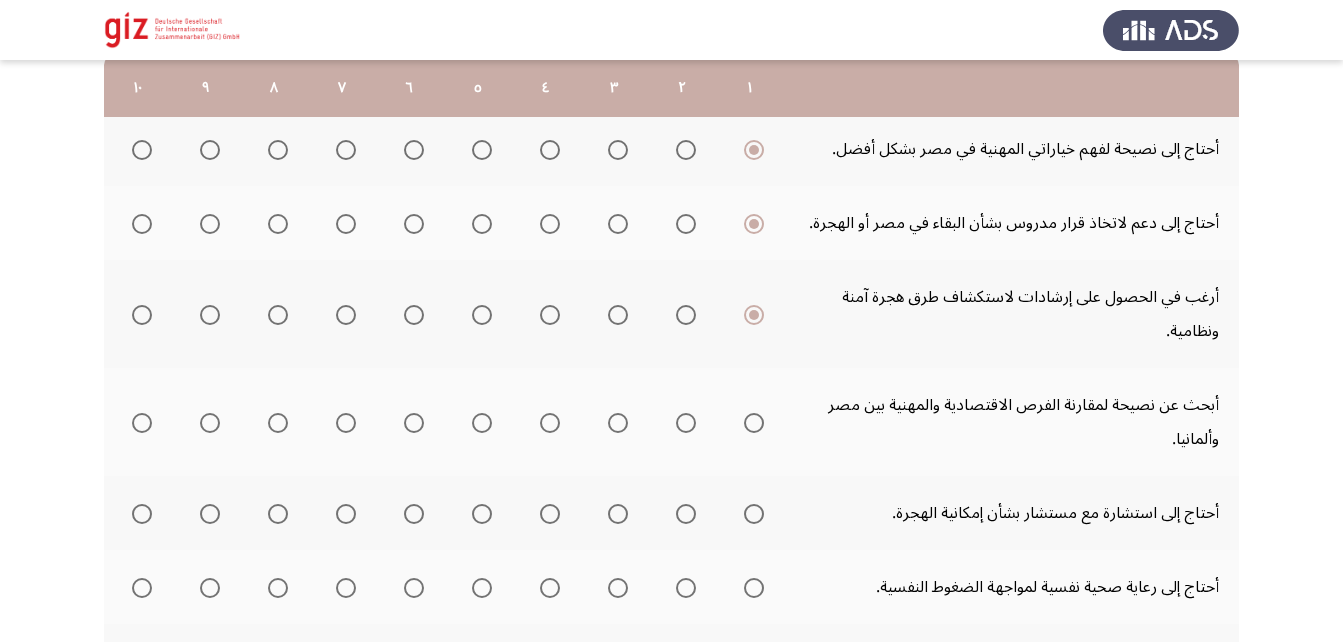 click at bounding box center (754, 423) 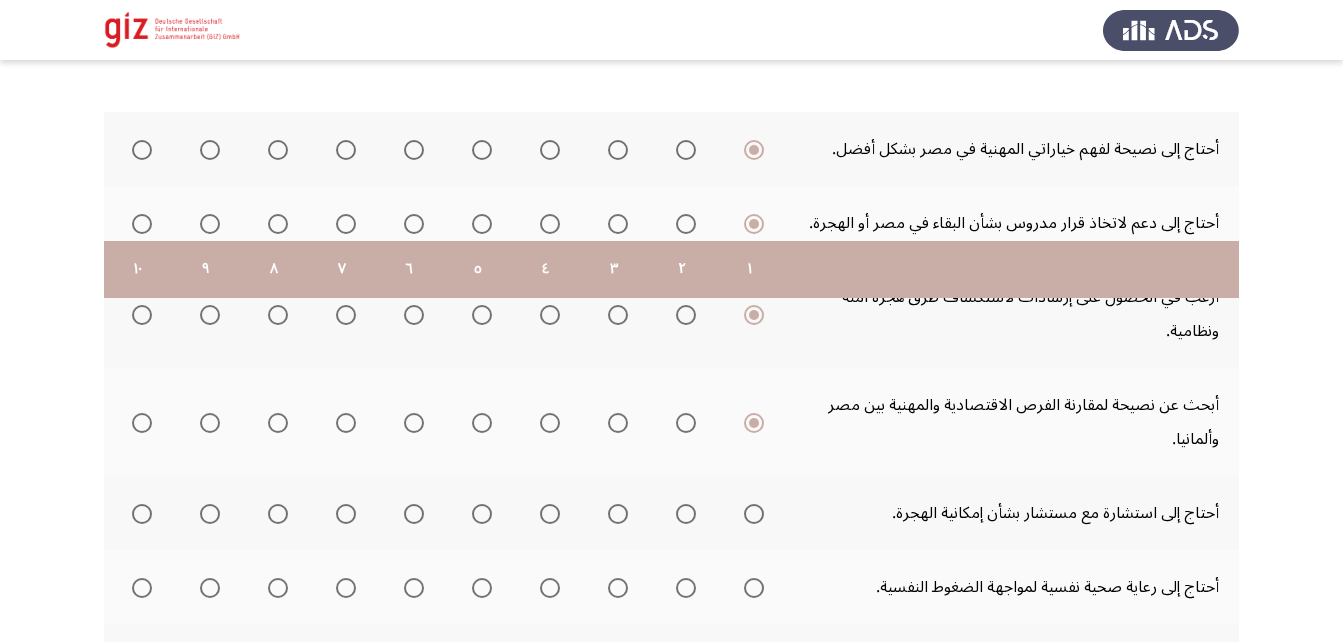 scroll, scrollTop: 511, scrollLeft: 0, axis: vertical 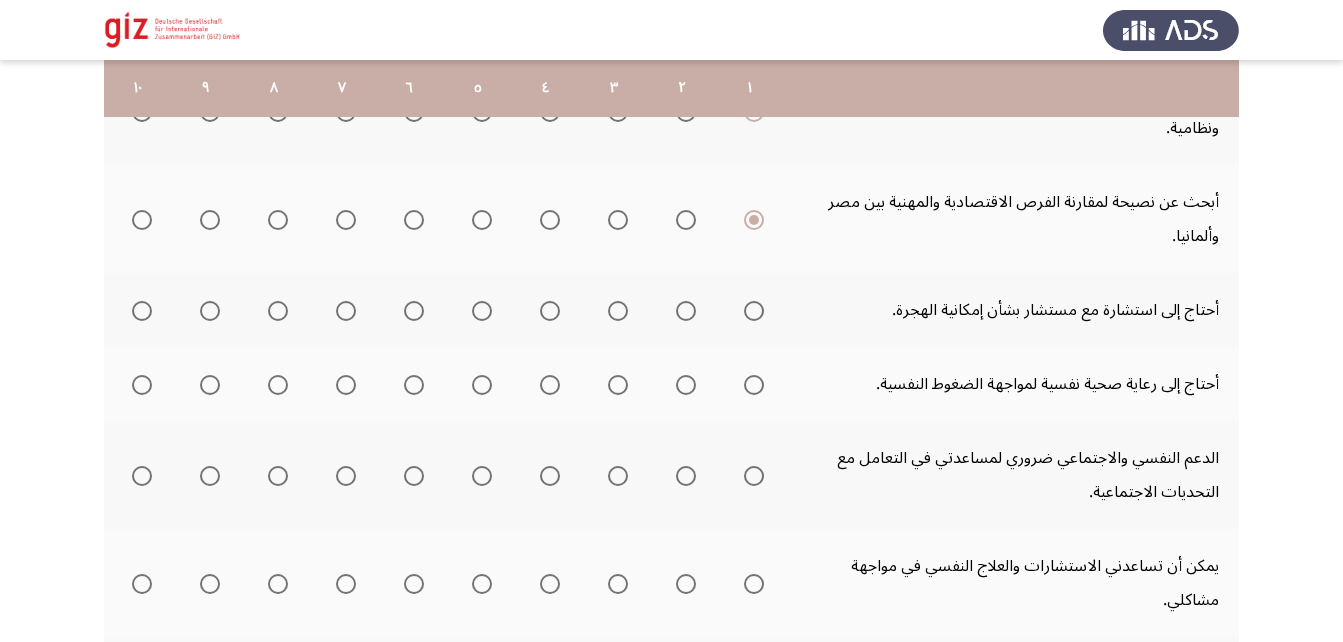 click at bounding box center (754, 311) 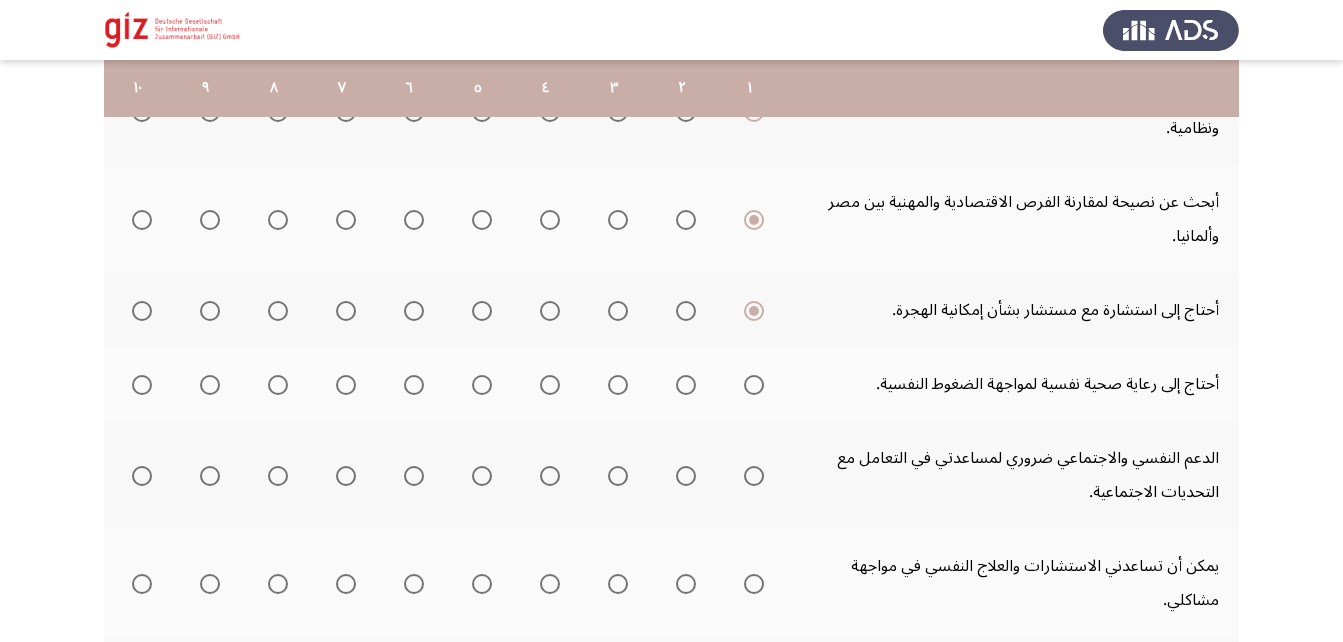 click at bounding box center [754, 385] 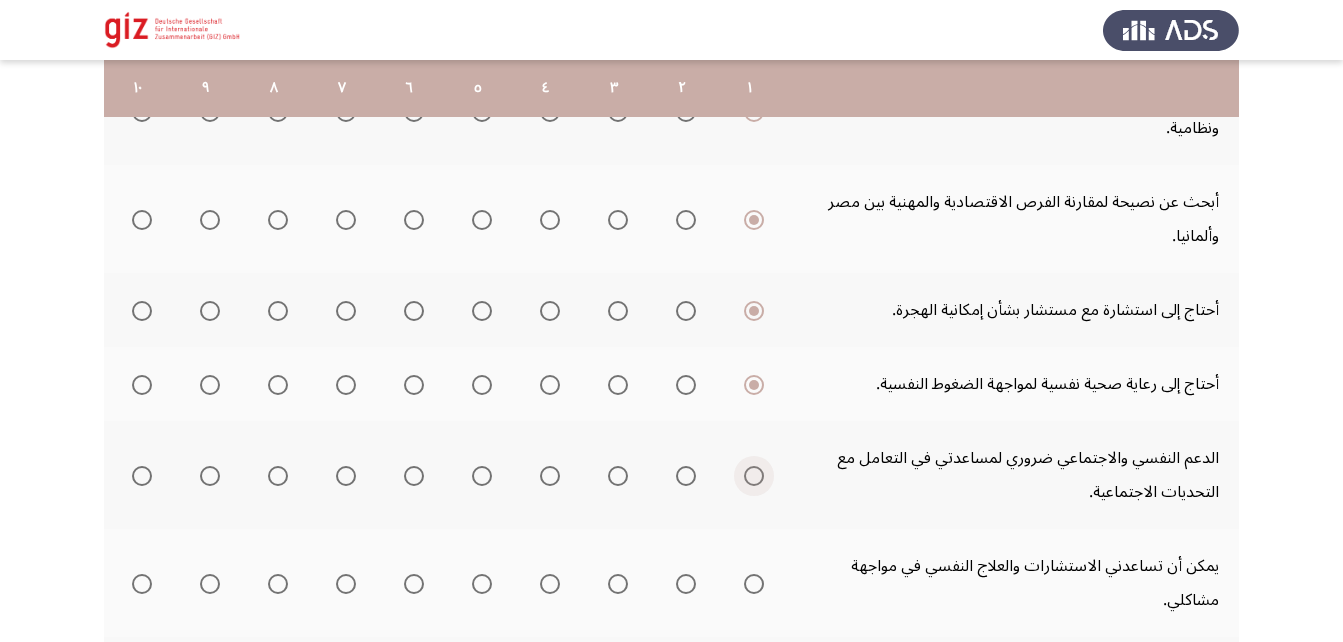click at bounding box center (754, 476) 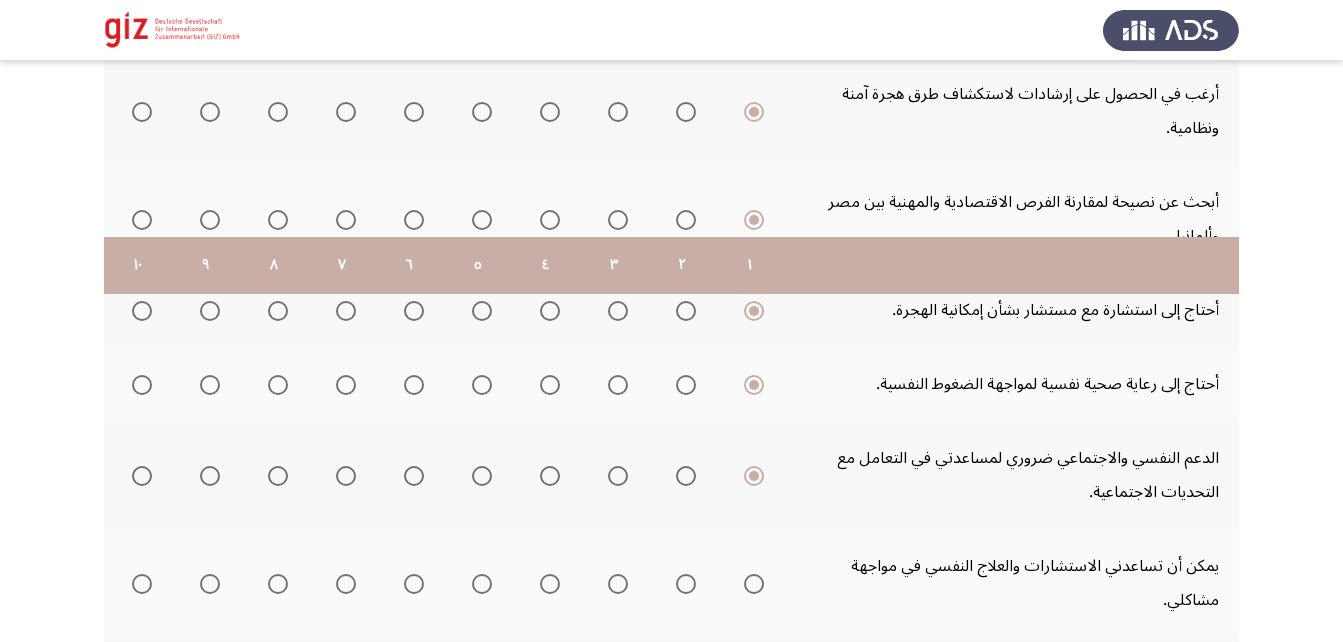 scroll, scrollTop: 708, scrollLeft: 0, axis: vertical 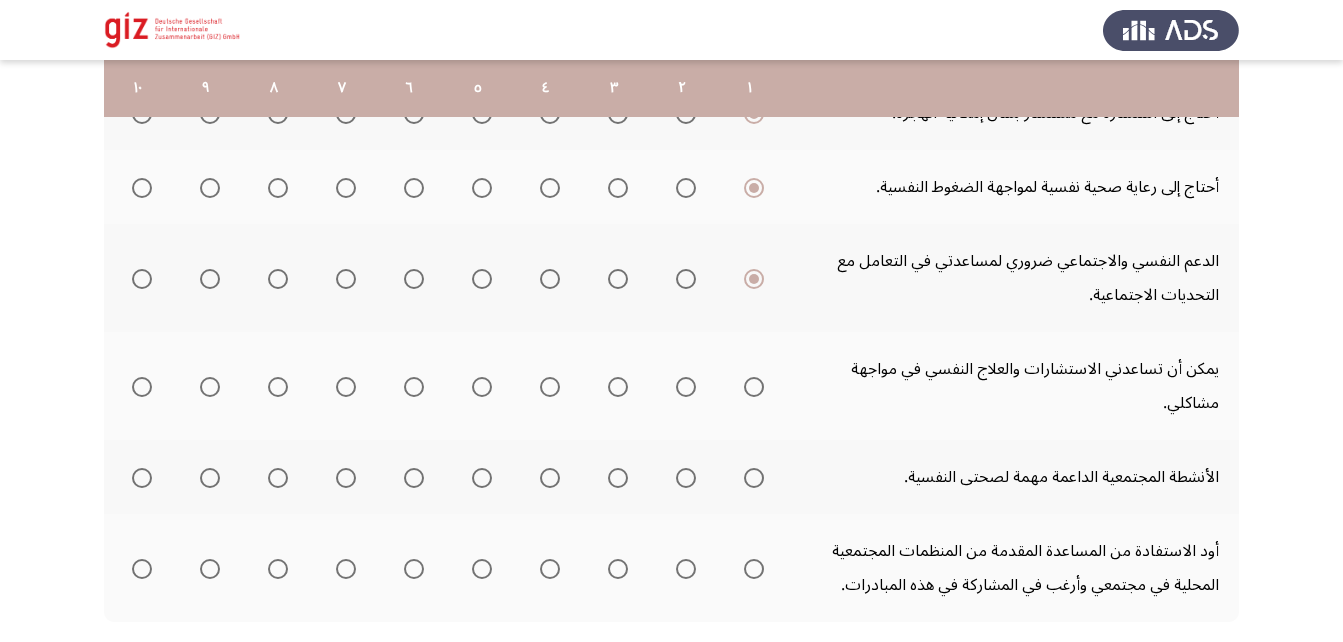 click 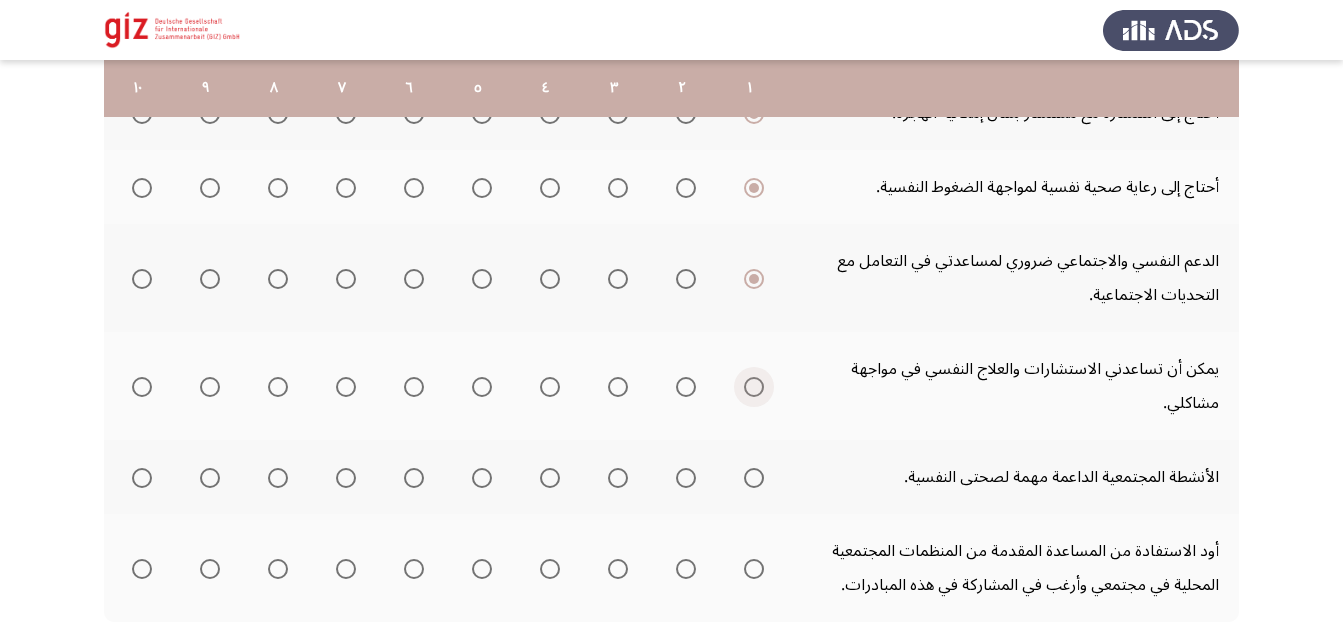click at bounding box center (754, 387) 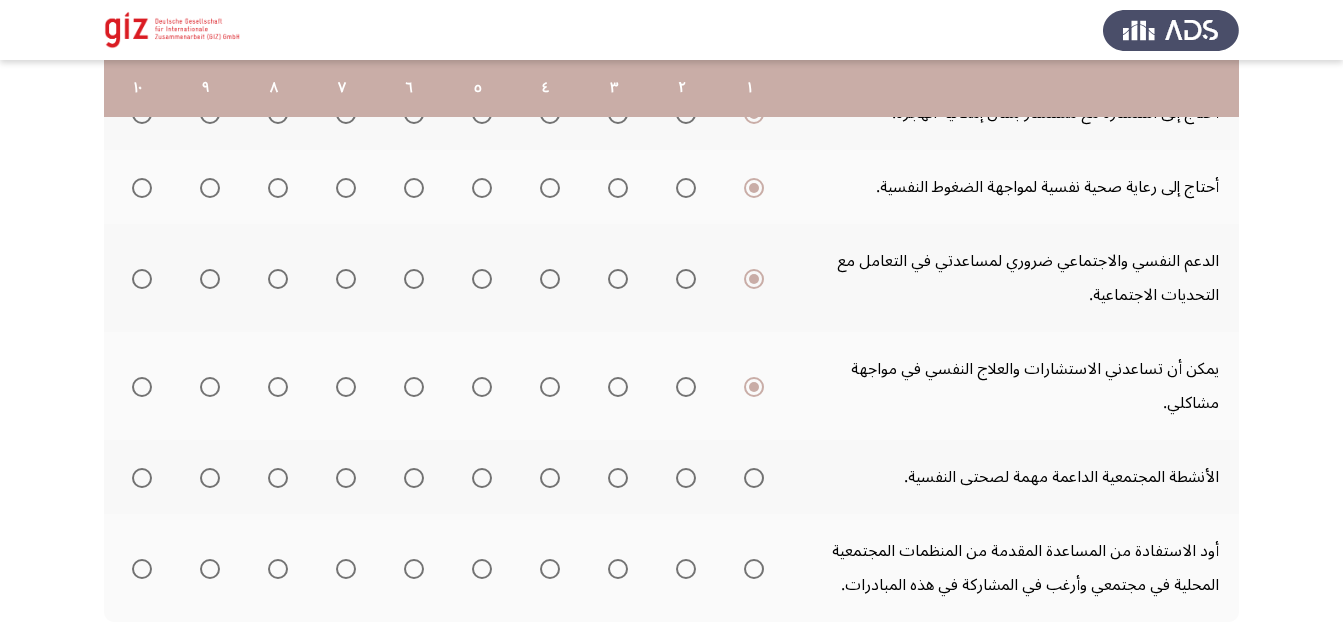 click at bounding box center [754, 478] 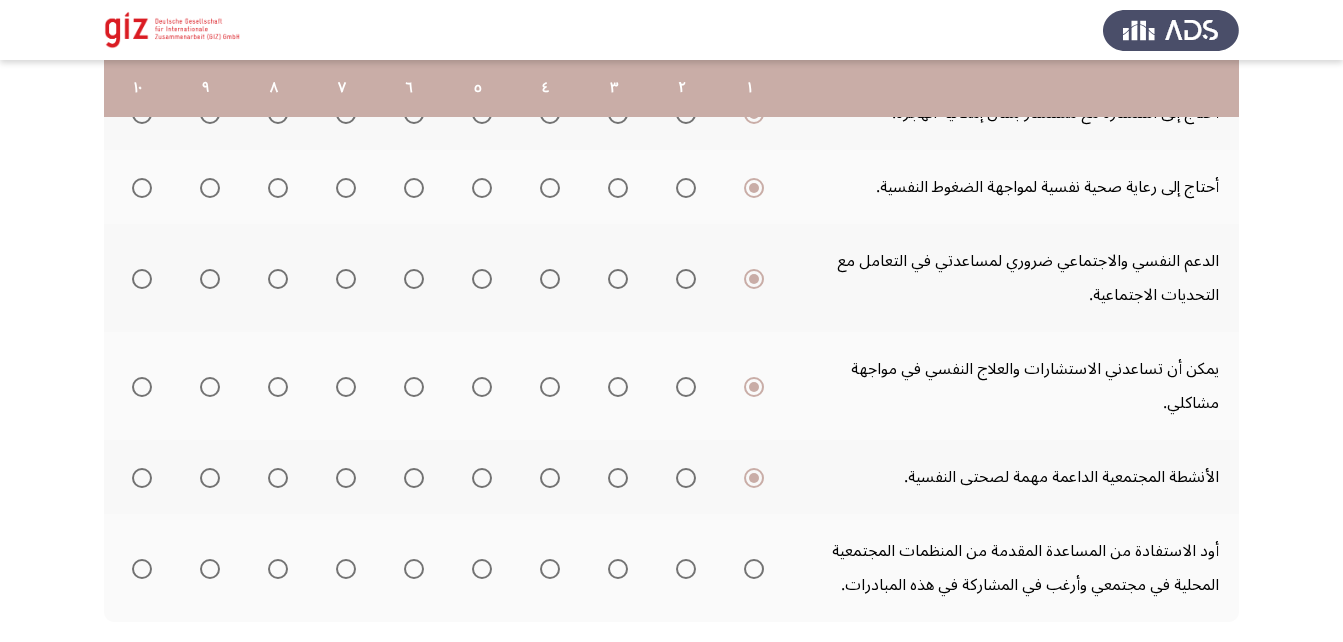 click at bounding box center (754, 569) 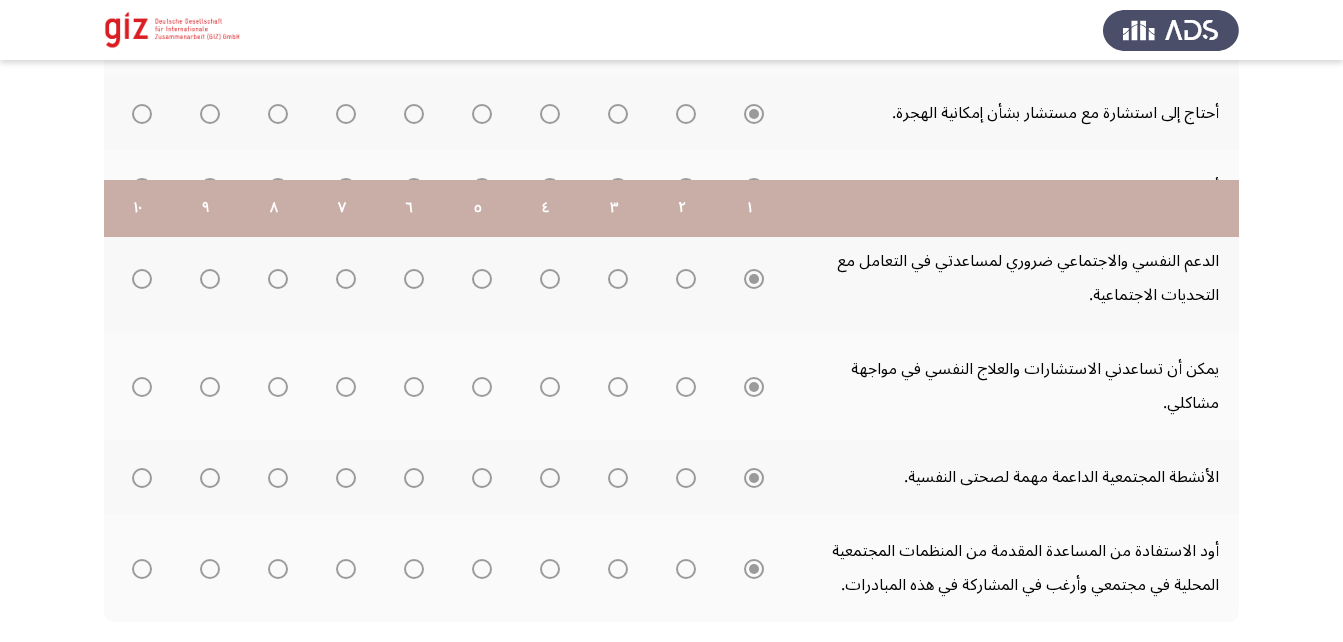 scroll, scrollTop: 828, scrollLeft: 0, axis: vertical 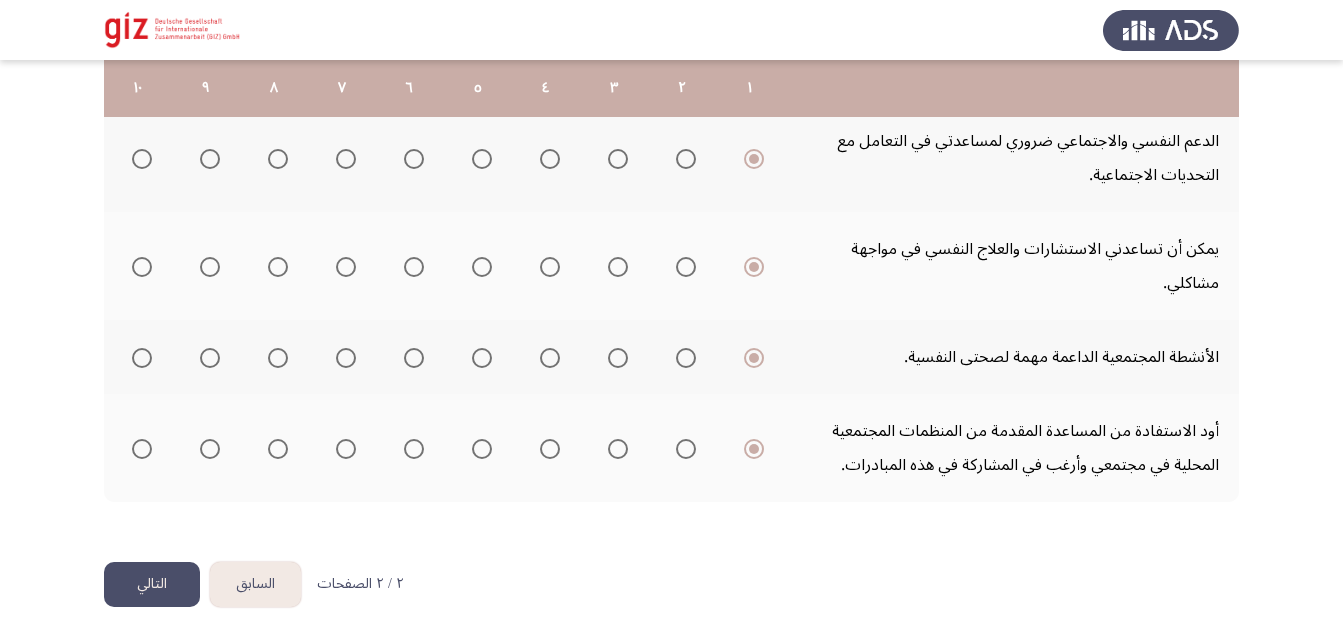 click on "التالي" 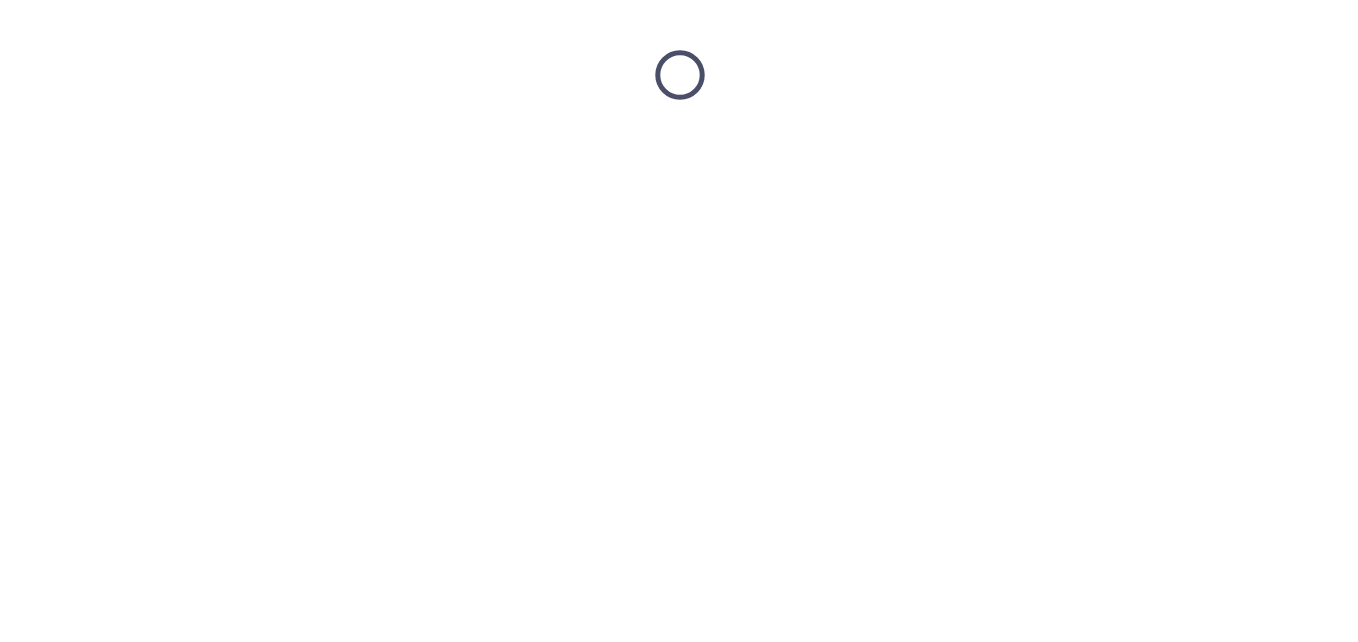 scroll, scrollTop: 0, scrollLeft: 0, axis: both 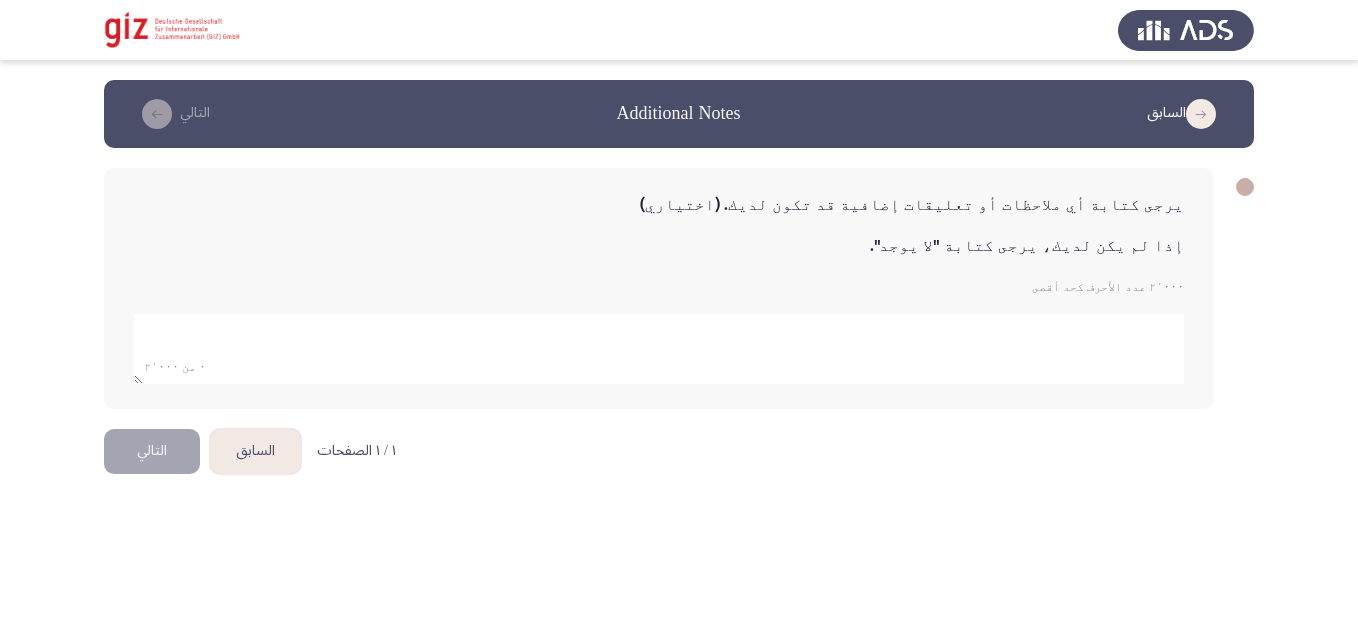 click 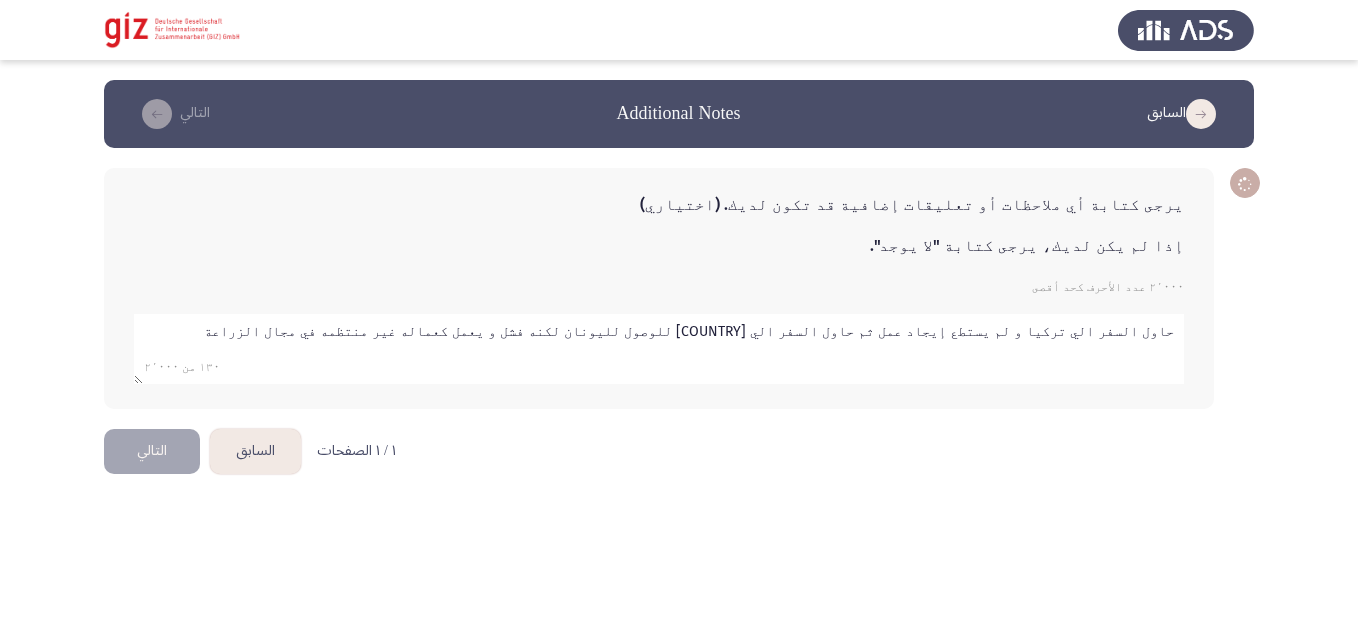 type on "حاول السفر الي تركيا و لم يستطع إيجاد عمل ثم حاول السفر الي [COUNTRY] للوصول لليونان لكنه فشل و يعمل كعماله غير منتظمه في مجال الزراعة" 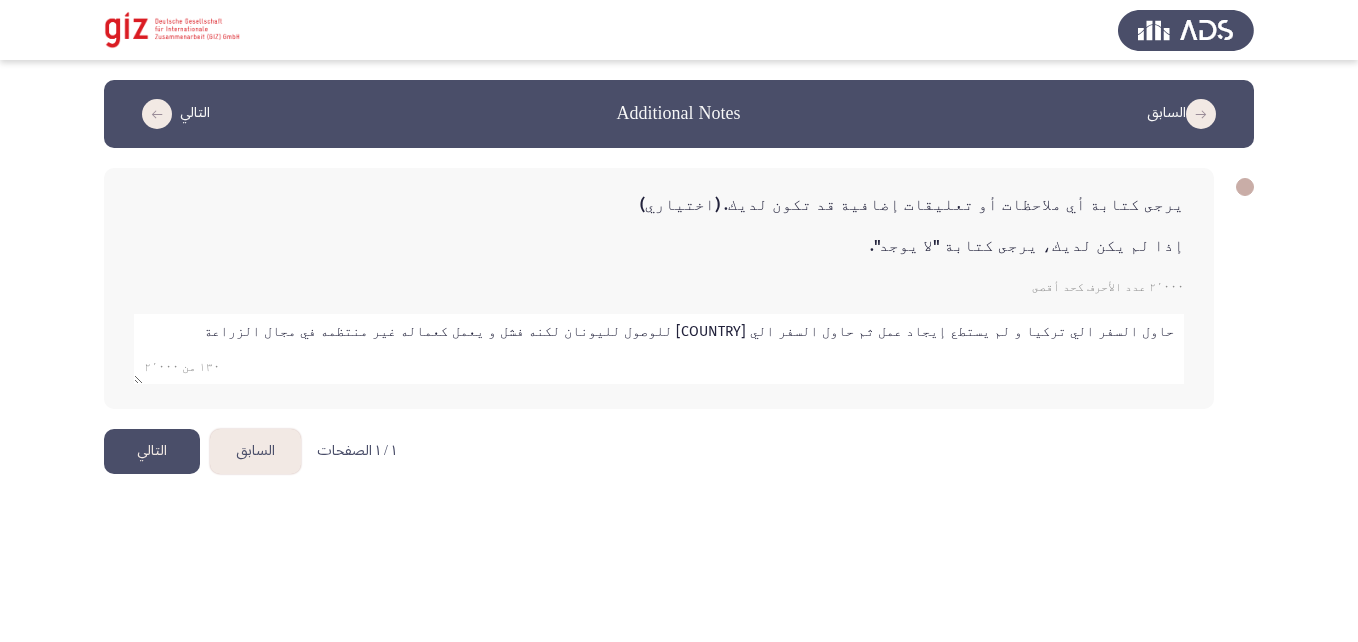 click on "التالي" 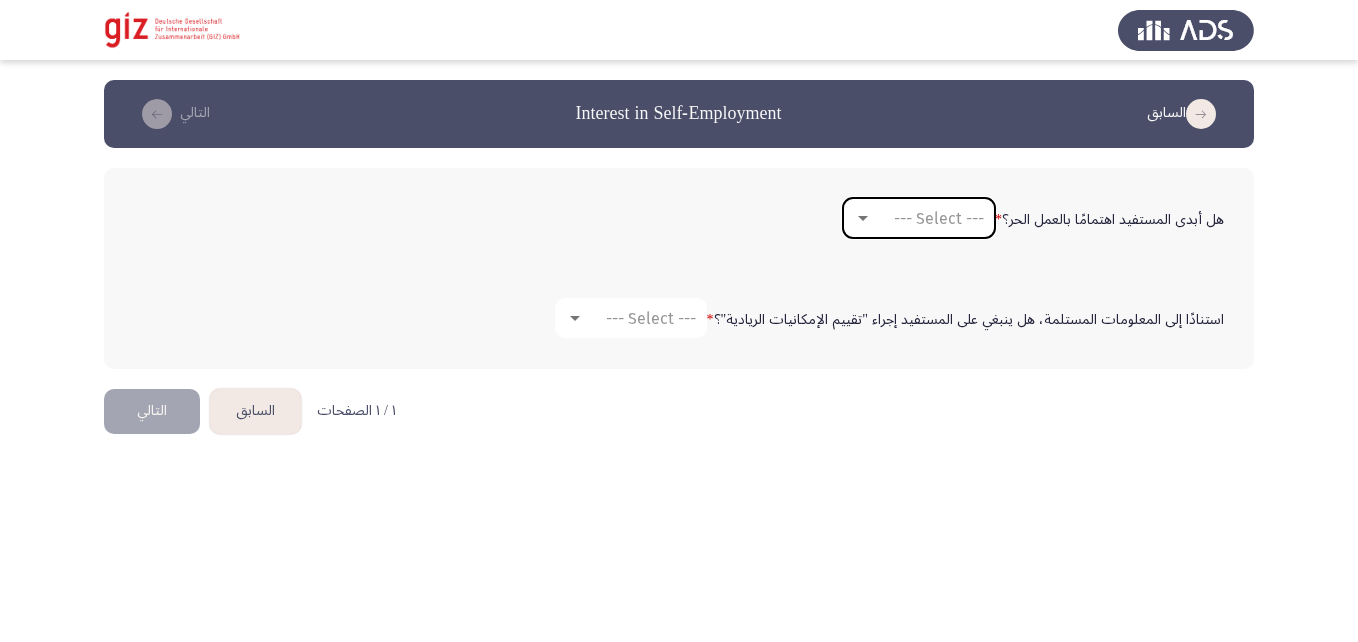 click on "--- Select ---" at bounding box center (919, 218) 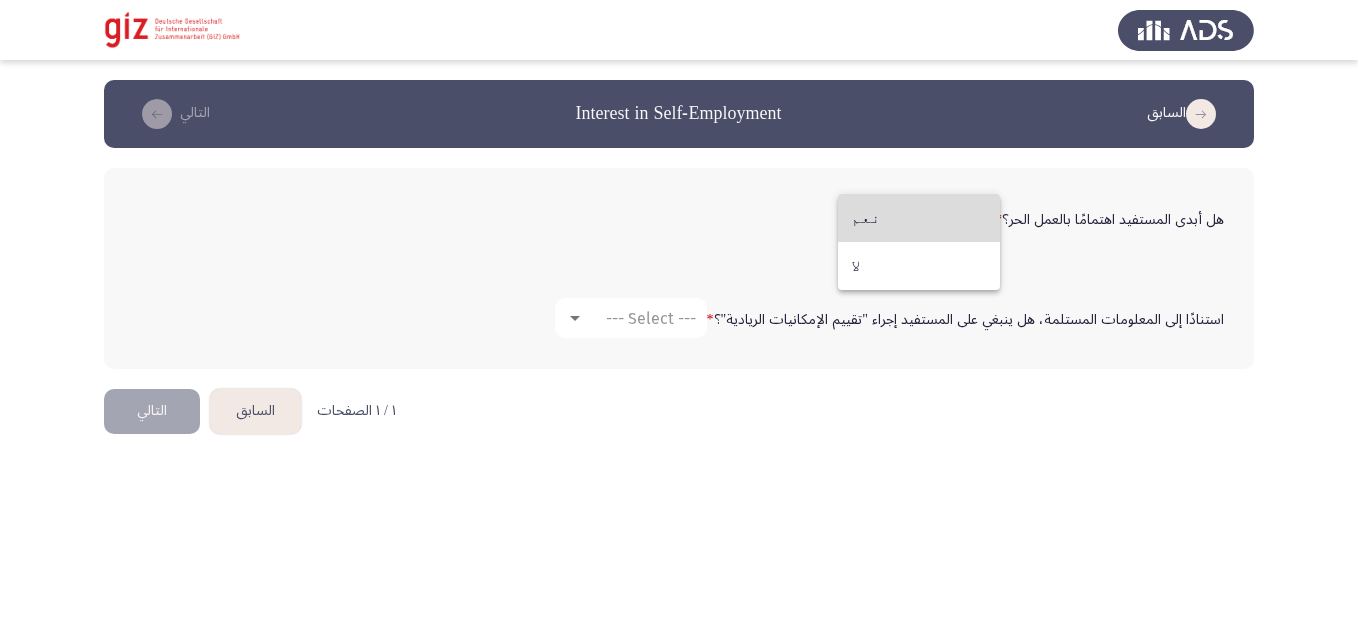 click on "نعم" at bounding box center (919, 218) 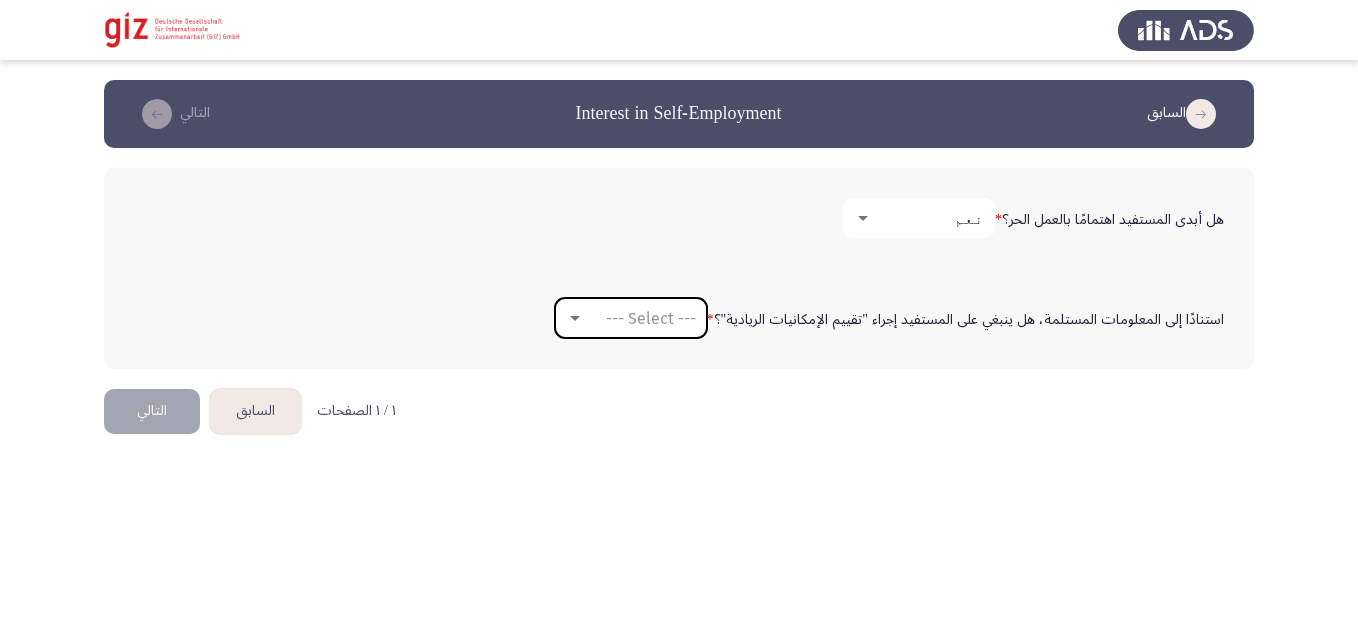 click on "--- Select ---" at bounding box center [651, 318] 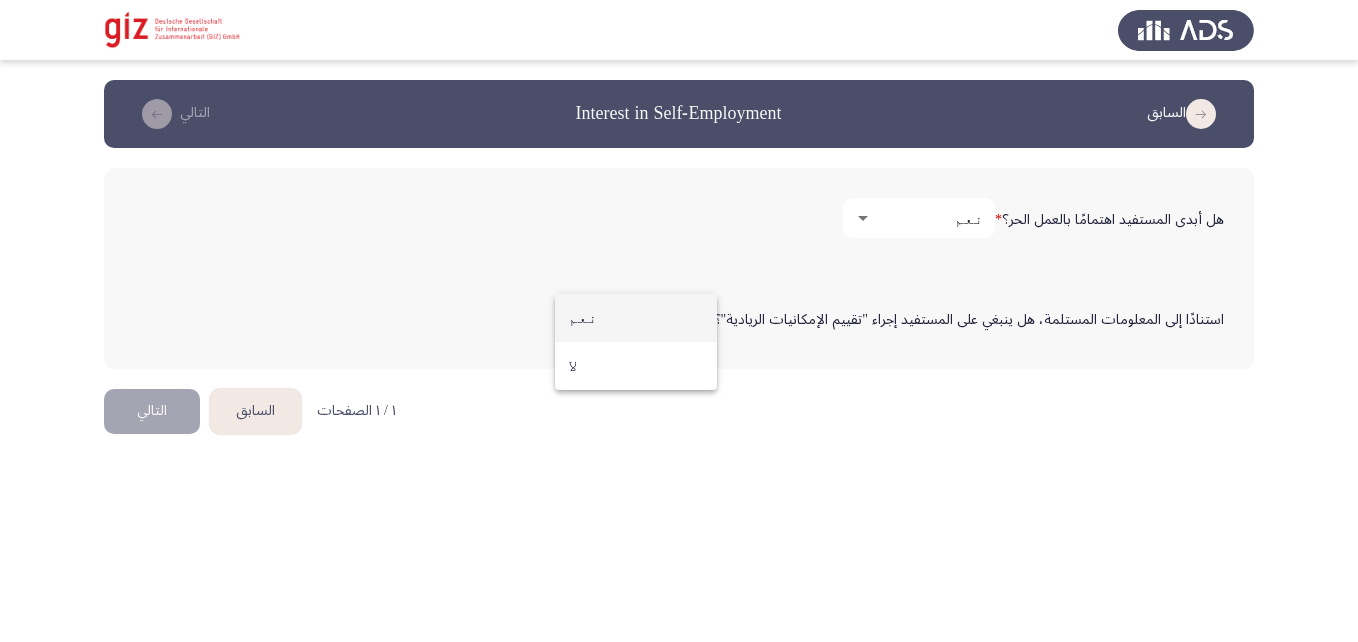 click on "نعم" at bounding box center [636, 318] 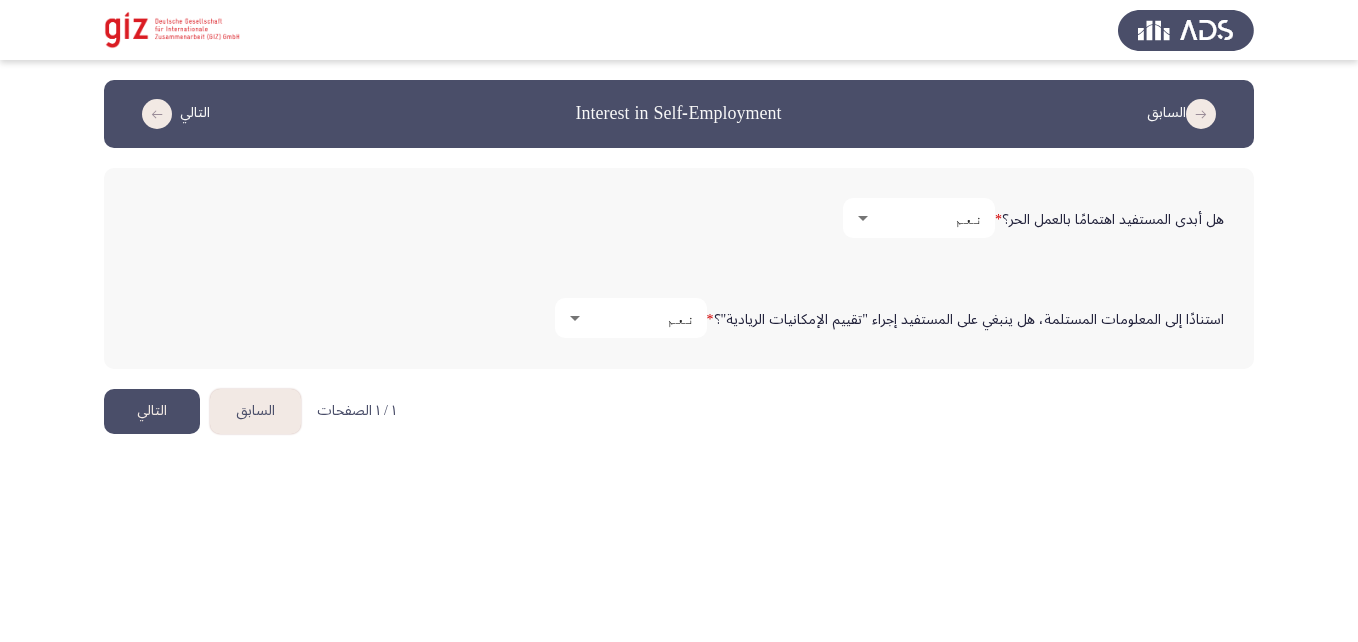 click on "التالي" 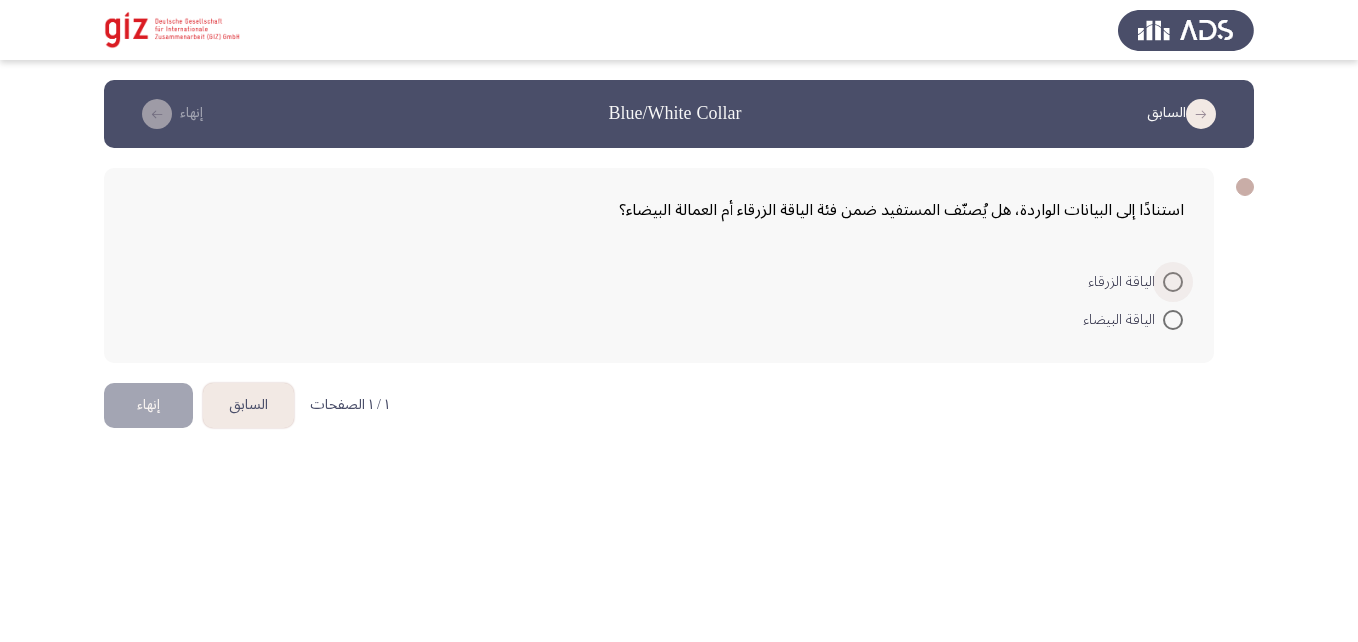 click at bounding box center (1173, 282) 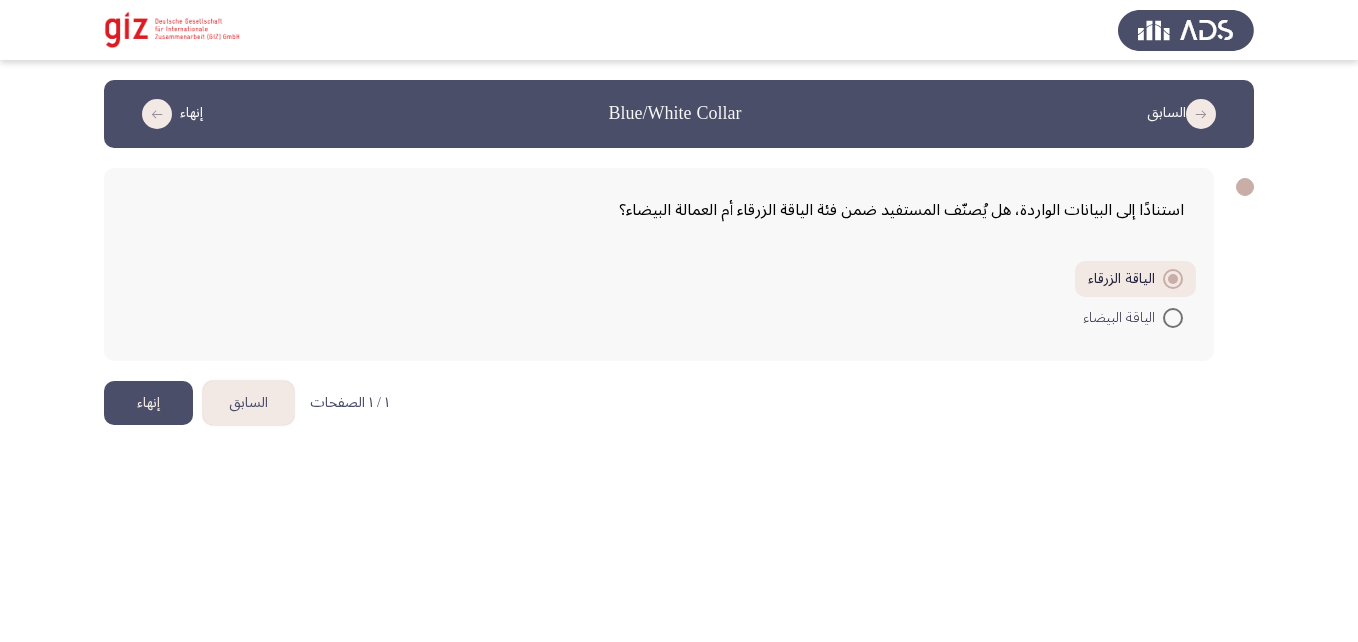click on "إنهاء" 